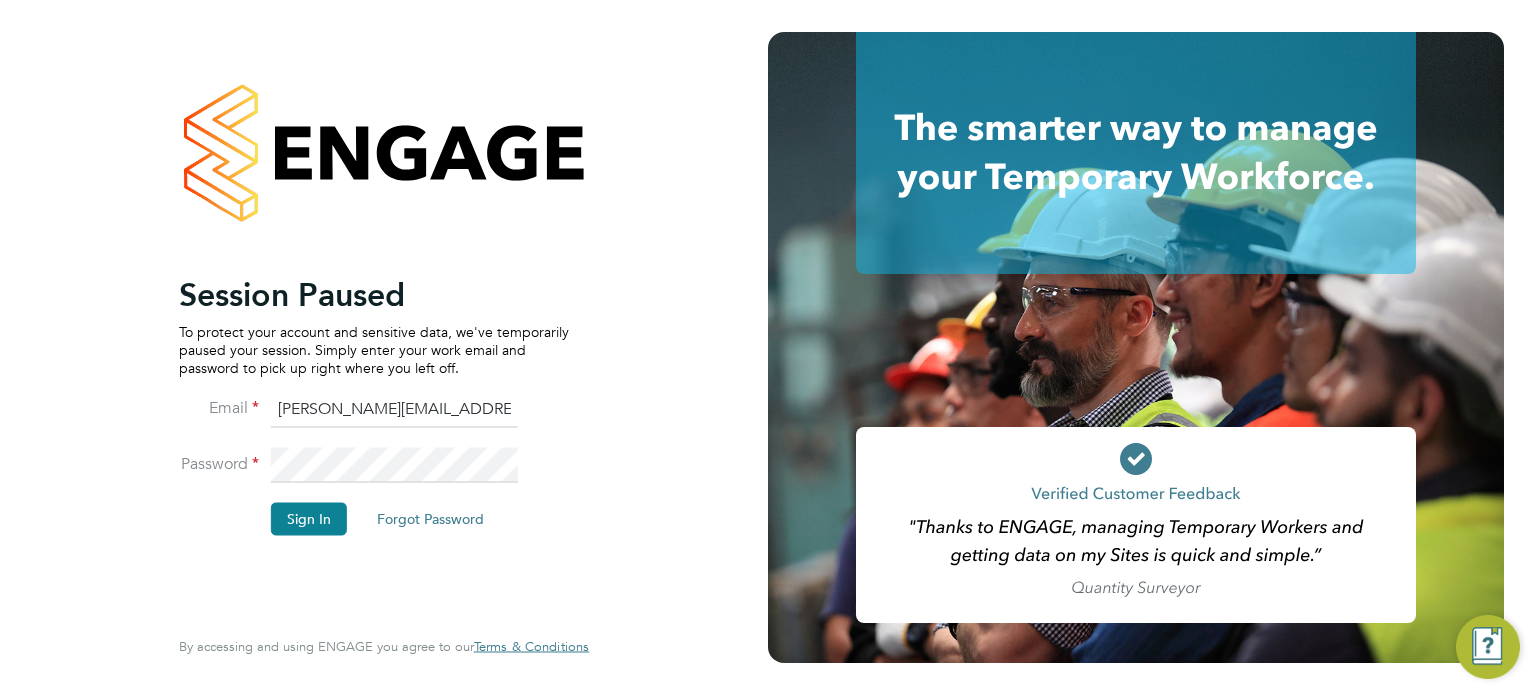 scroll, scrollTop: 0, scrollLeft: 0, axis: both 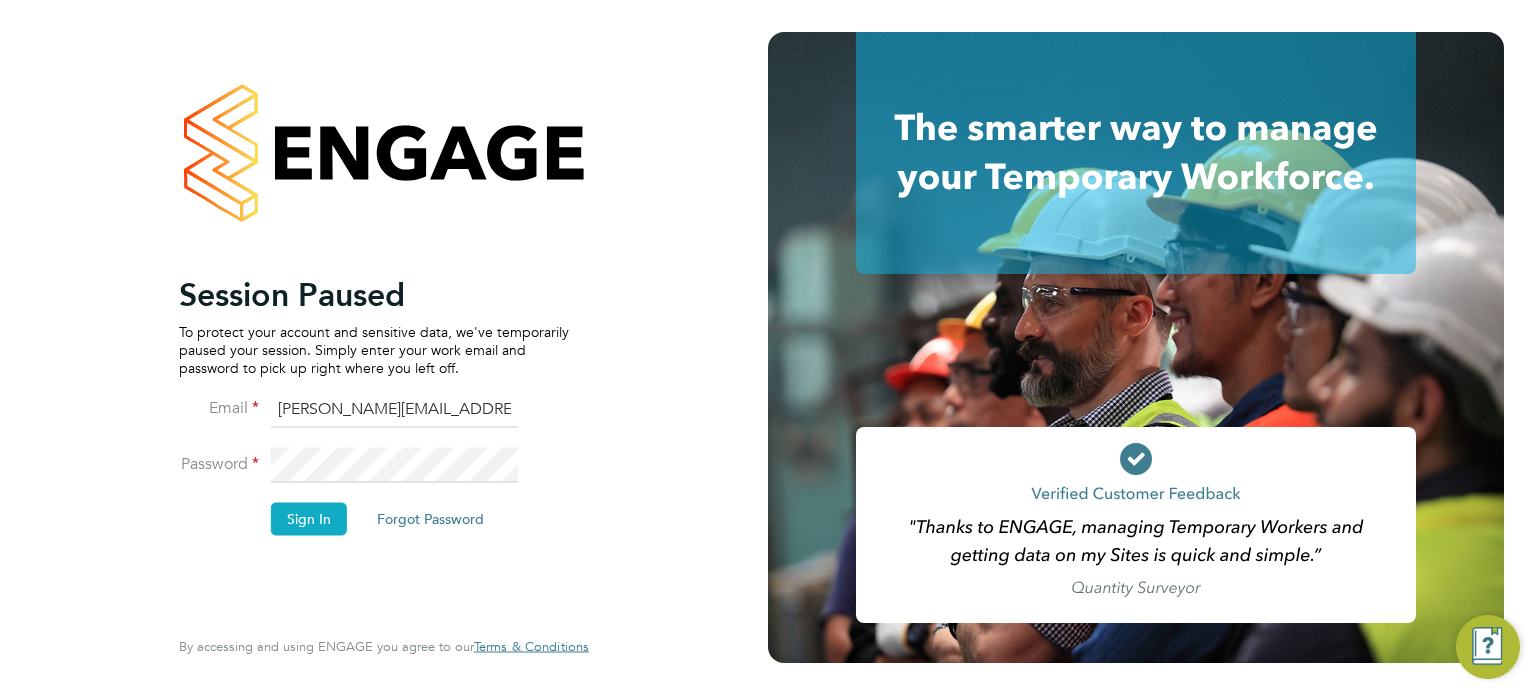 click on "Sign In" 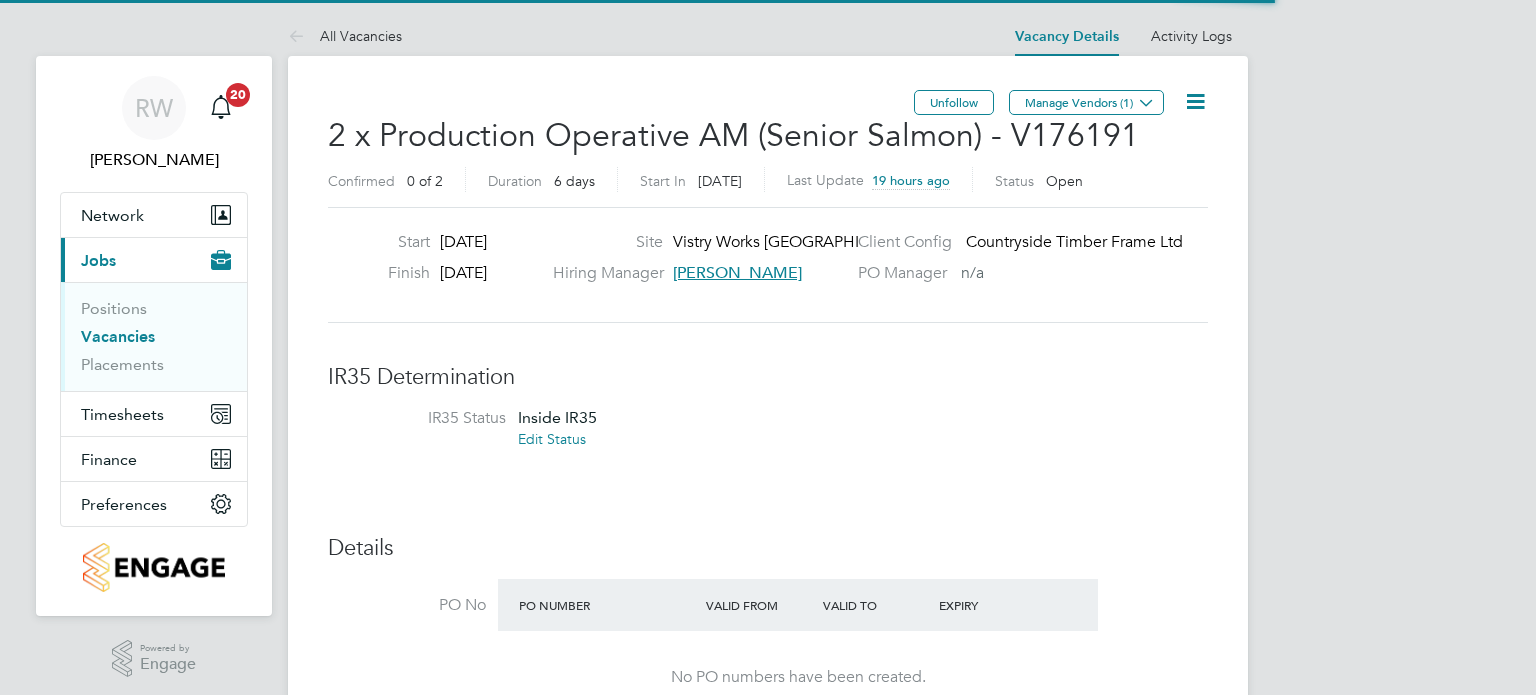 scroll, scrollTop: 0, scrollLeft: 0, axis: both 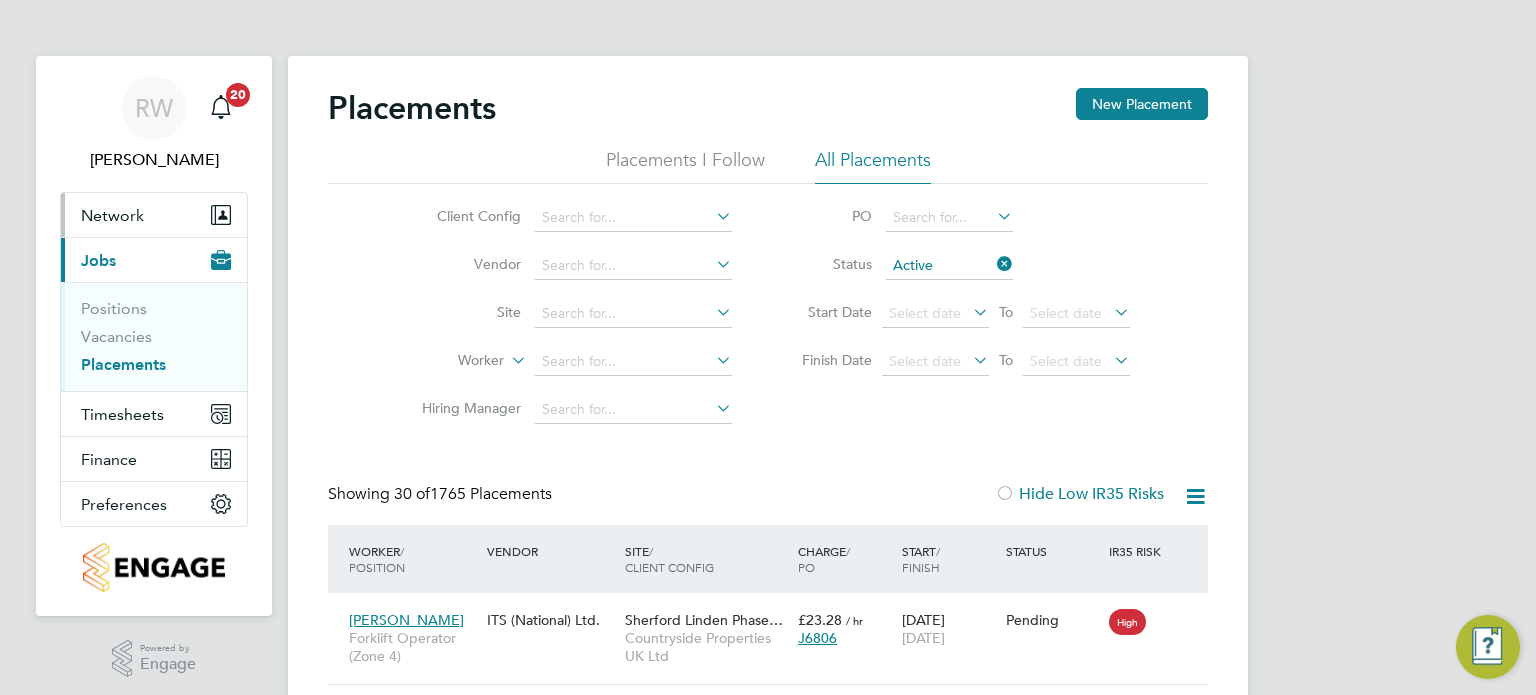click on "Network" at bounding box center (112, 215) 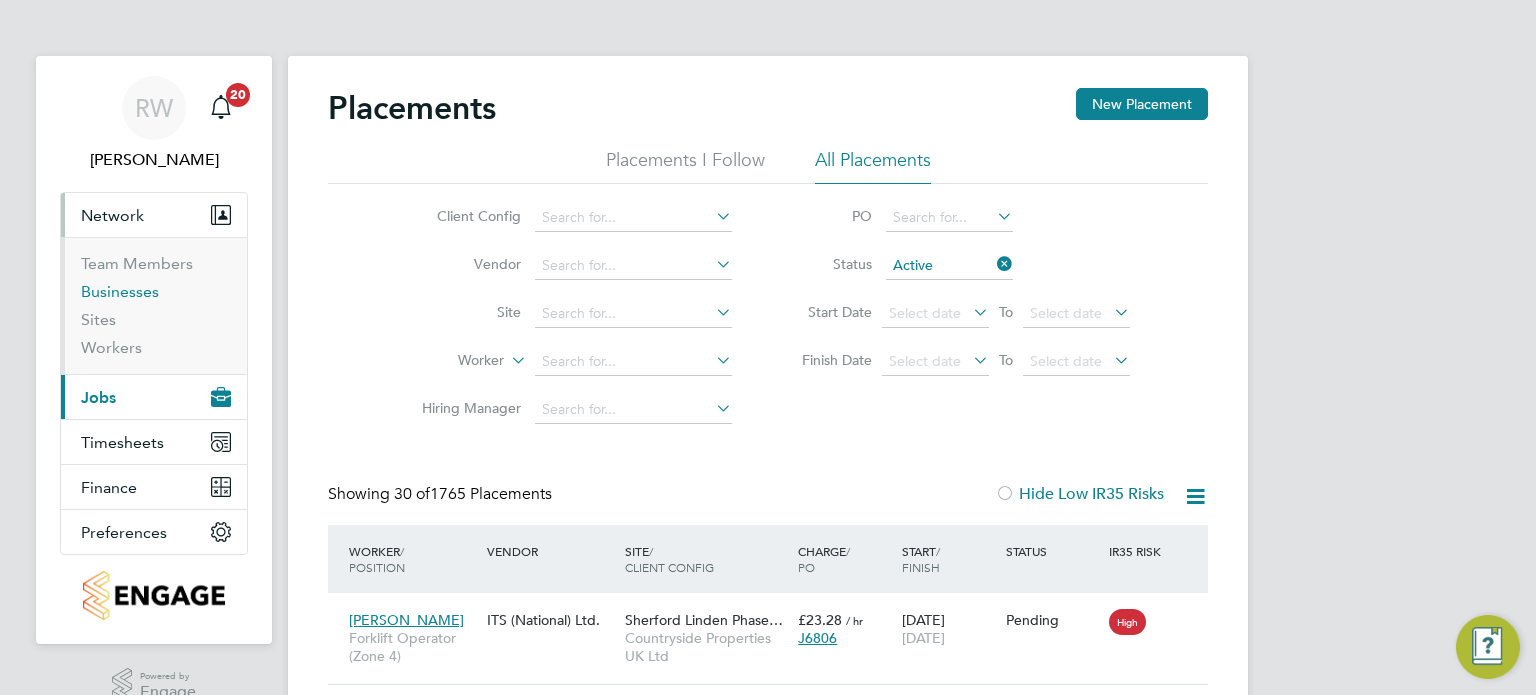 click on "Businesses" at bounding box center (120, 291) 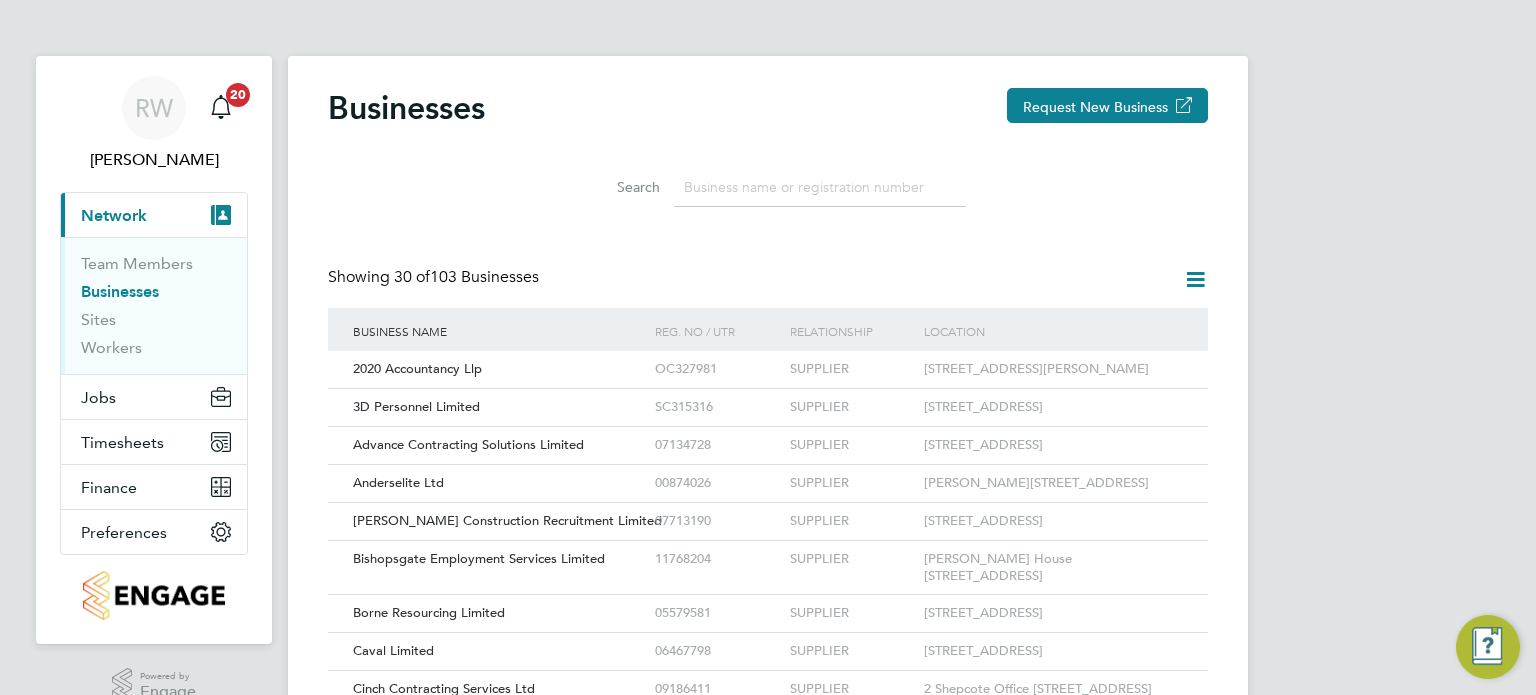 click 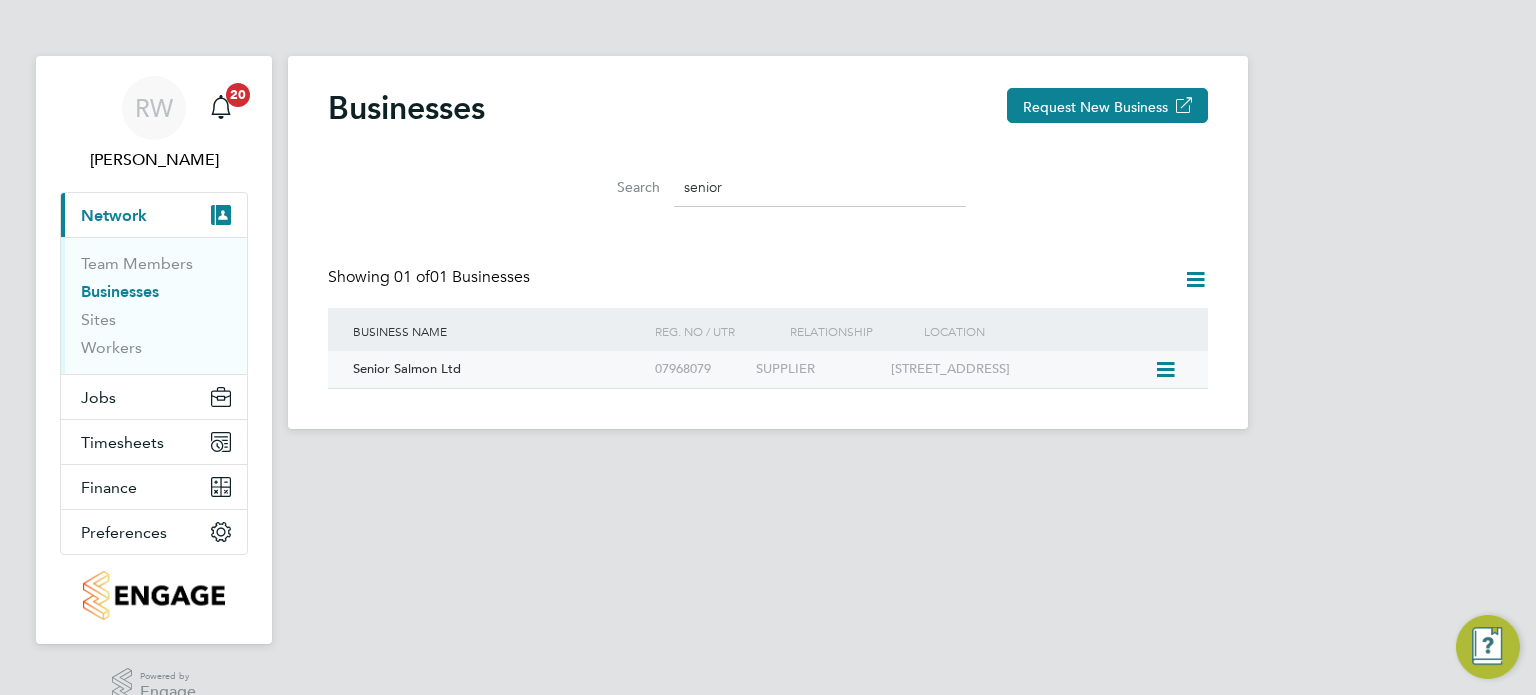 type on "senior" 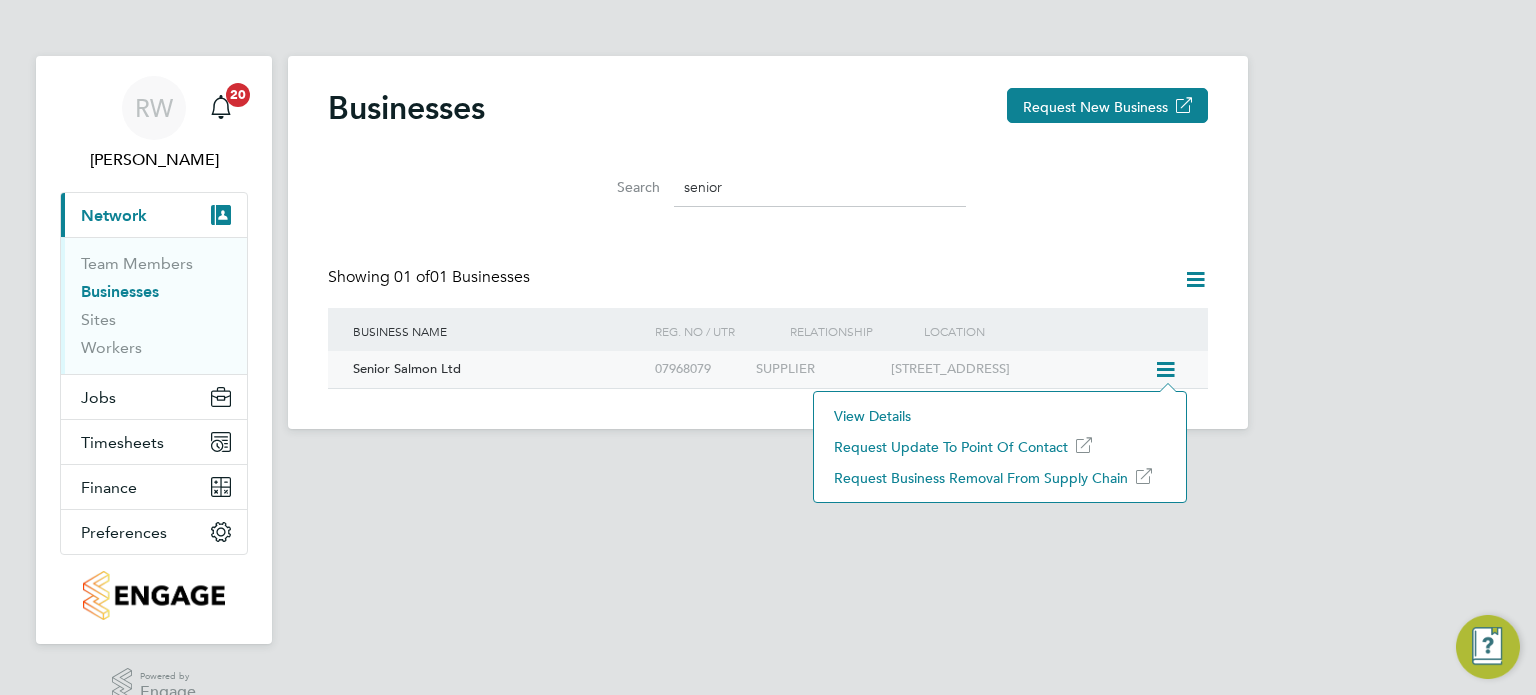 click on "View Details" 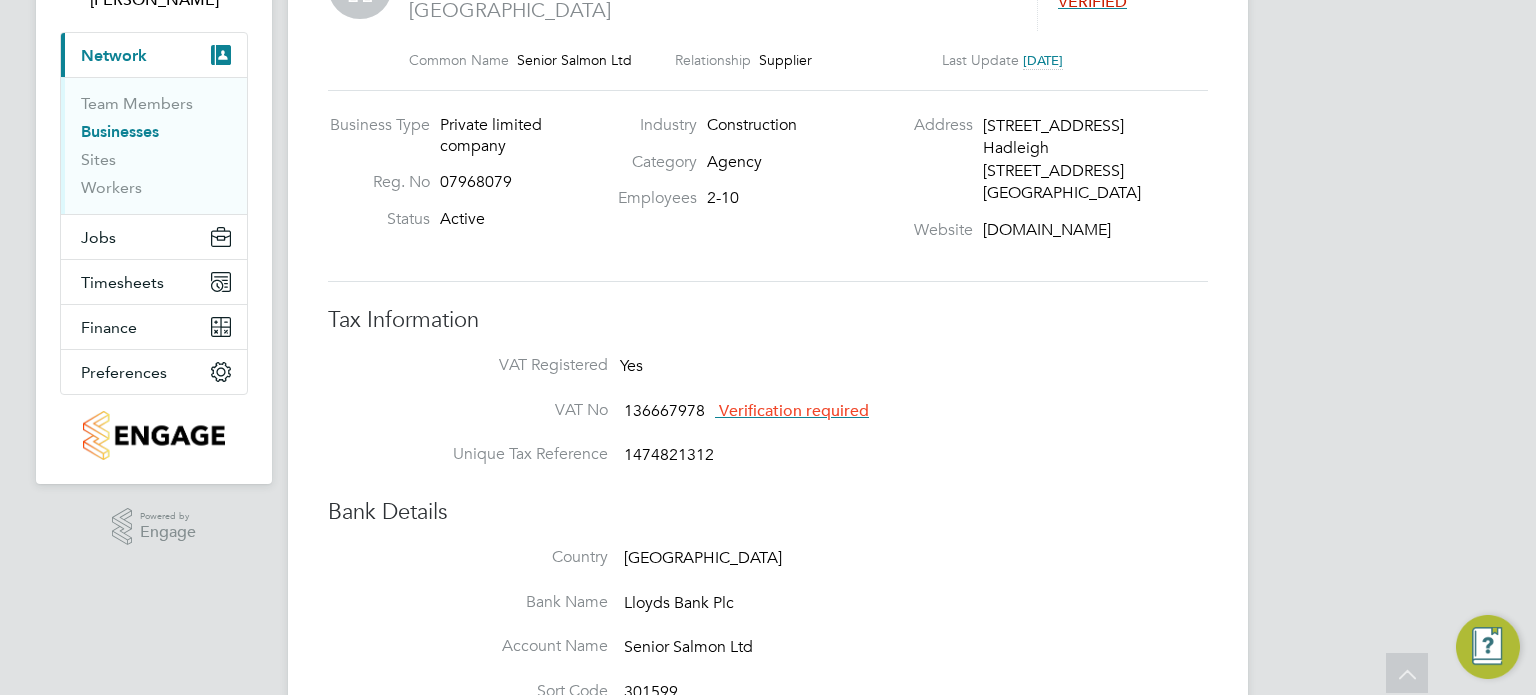 scroll, scrollTop: 0, scrollLeft: 0, axis: both 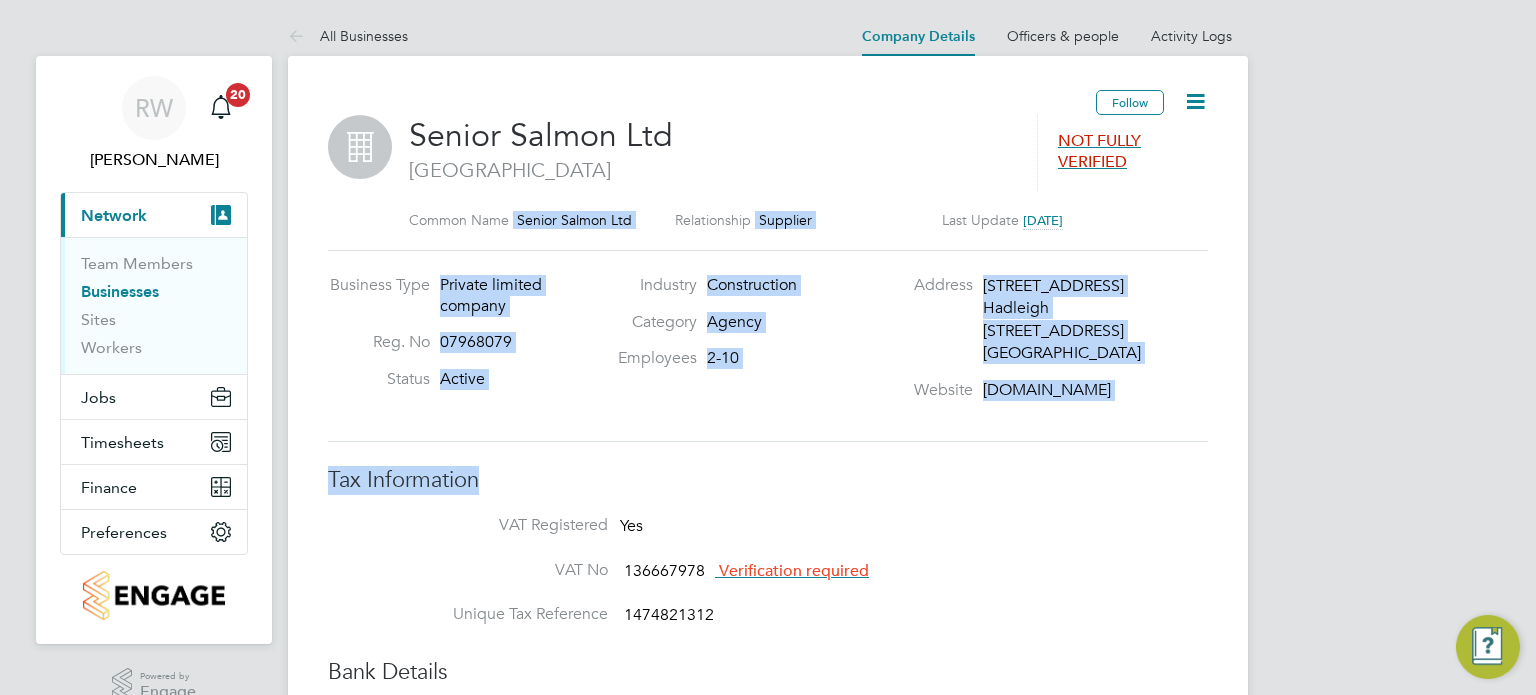 drag, startPoint x: 1001, startPoint y: 467, endPoint x: 1082, endPoint y: 156, distance: 321.37518 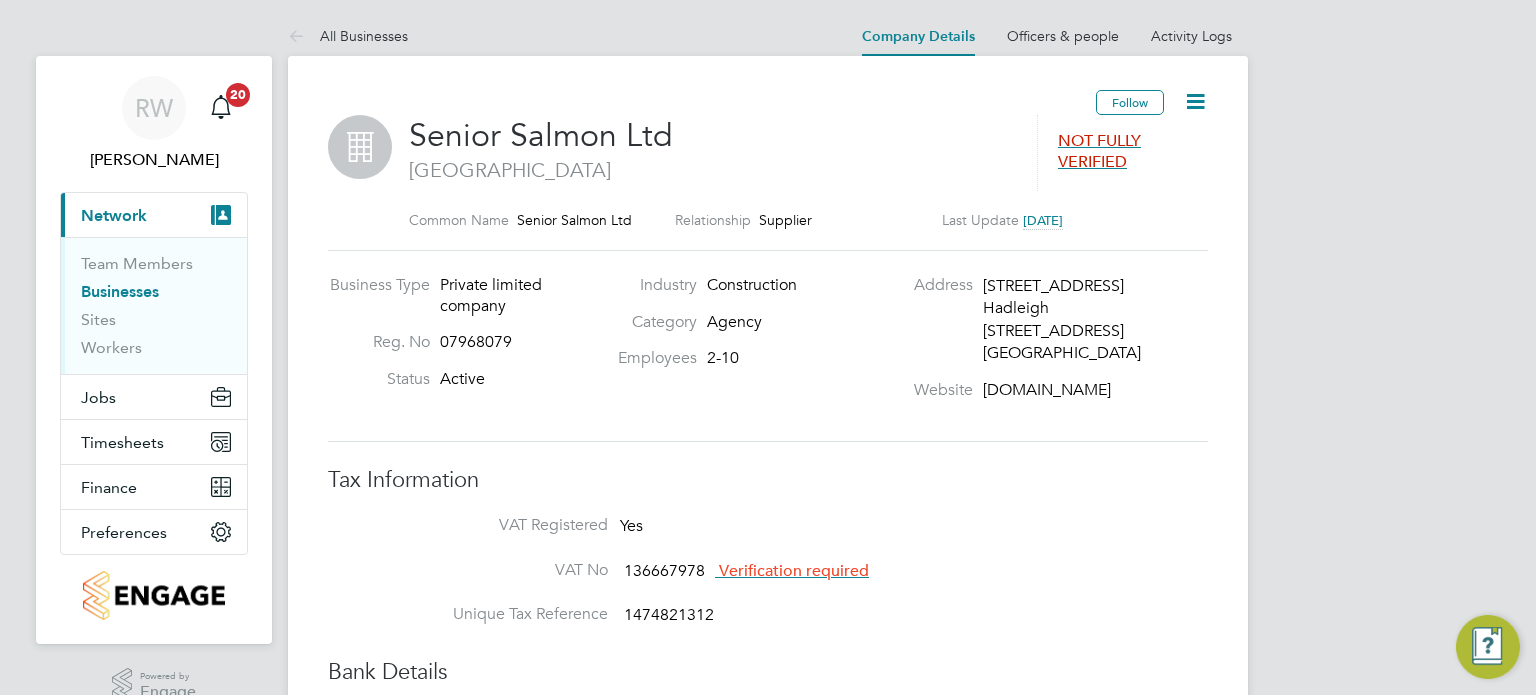 click 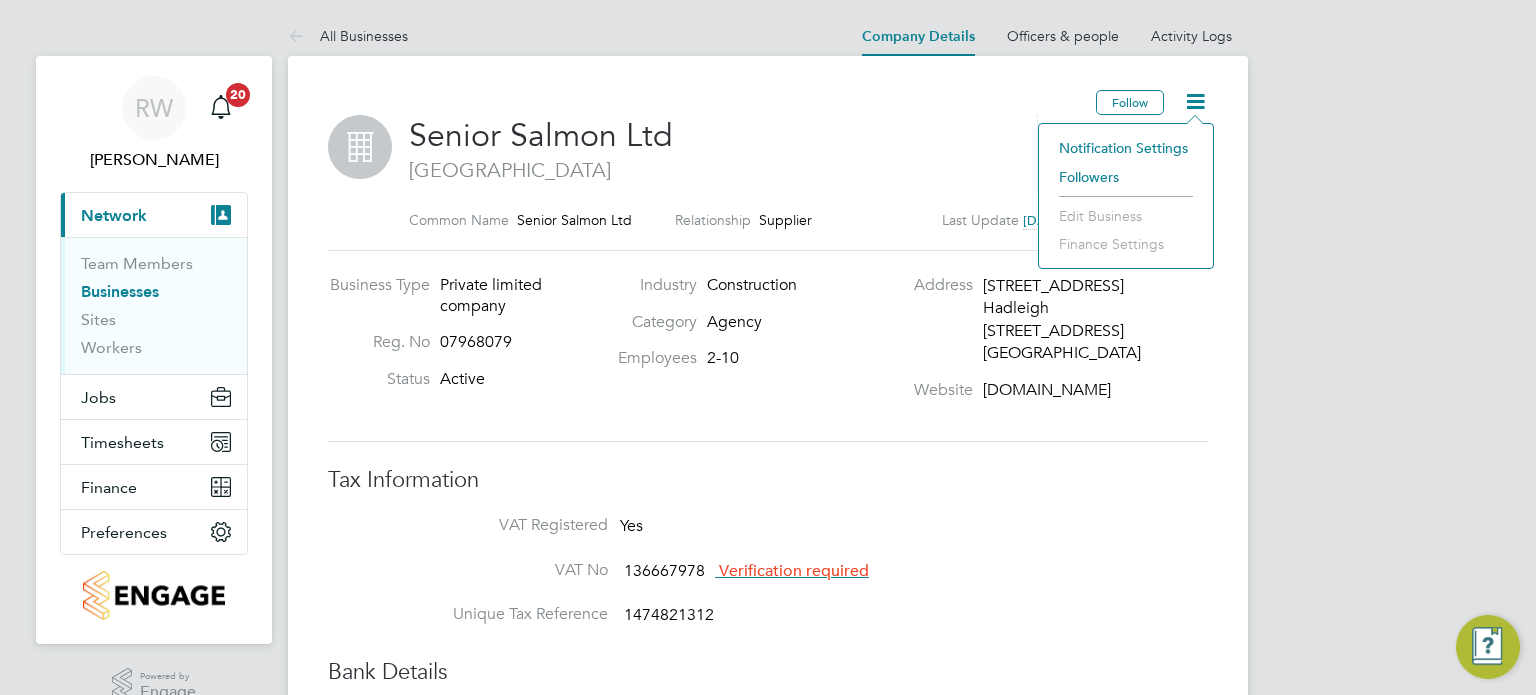 click on "Notification Settings" 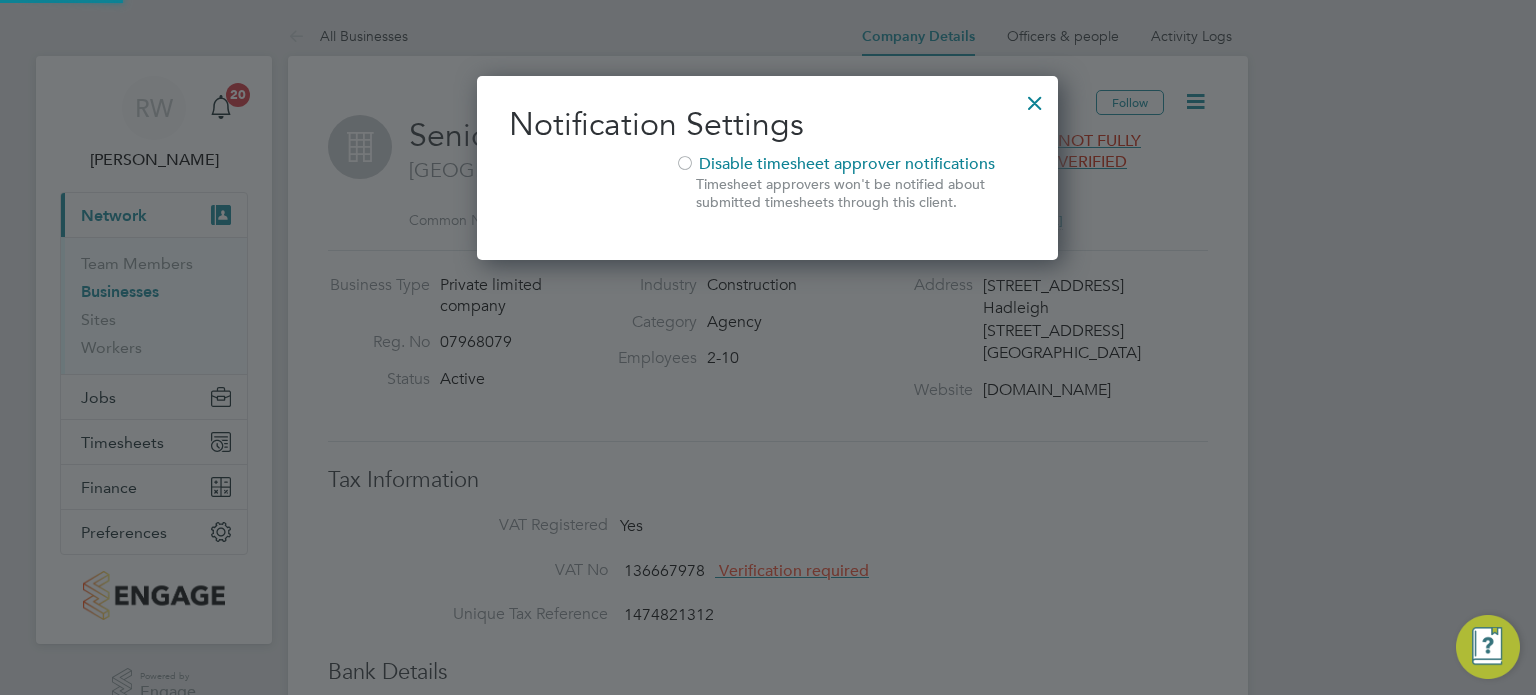 scroll, scrollTop: 9, scrollLeft: 9, axis: both 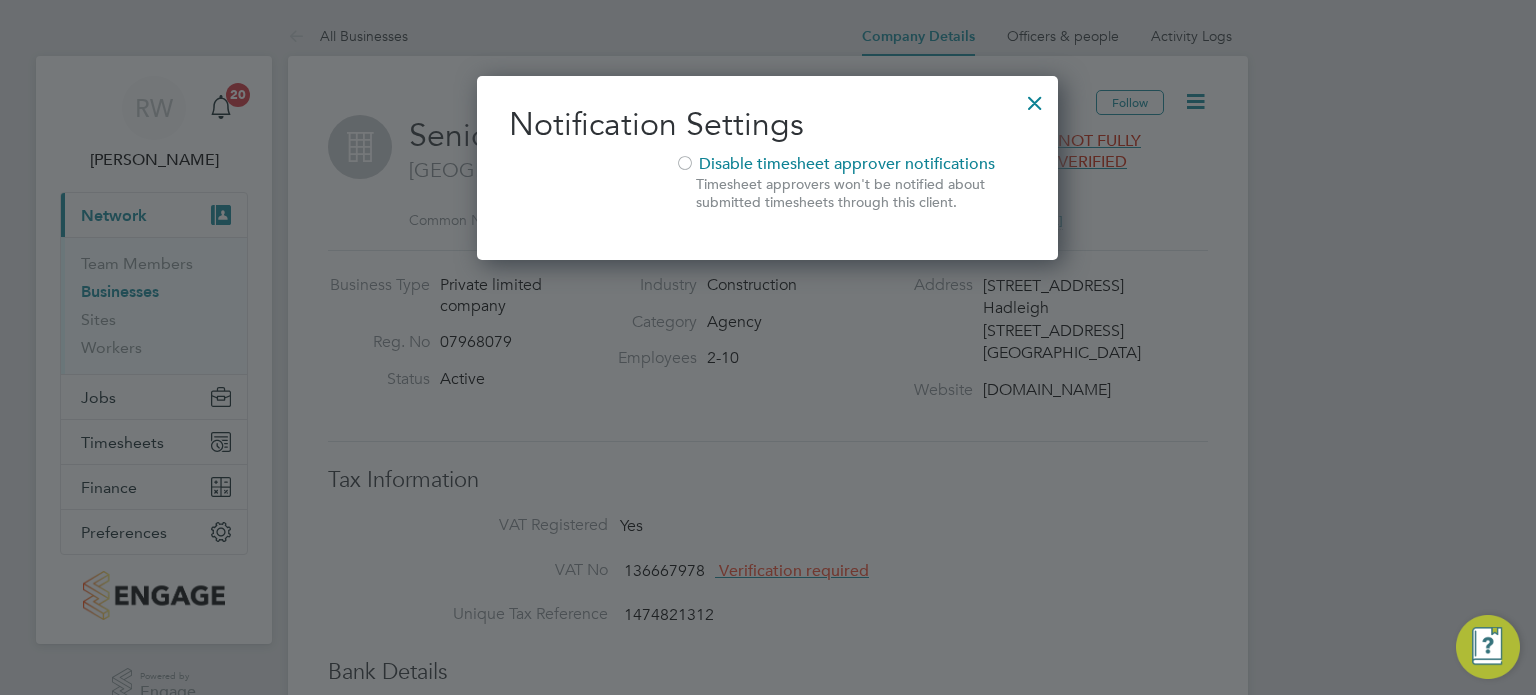 click at bounding box center (1035, 98) 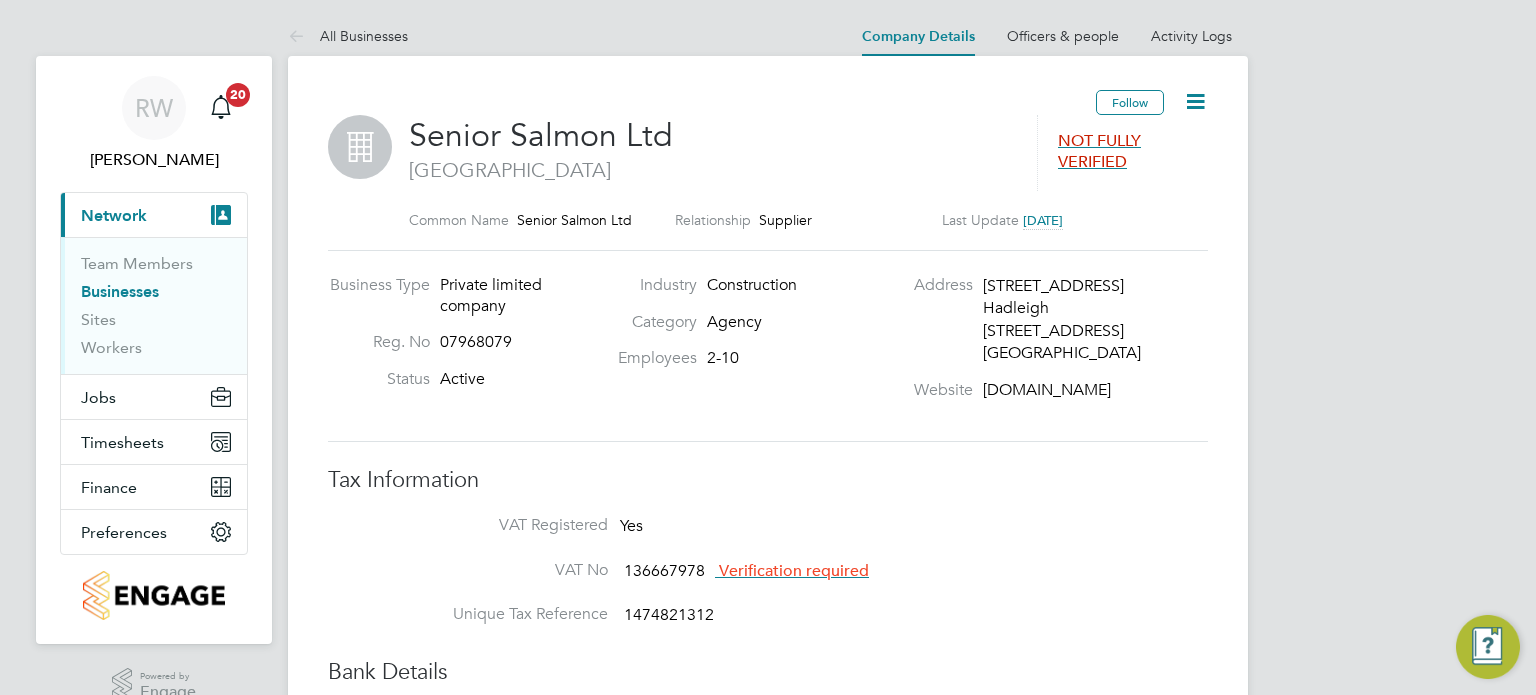 click 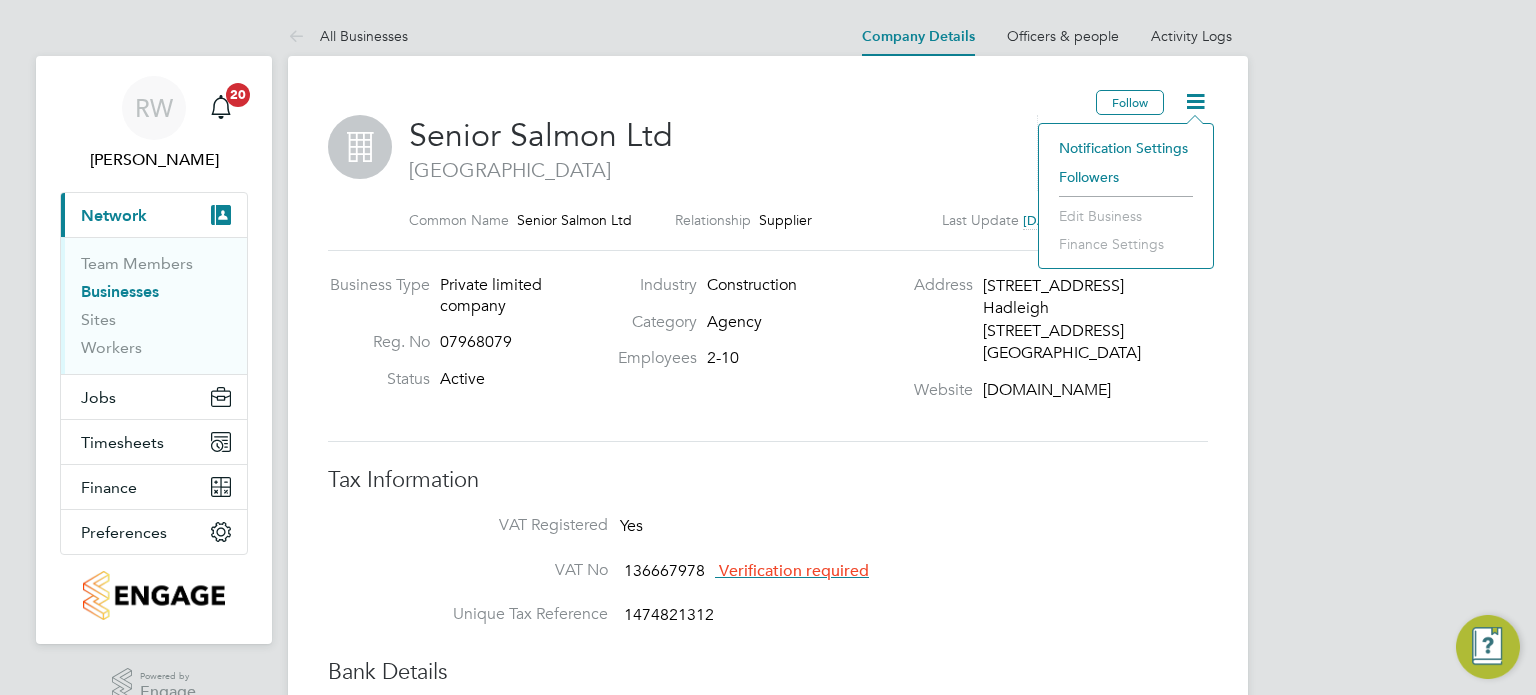 click on "Website seniorsalmon.com" 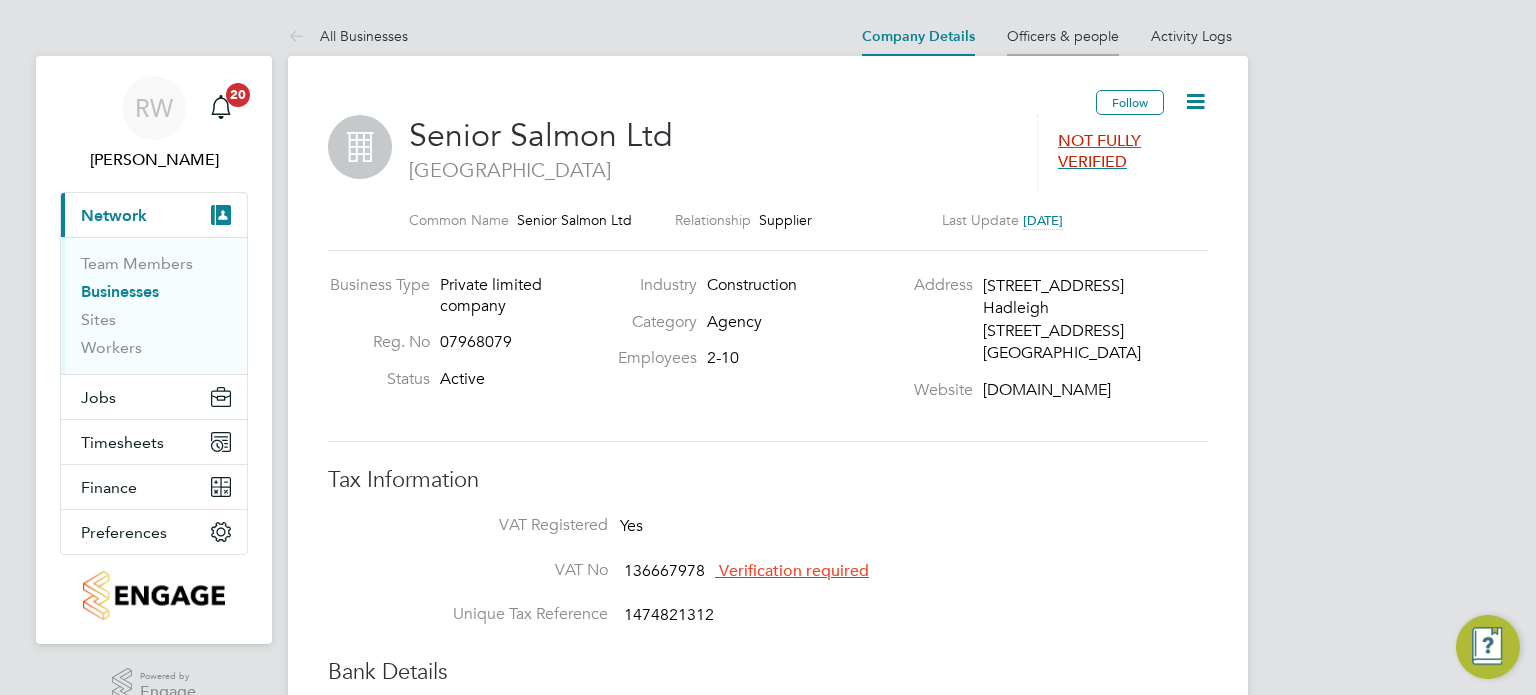 click on "Officers & people" at bounding box center (1063, 36) 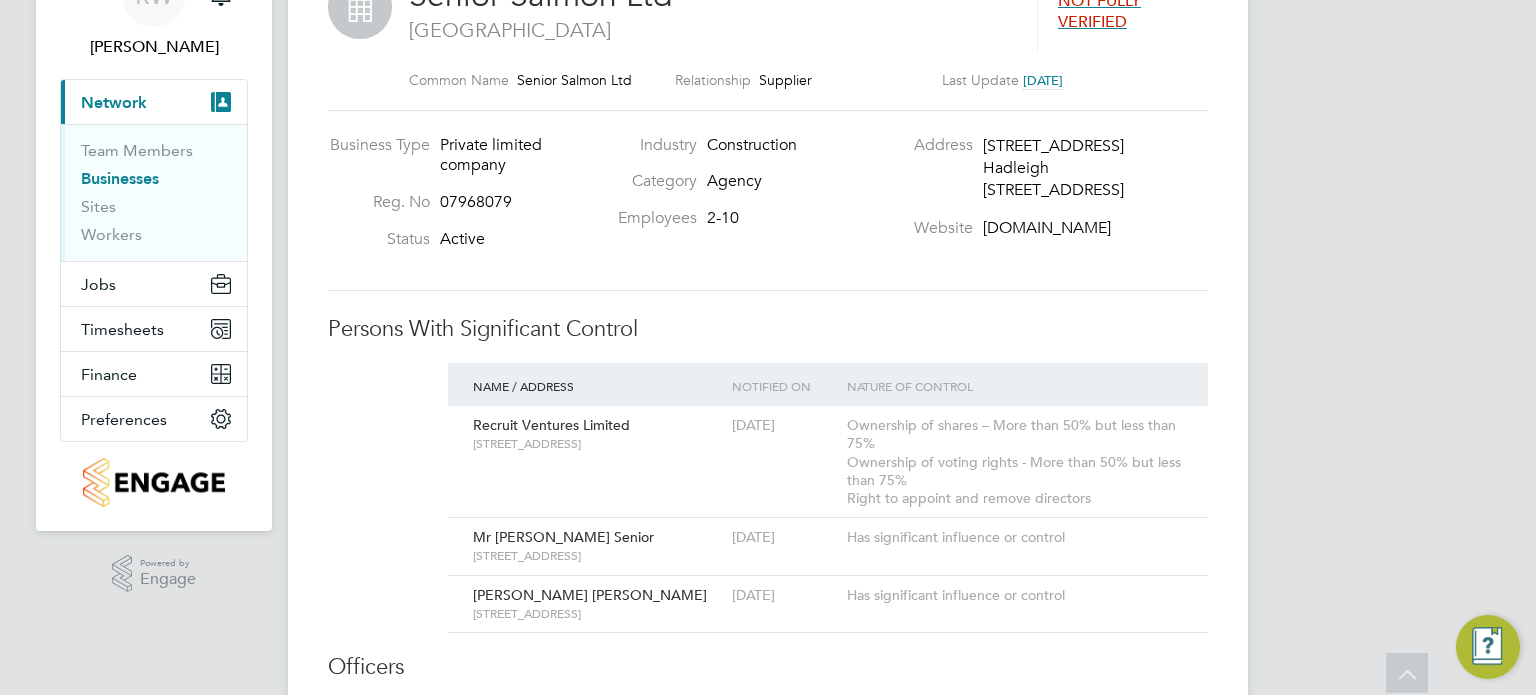 scroll, scrollTop: 0, scrollLeft: 0, axis: both 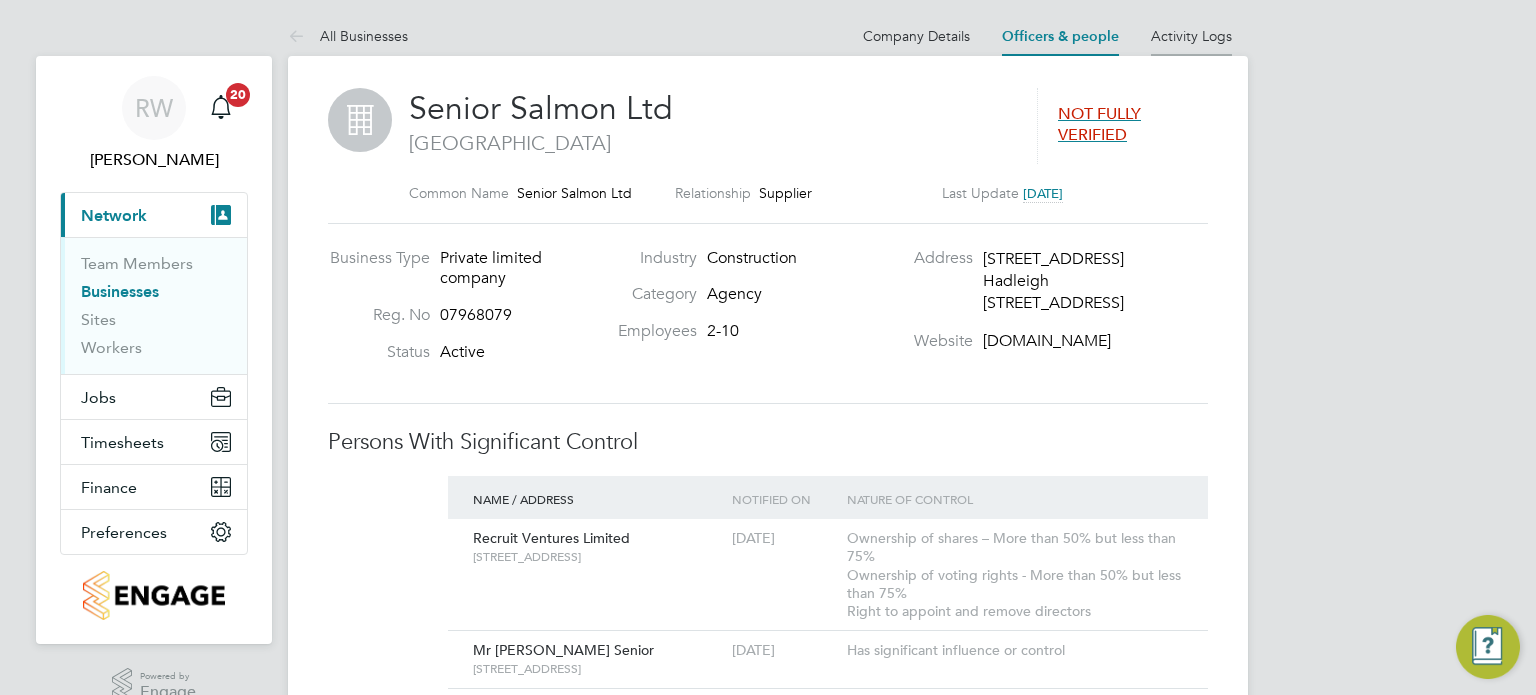 click on "Activity Logs" at bounding box center (1191, 36) 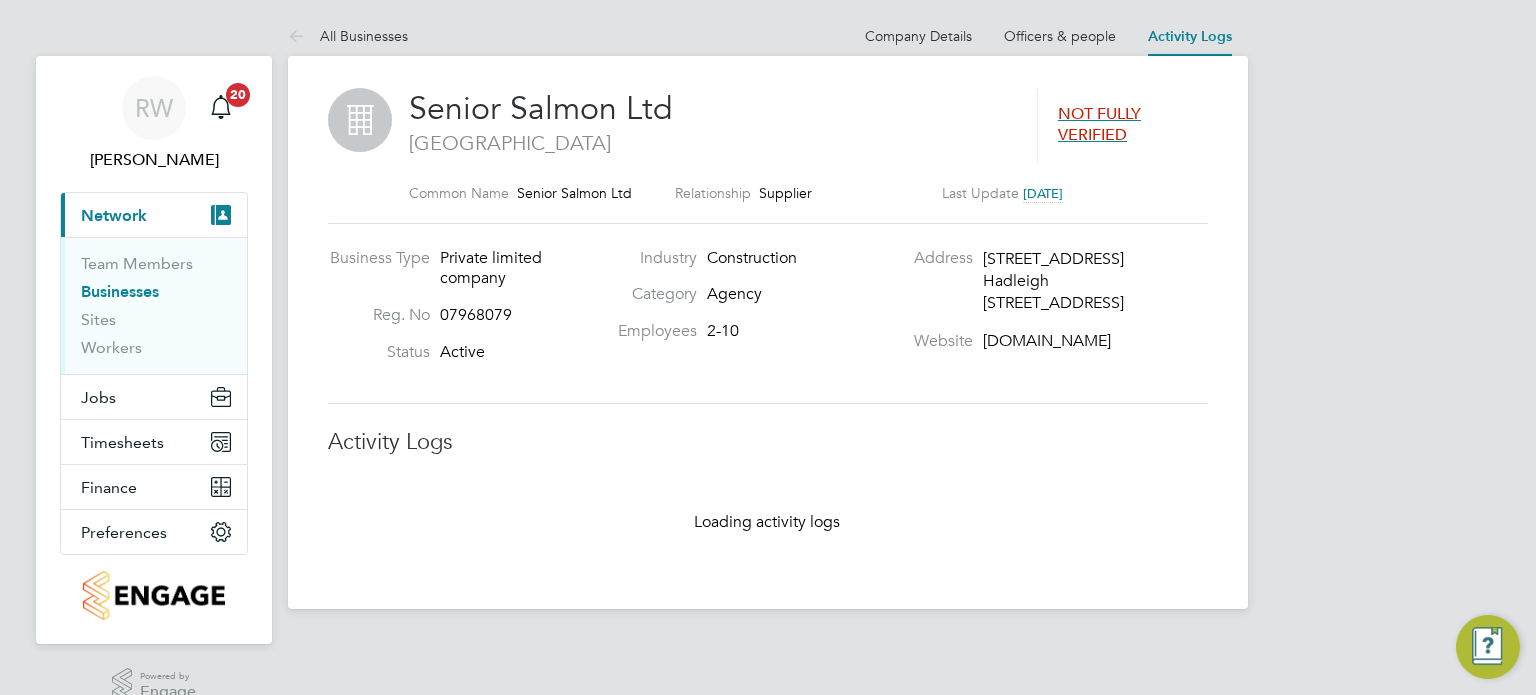 click on "Activity Logs" at bounding box center (1190, 36) 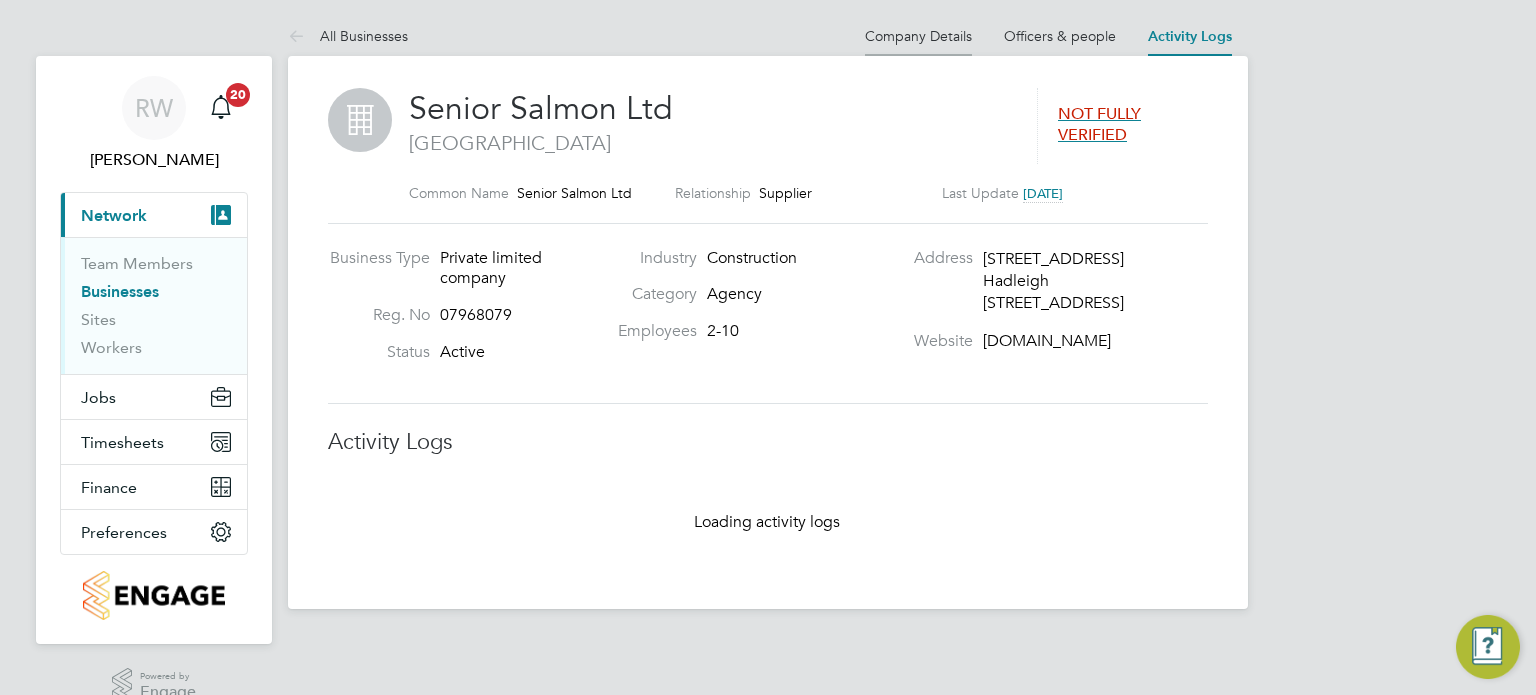 click on "Company Details" at bounding box center (918, 36) 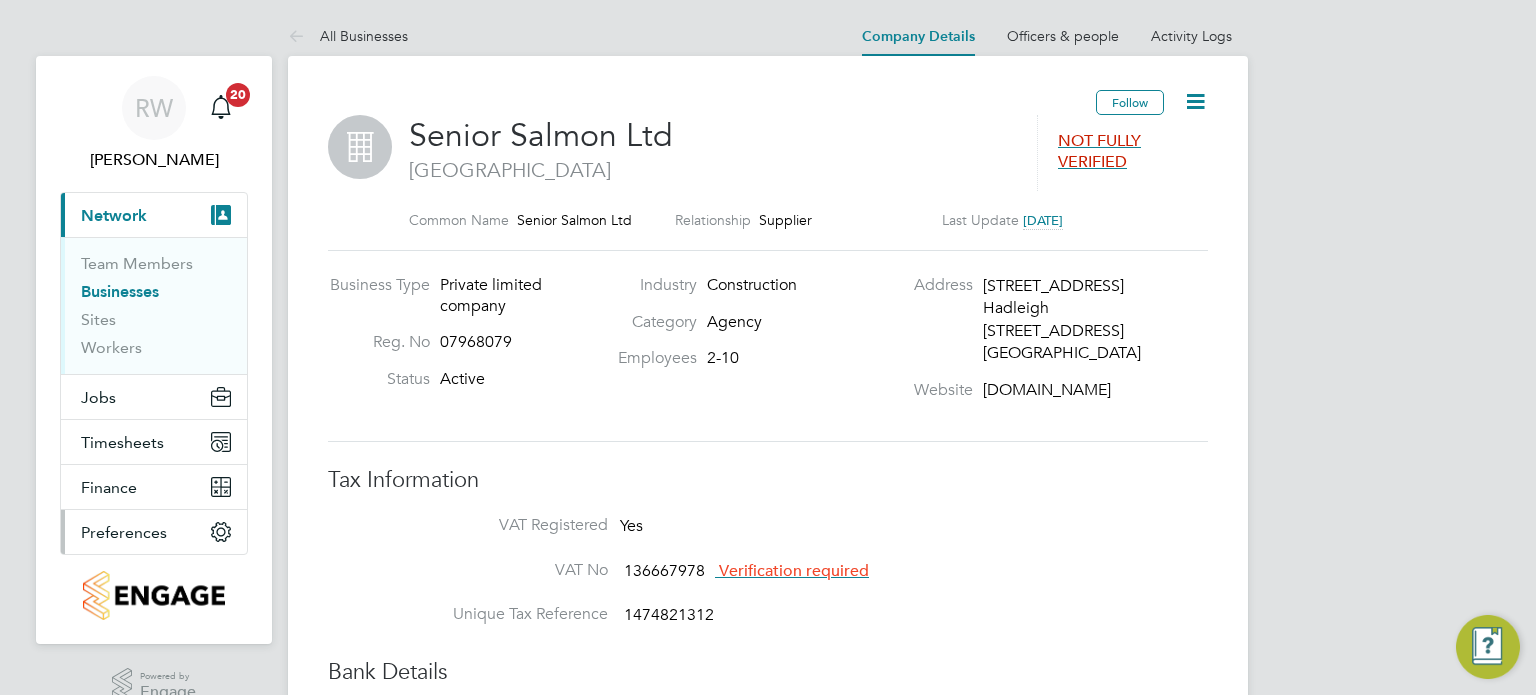 click on "Preferences" at bounding box center (124, 532) 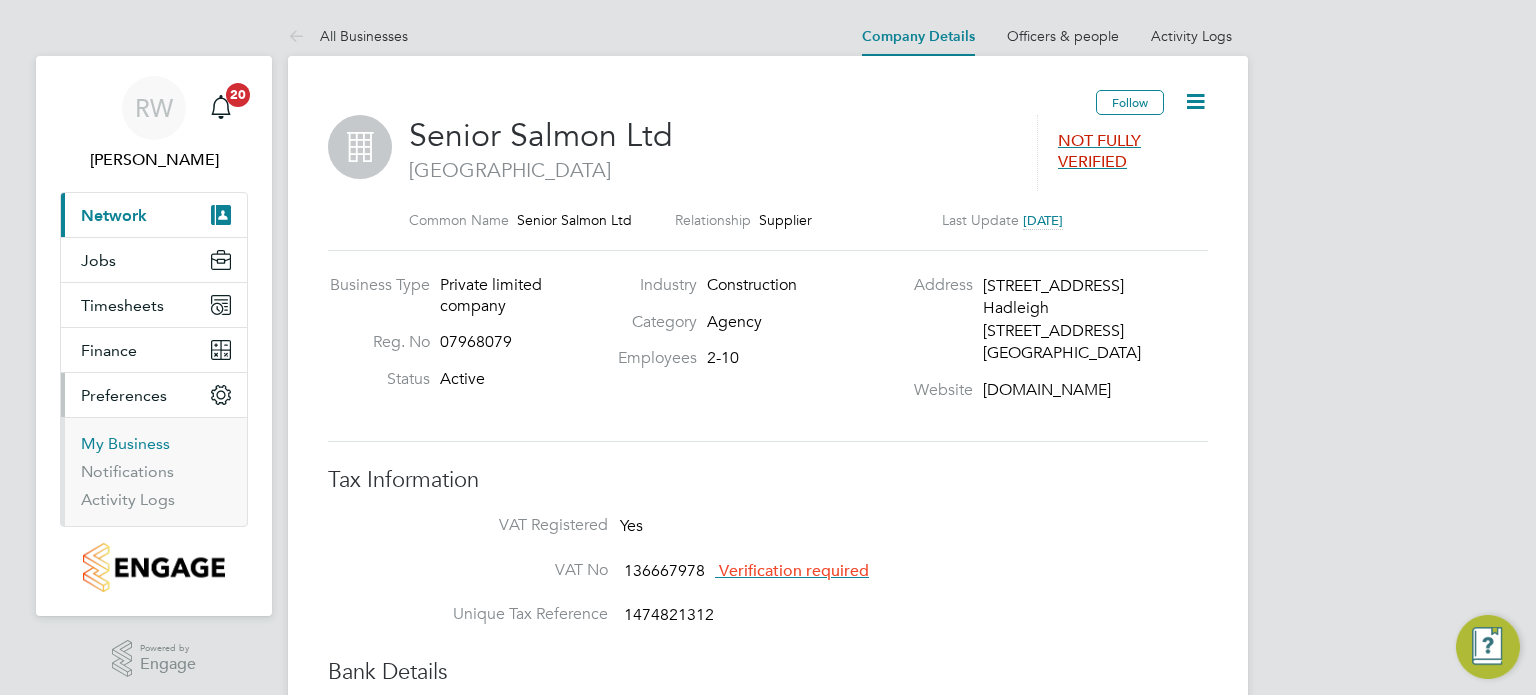 click on "My Business" at bounding box center (125, 443) 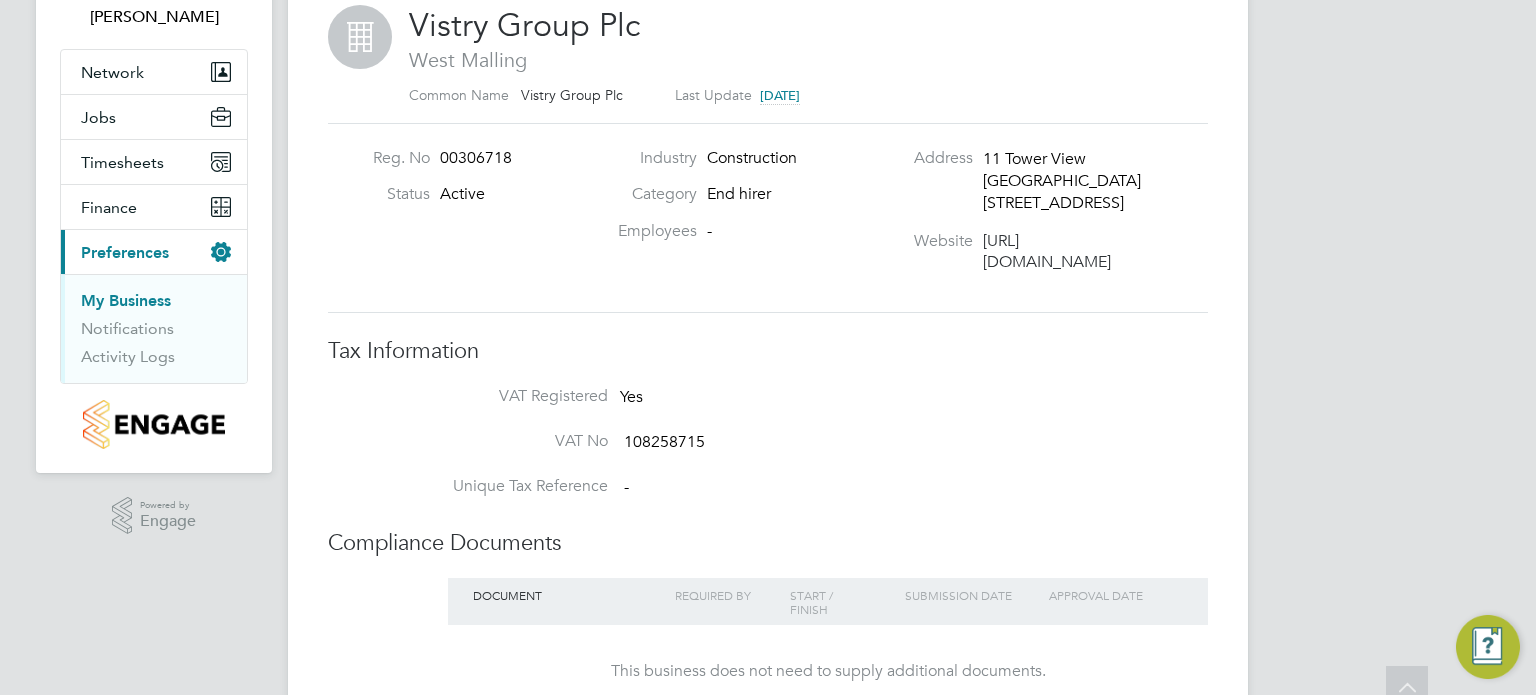 scroll, scrollTop: 0, scrollLeft: 0, axis: both 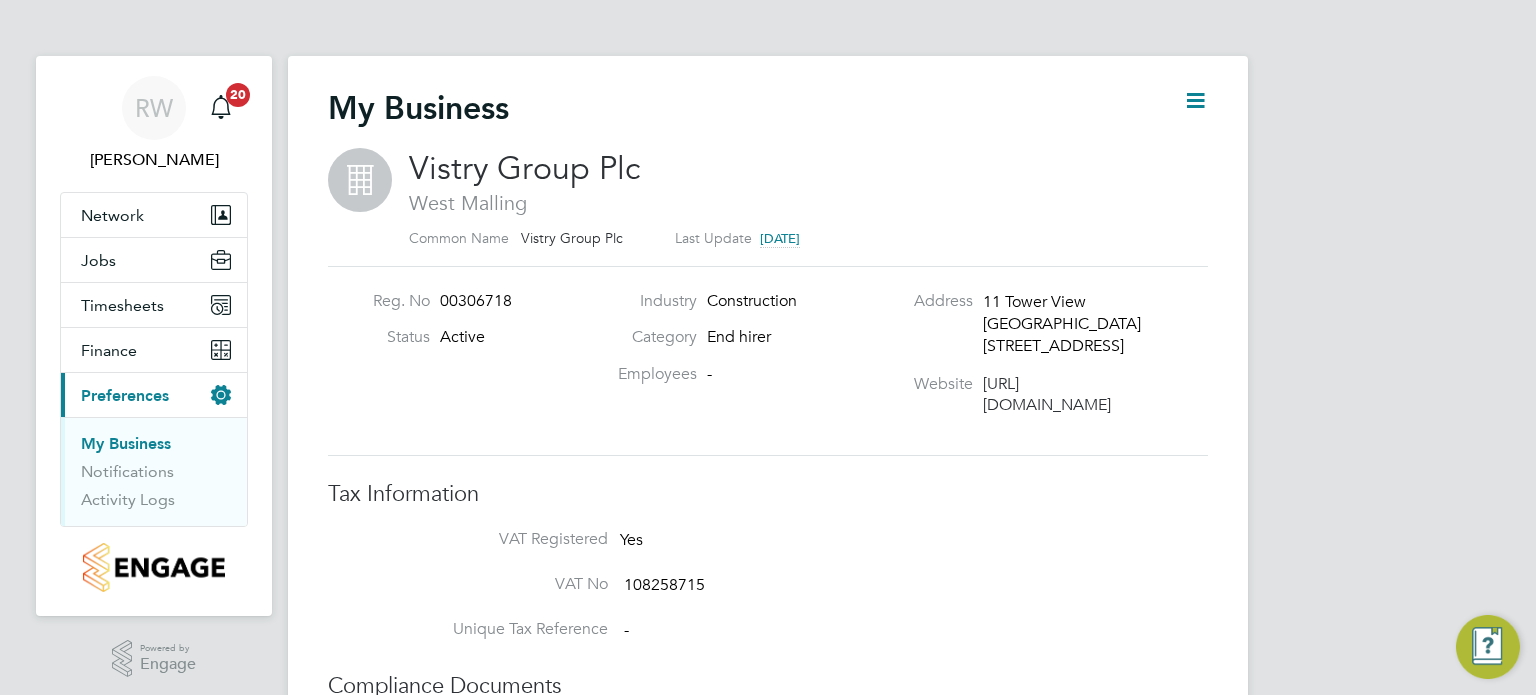 click 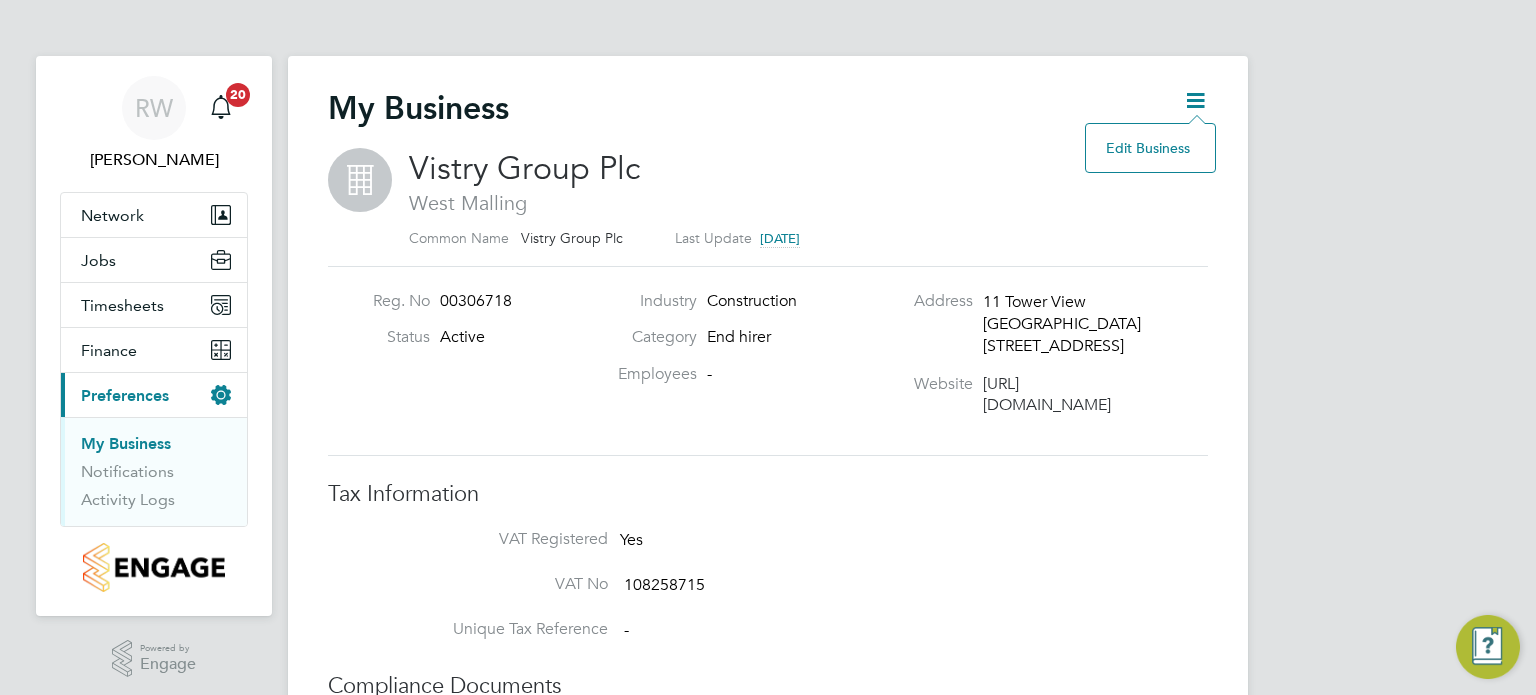 click on "Reg. No 00306718 Status Active Industry Construction Category End hirer Employees - Address 11 Tower View Kings Hill West Malling, ME19 4UY Website https://www.countrysideproperties.com/" 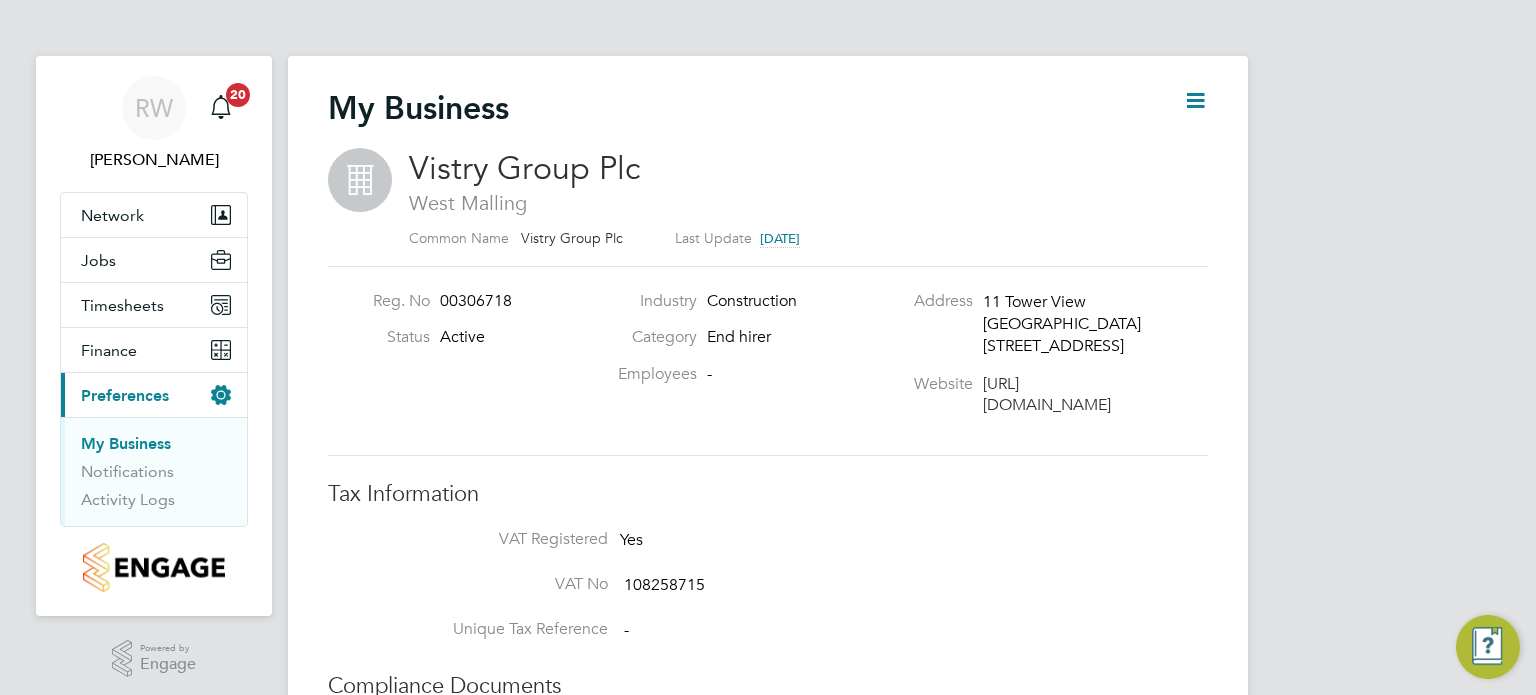 click on "Reg. No 00306718 Status Active Industry Construction Category End hirer Employees - Address 11 Tower View Kings Hill West Malling, ME19 4UY Website https://www.countrysideproperties.com/" 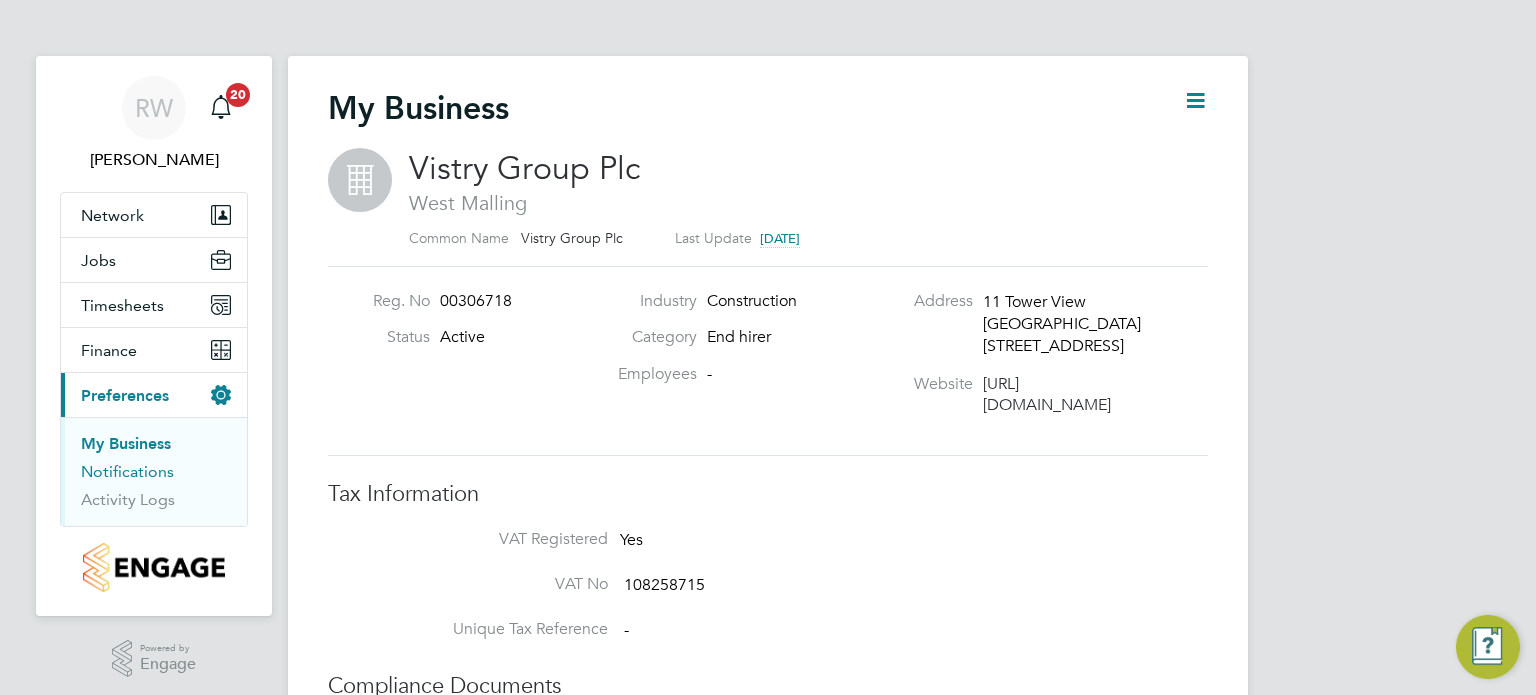 click on "Notifications" at bounding box center (127, 471) 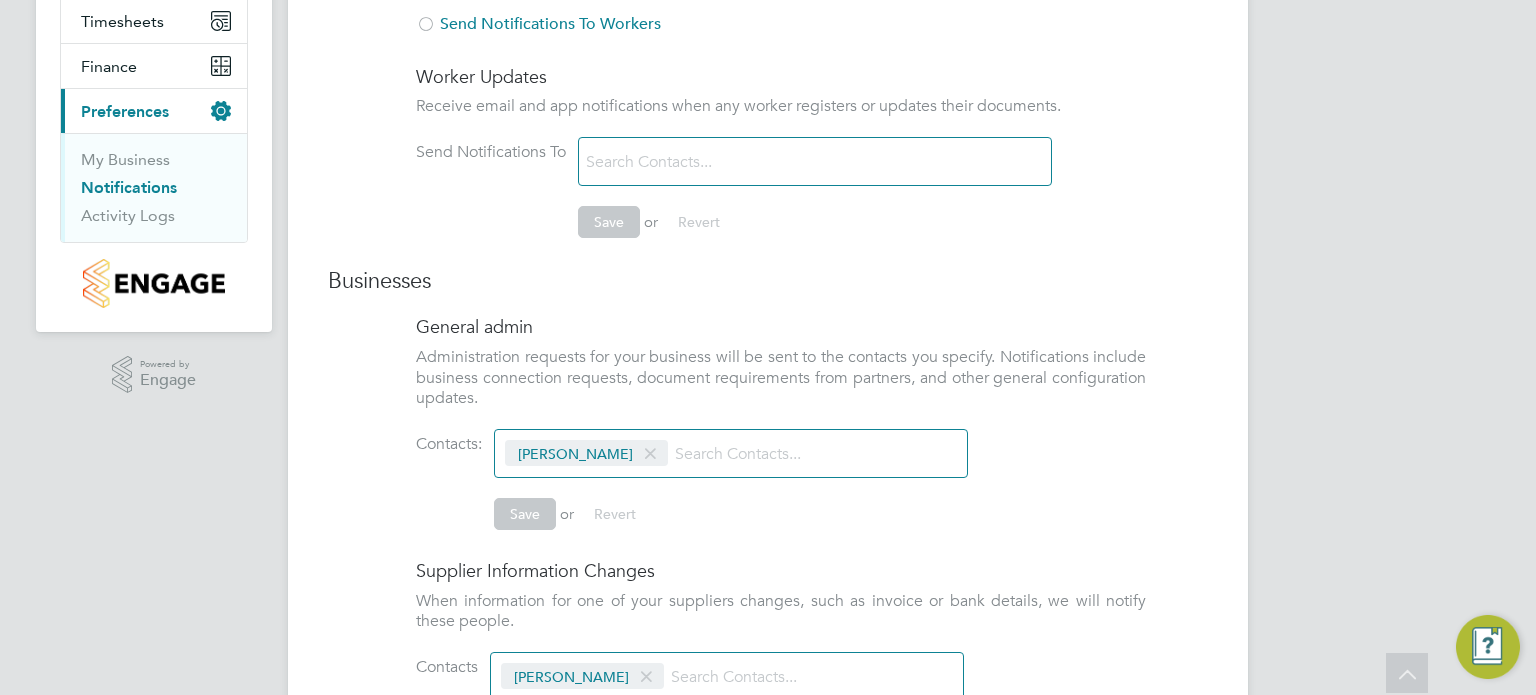 scroll, scrollTop: 0, scrollLeft: 0, axis: both 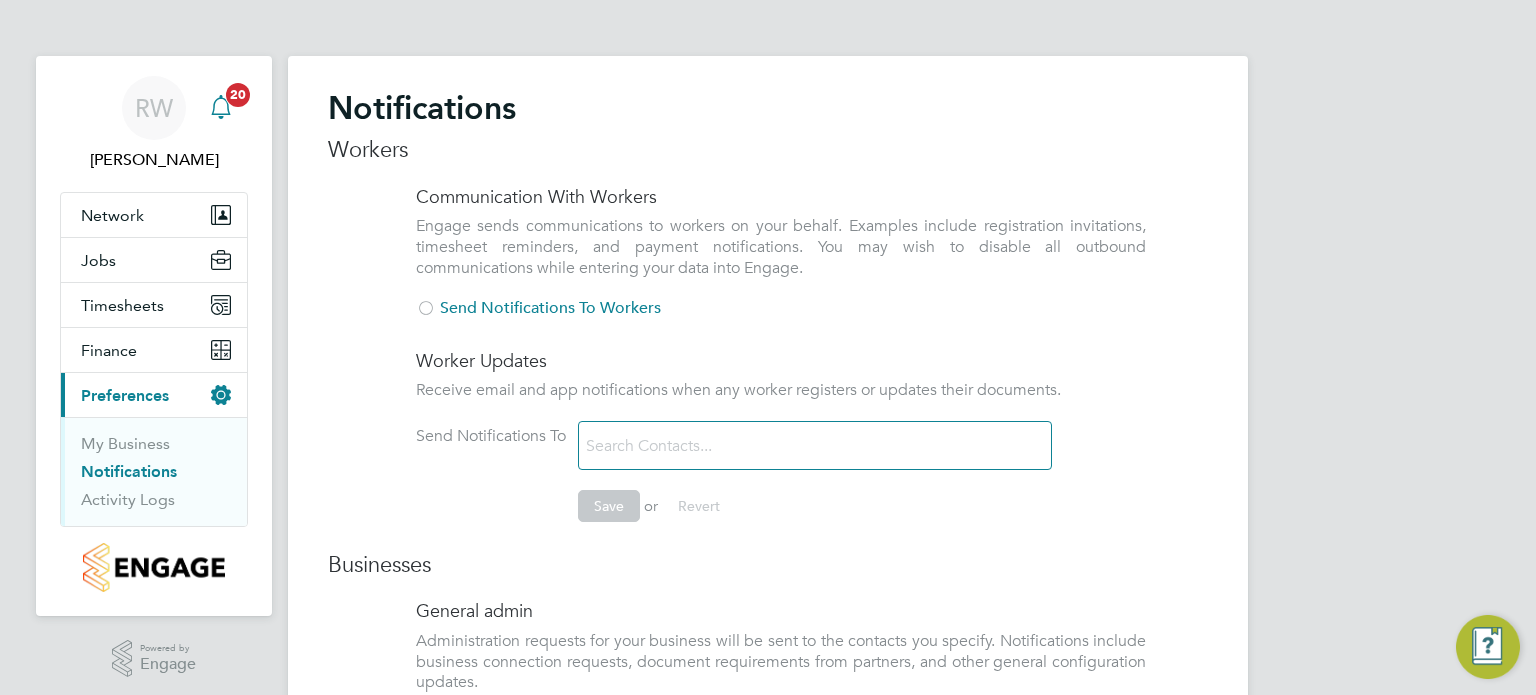 click at bounding box center (221, 108) 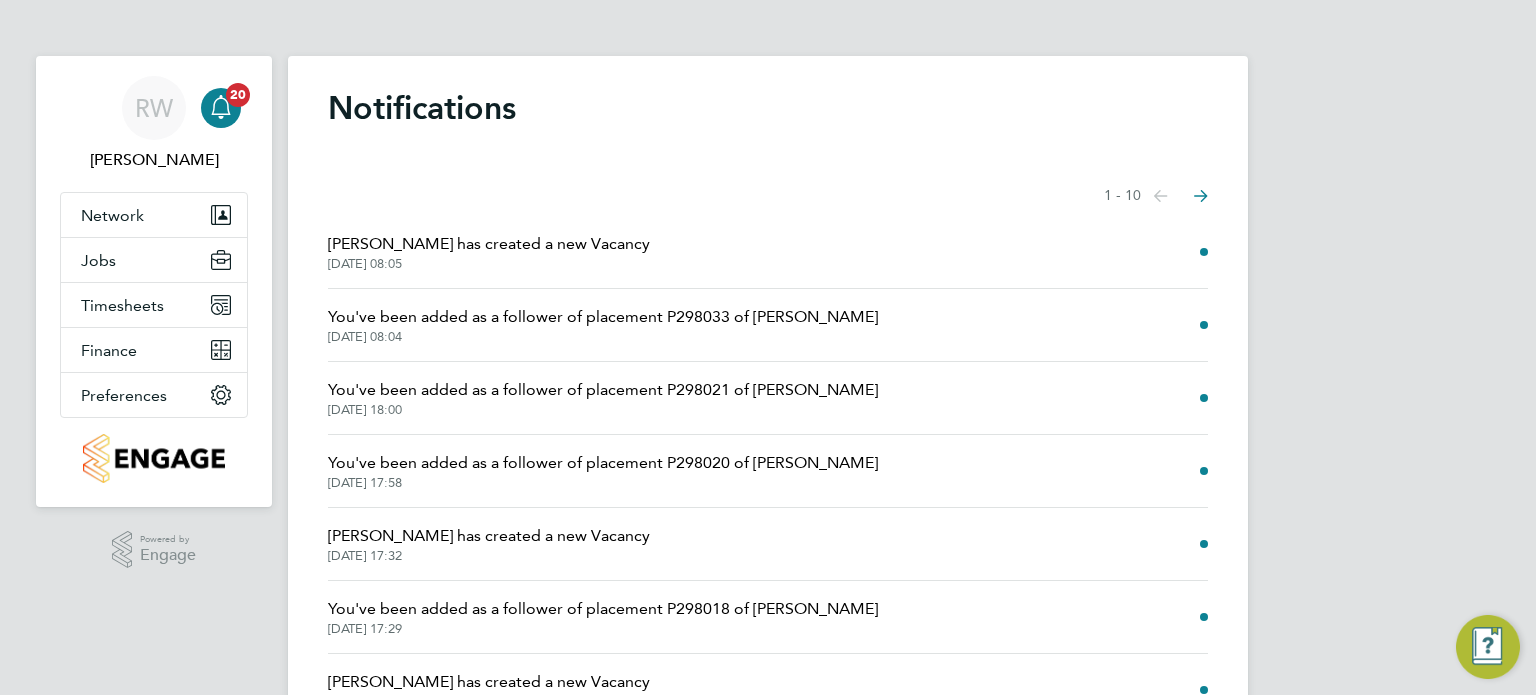 click on "Michael Adamson has created a new Vacancy" 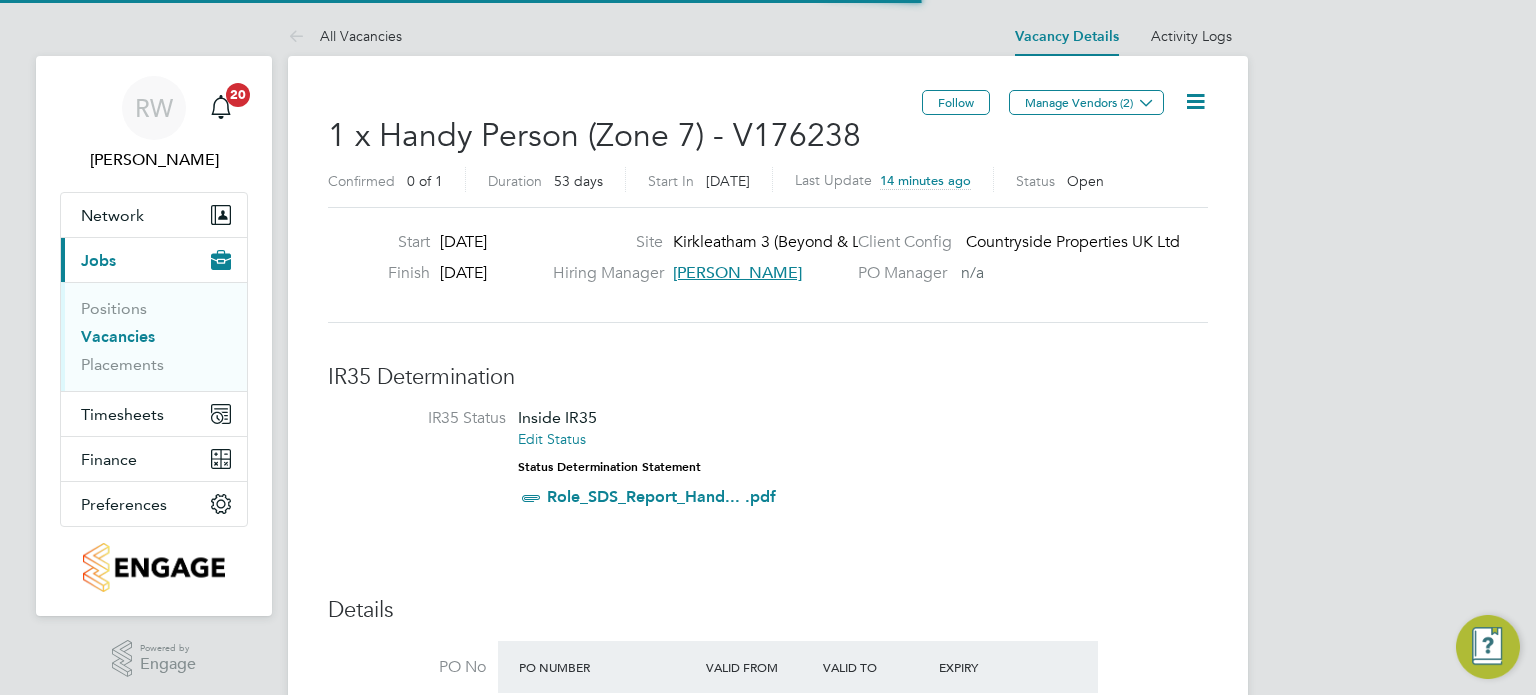 scroll, scrollTop: 10, scrollLeft: 10, axis: both 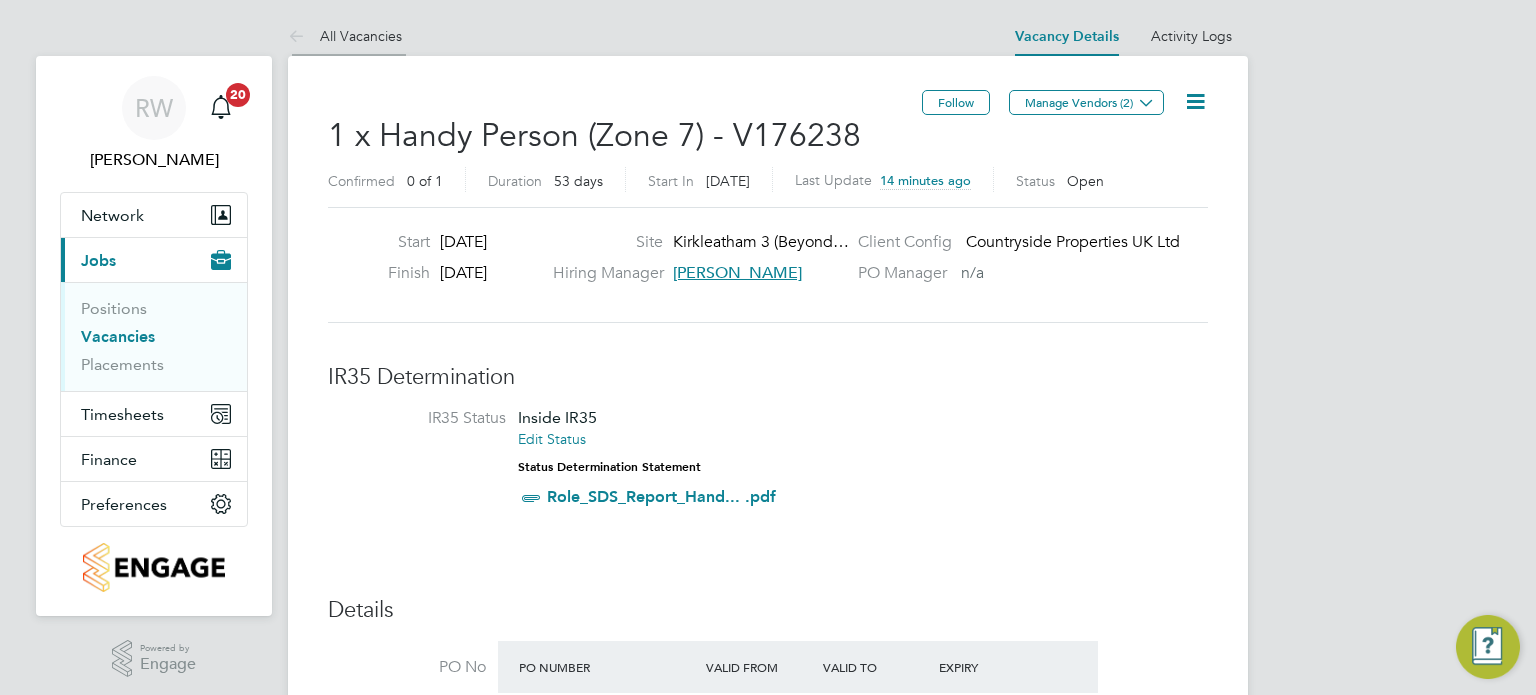 click on "All Vacancies" at bounding box center [345, 36] 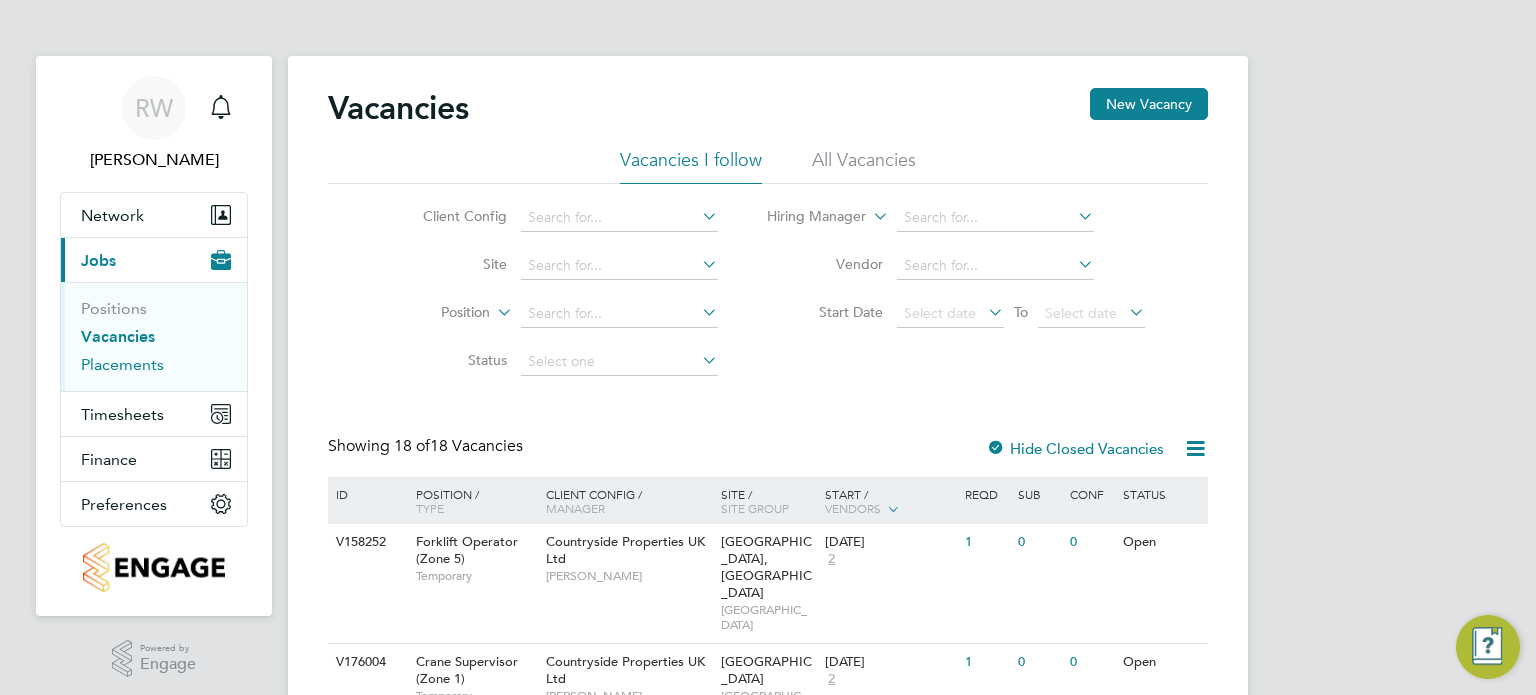 click on "Placements" at bounding box center [122, 364] 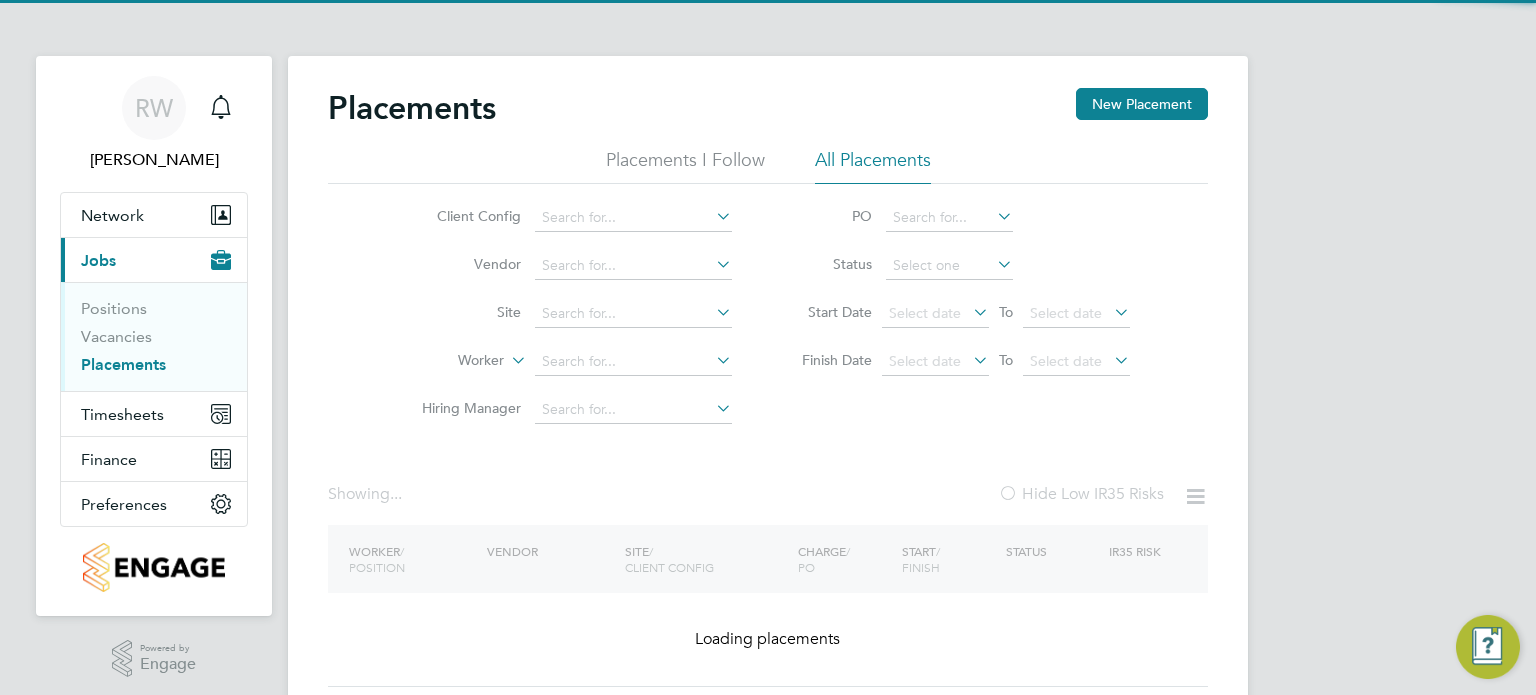 click on "Positions" at bounding box center [156, 313] 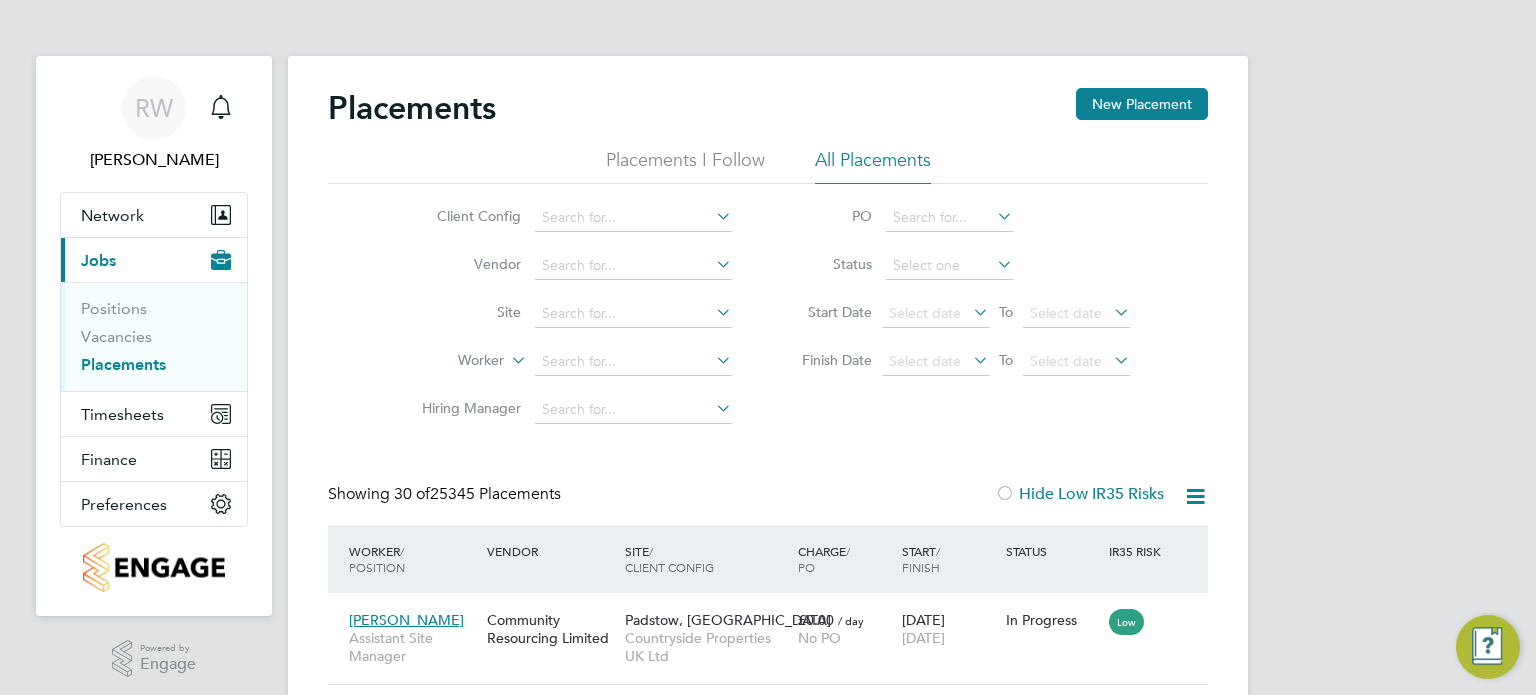 scroll, scrollTop: 10, scrollLeft: 9, axis: both 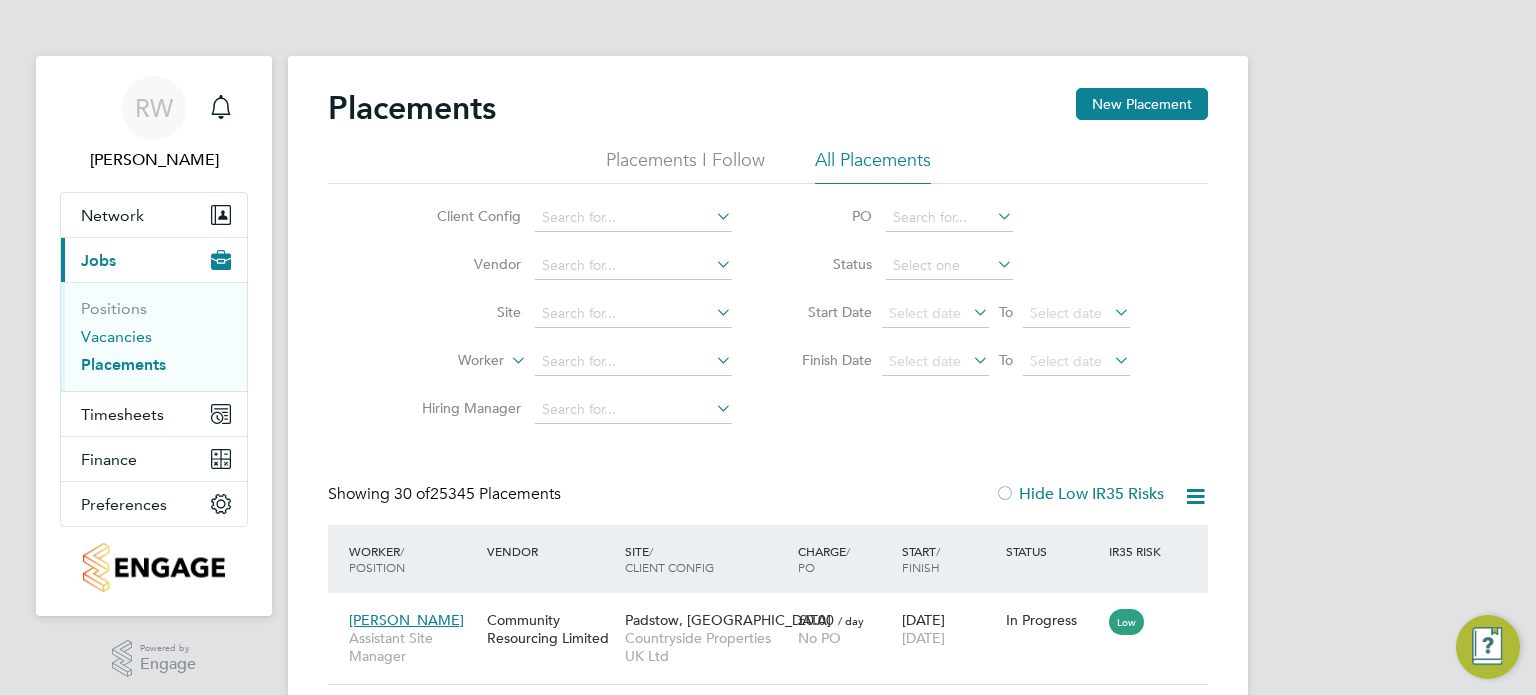 click on "Vacancies" at bounding box center [116, 336] 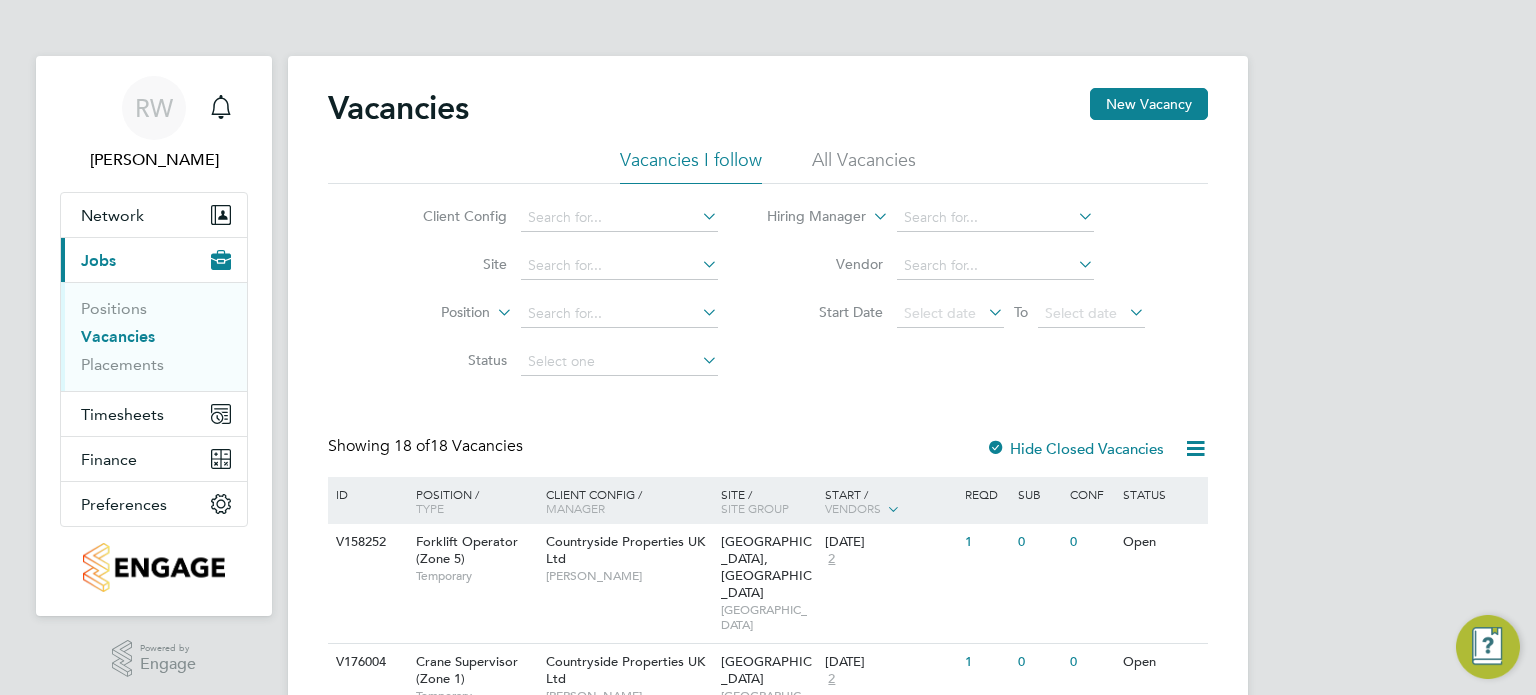 click on "All Vacancies" 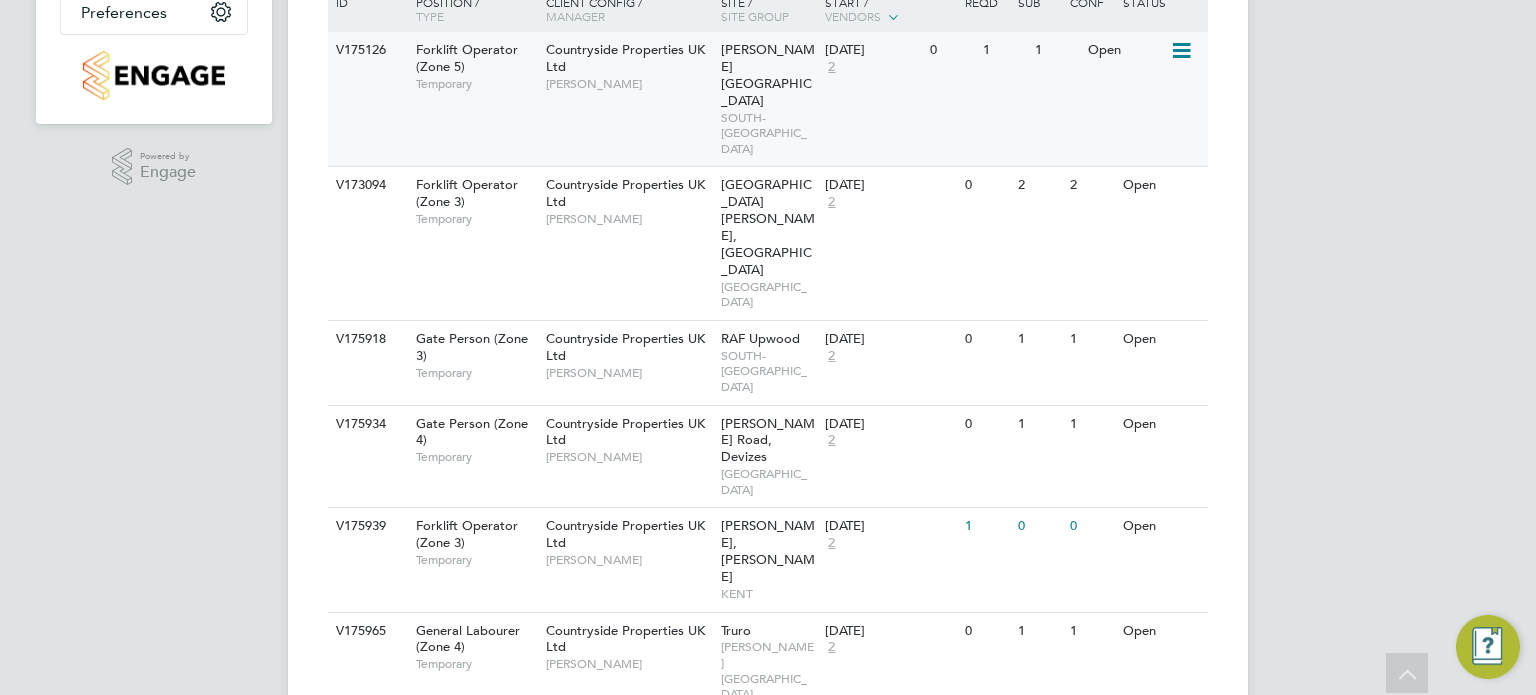 click on "SOUTH-WEST MIDLANDS" 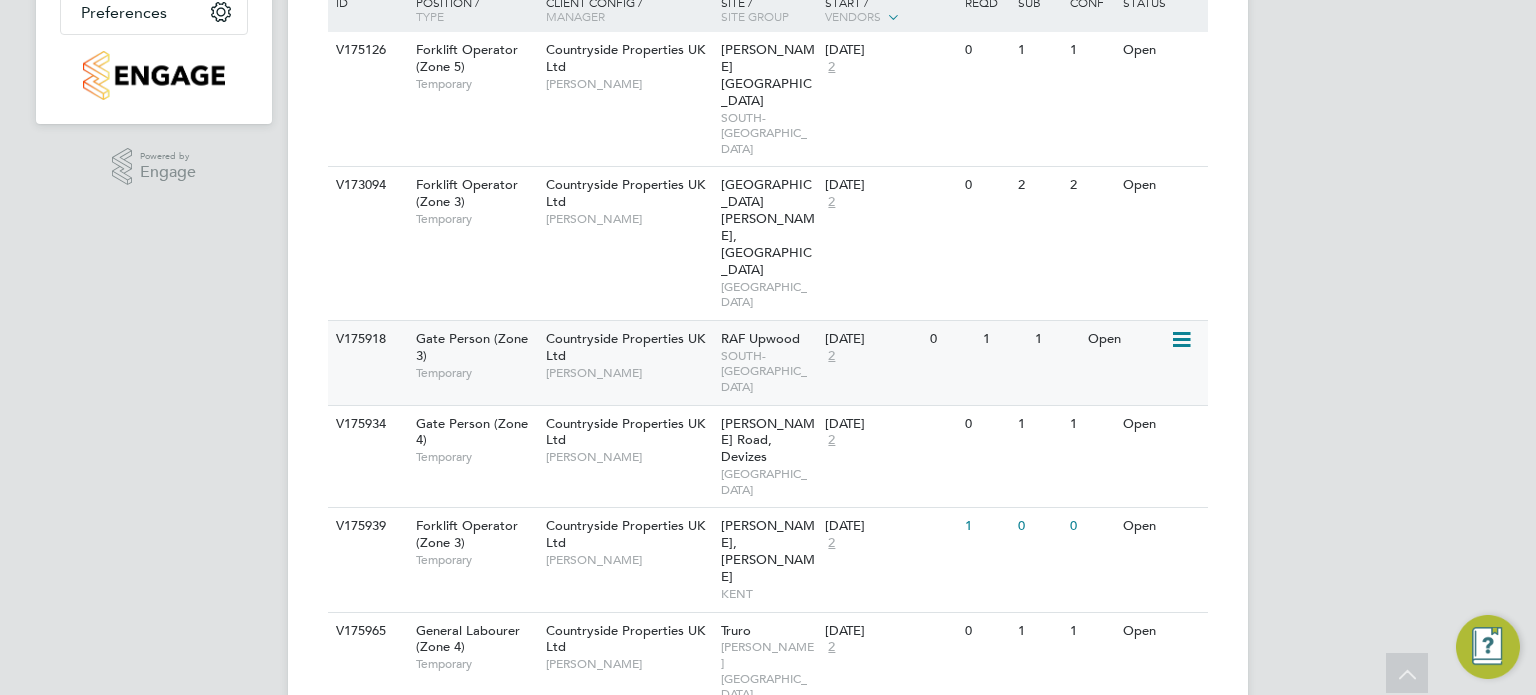 click on "SOUTH-EAST MIDLANDS" 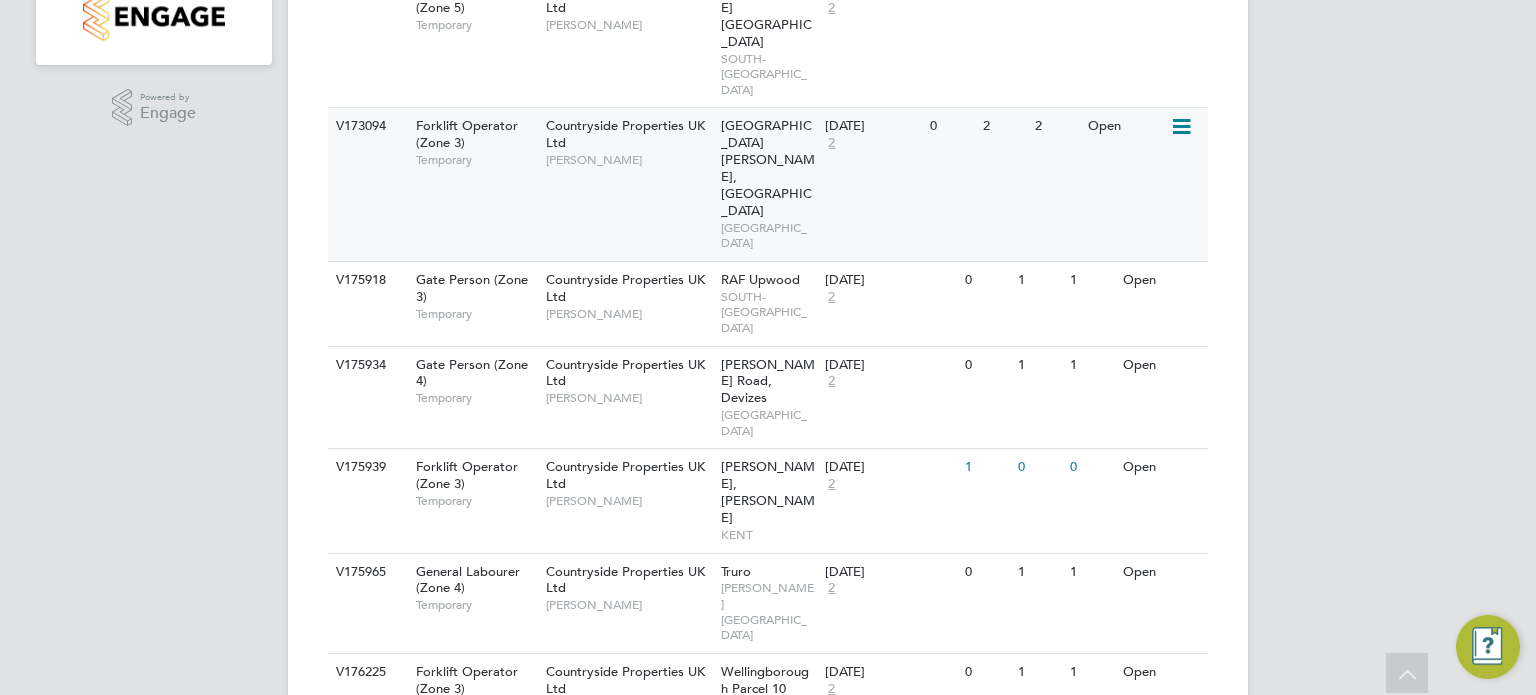 scroll, scrollTop: 552, scrollLeft: 0, axis: vertical 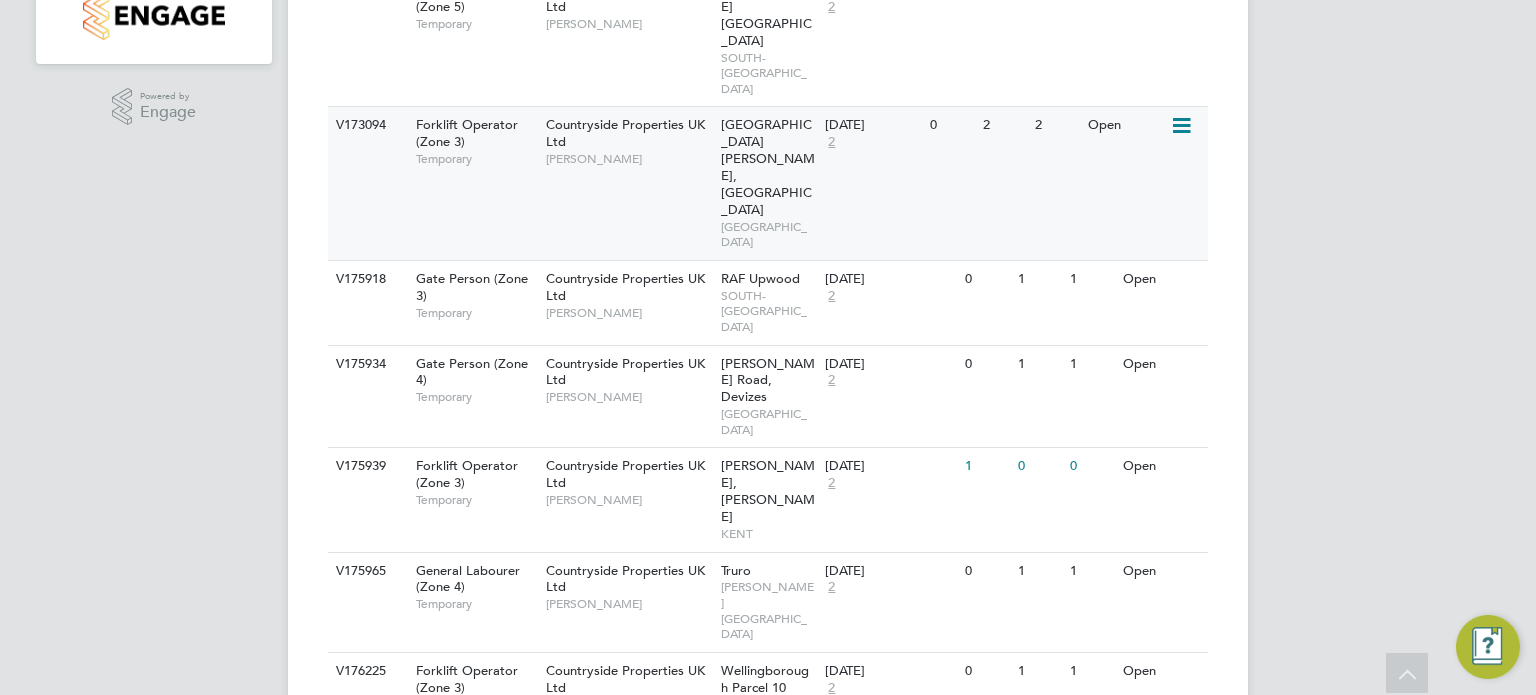 click on "Cotterstock Meadows, Oundle" 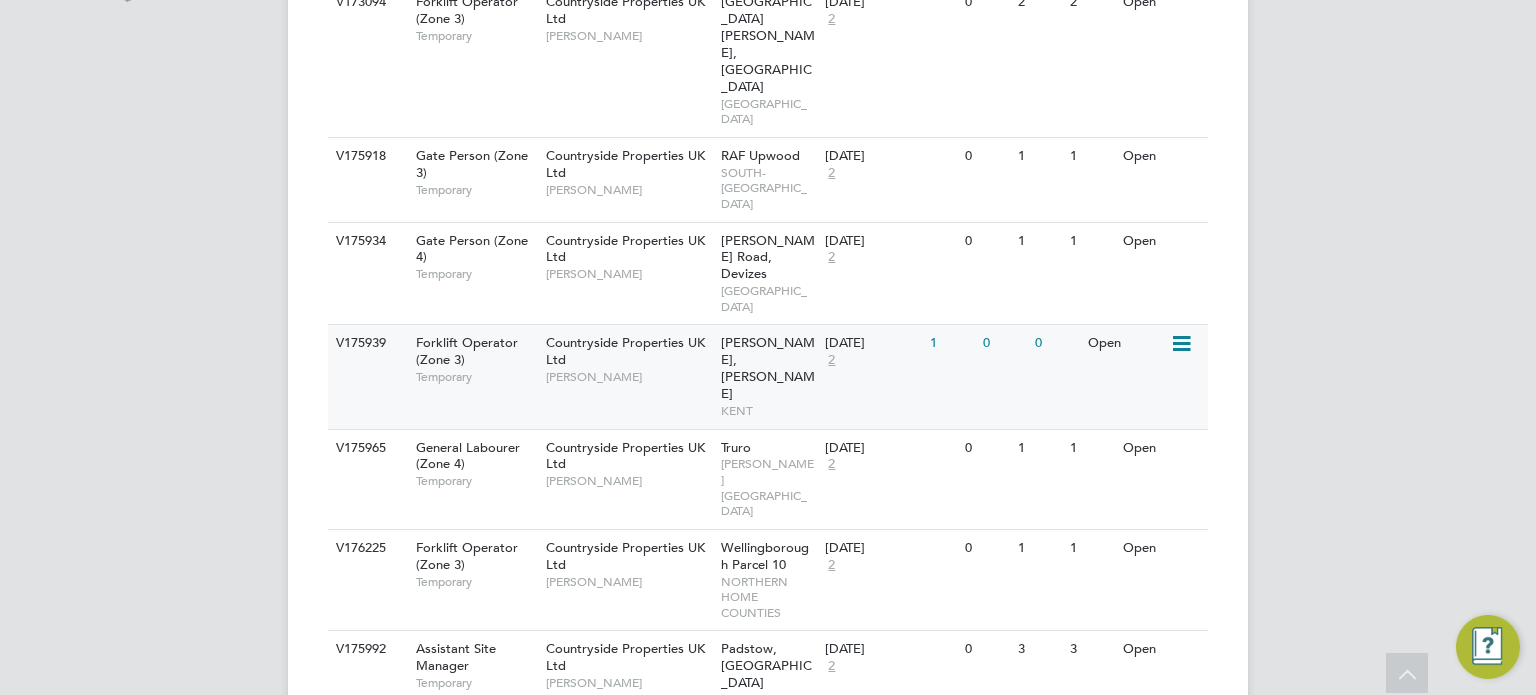 scroll, scrollTop: 676, scrollLeft: 0, axis: vertical 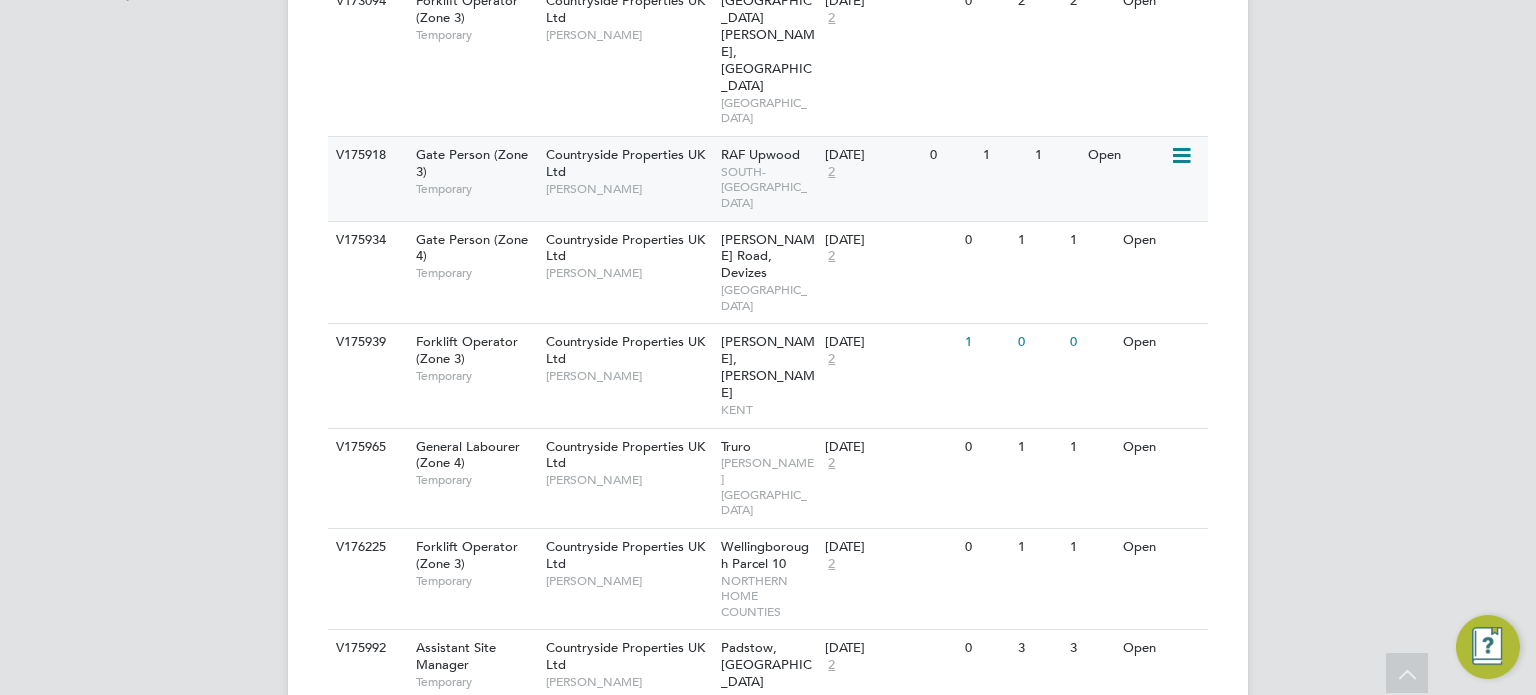 click on "SOUTH-EAST MIDLANDS" 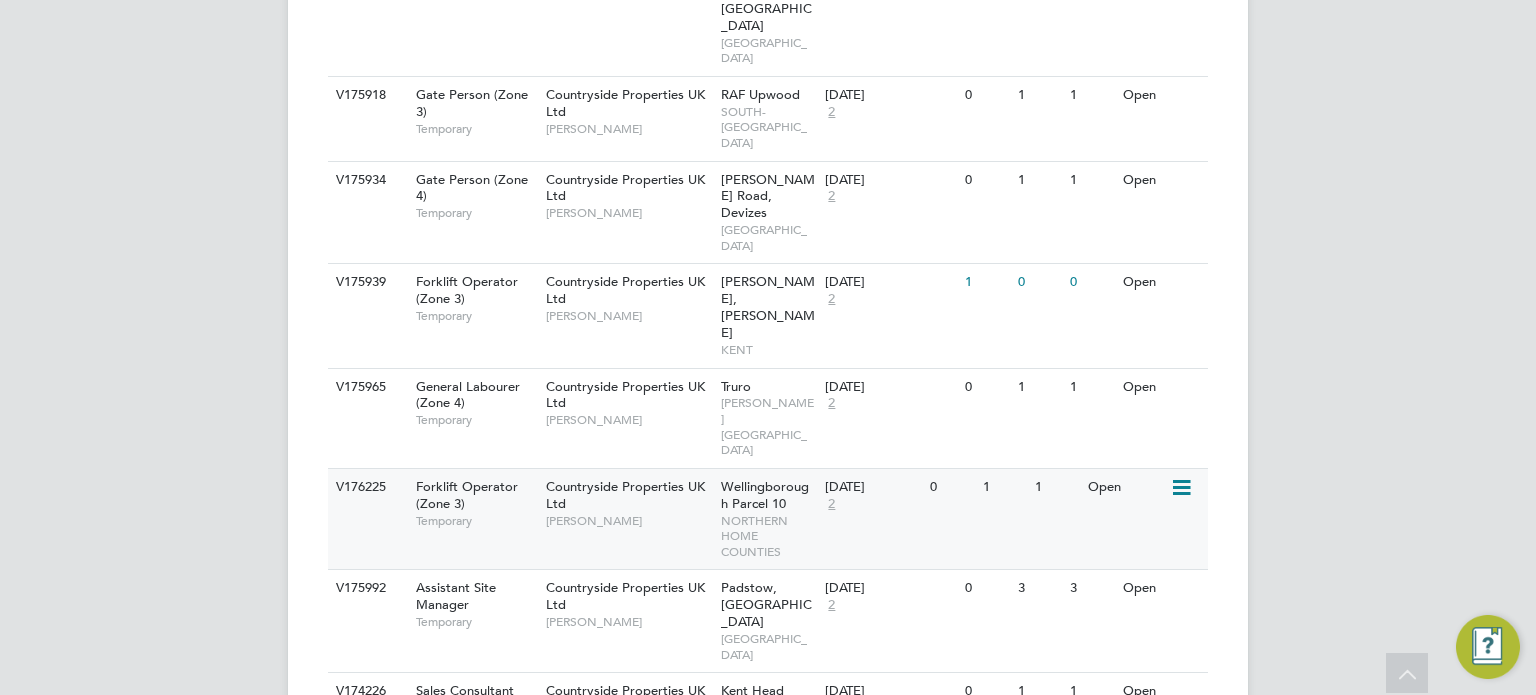 scroll, scrollTop: 738, scrollLeft: 0, axis: vertical 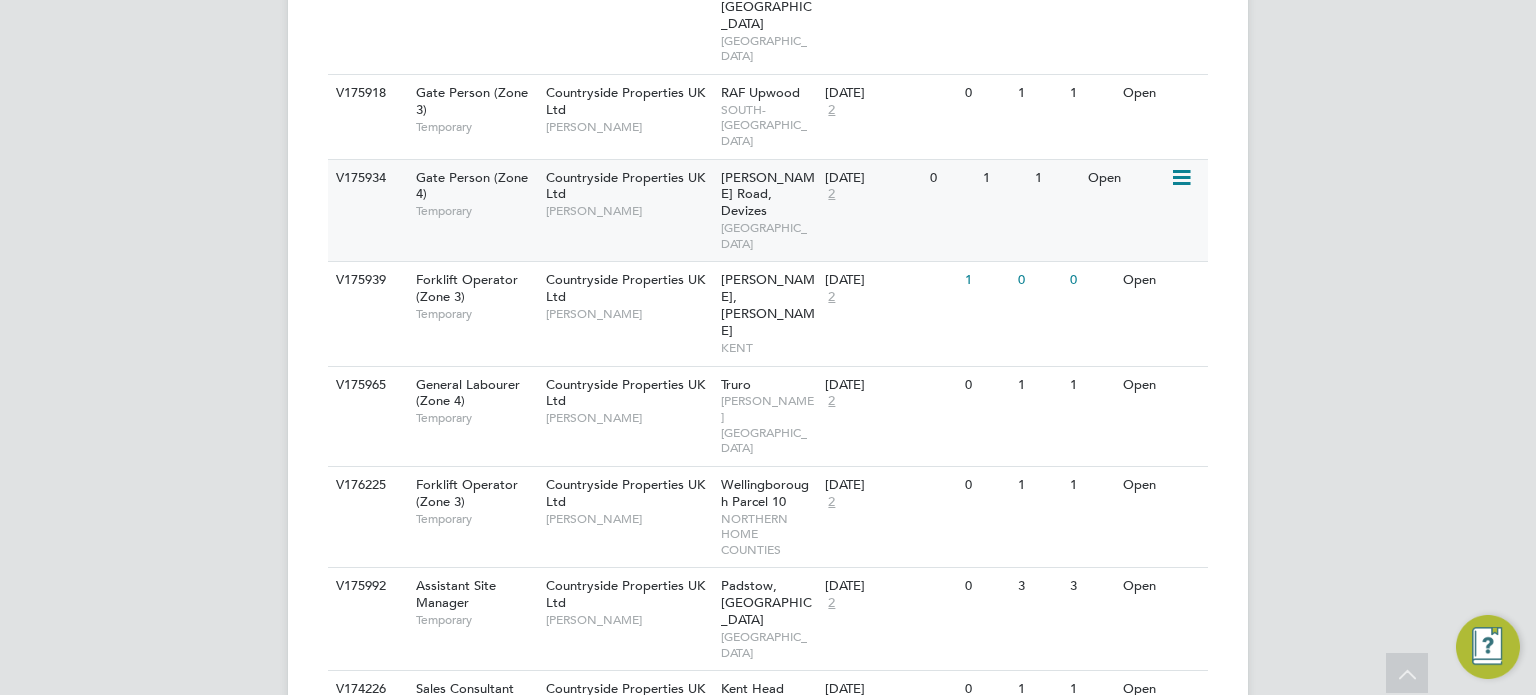 click on "[PERSON_NAME] Road, Devizes" 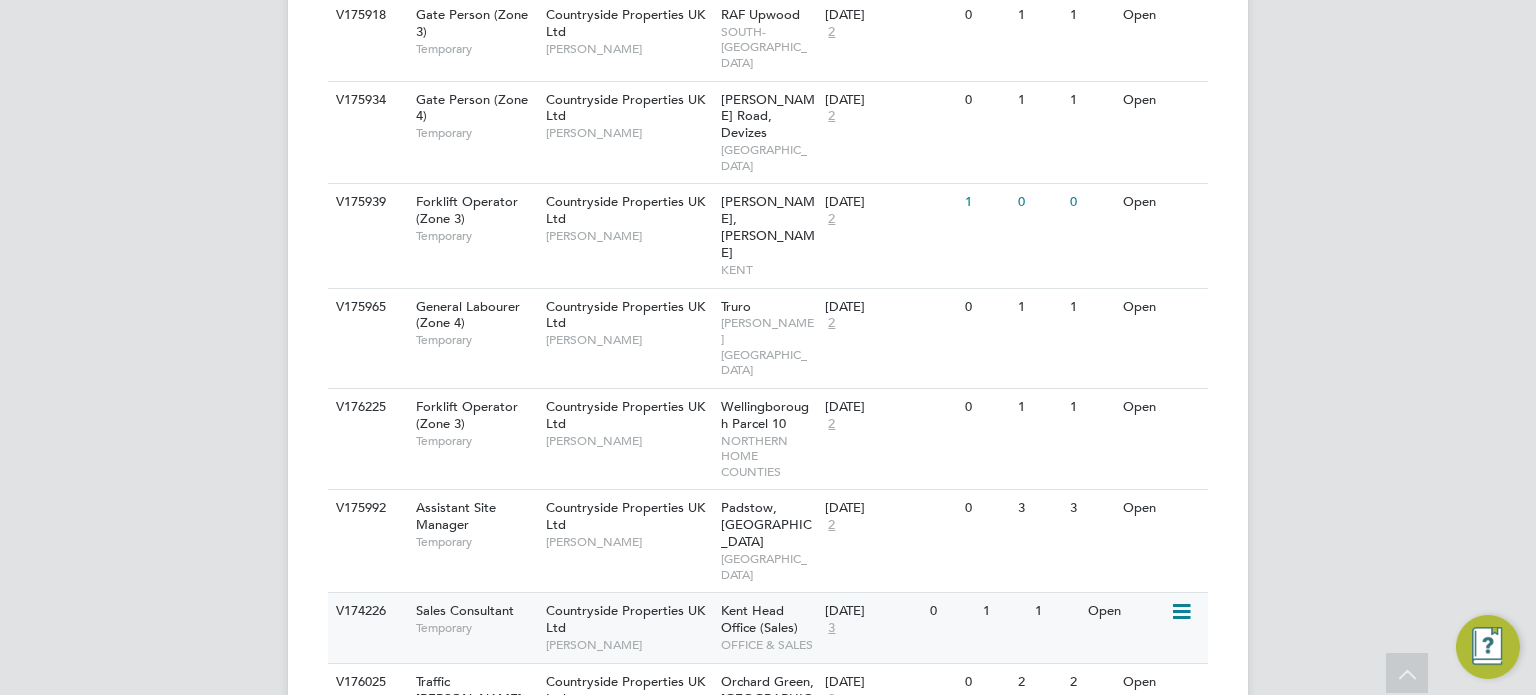 scroll, scrollTop: 816, scrollLeft: 0, axis: vertical 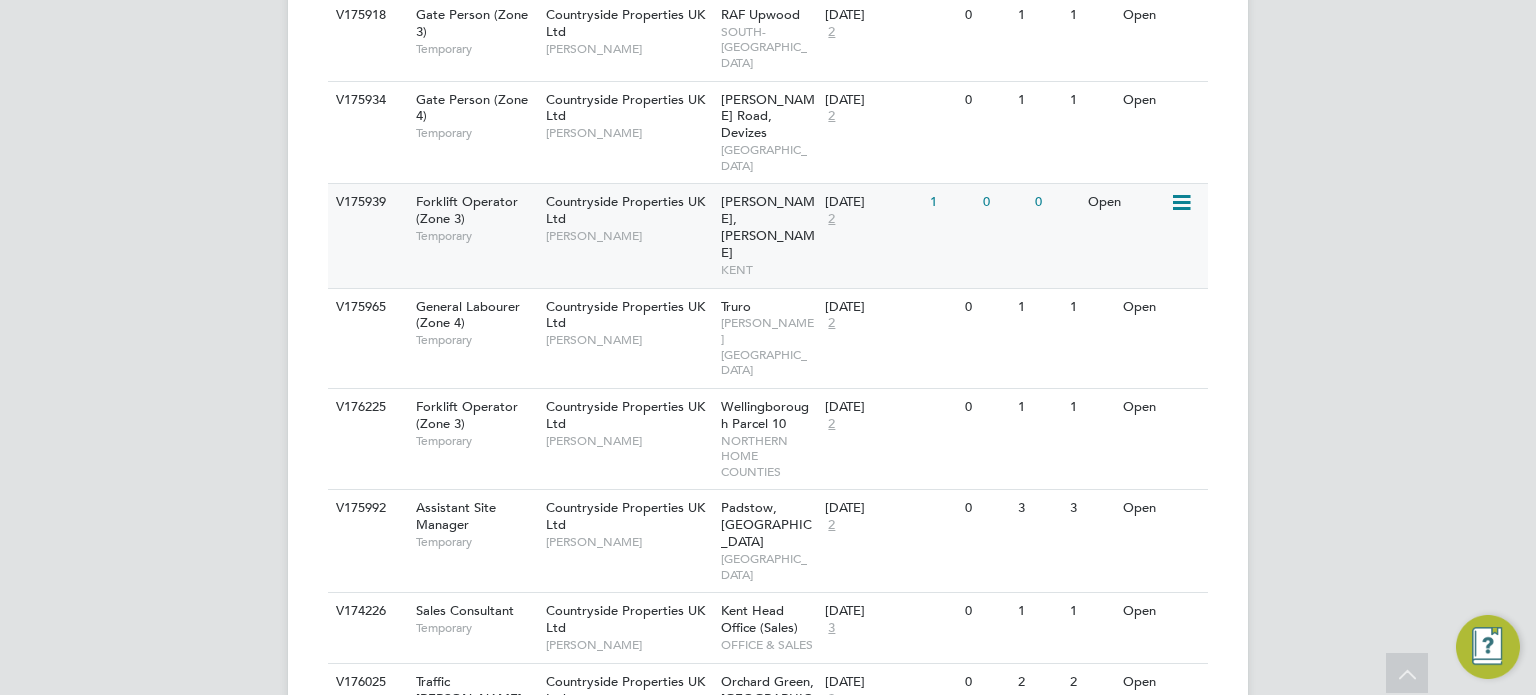 click on "Morella Woods, Lenham   KENT" 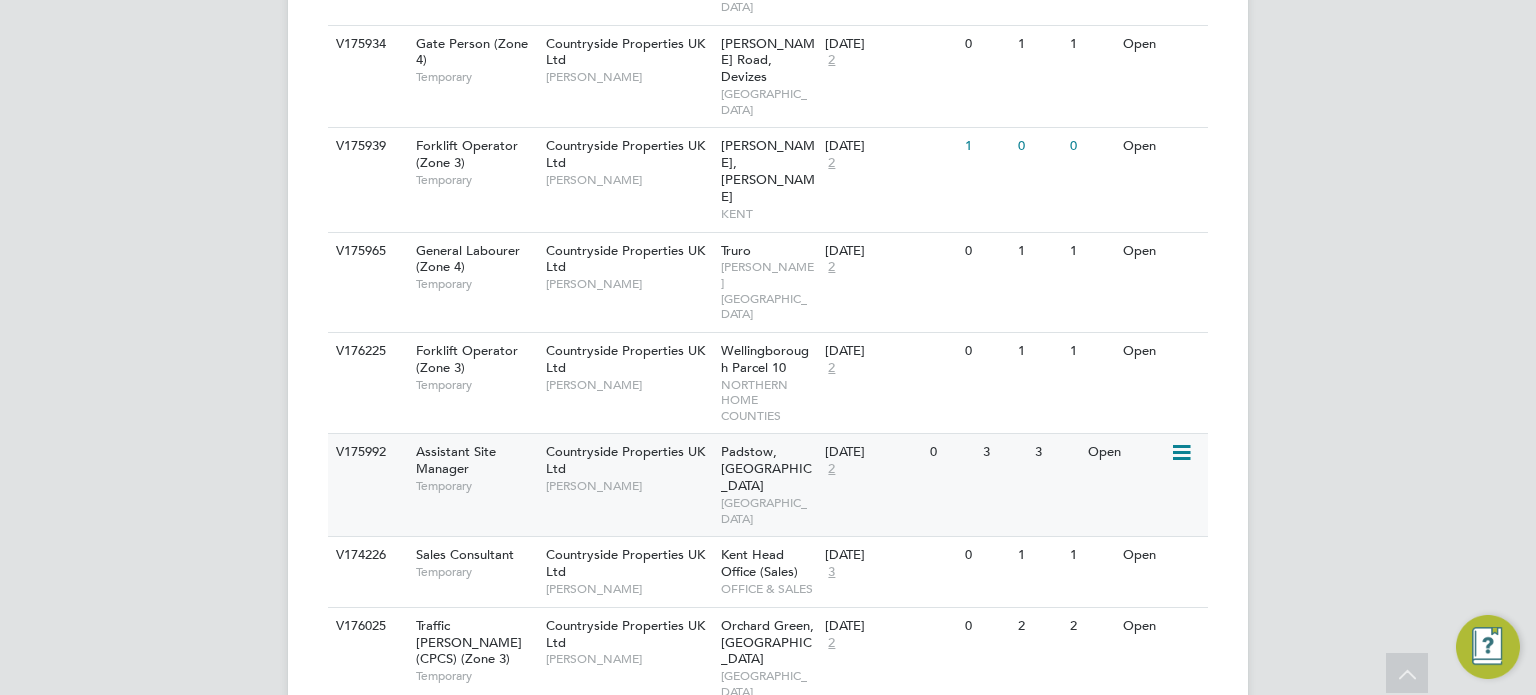 scroll, scrollTop: 887, scrollLeft: 0, axis: vertical 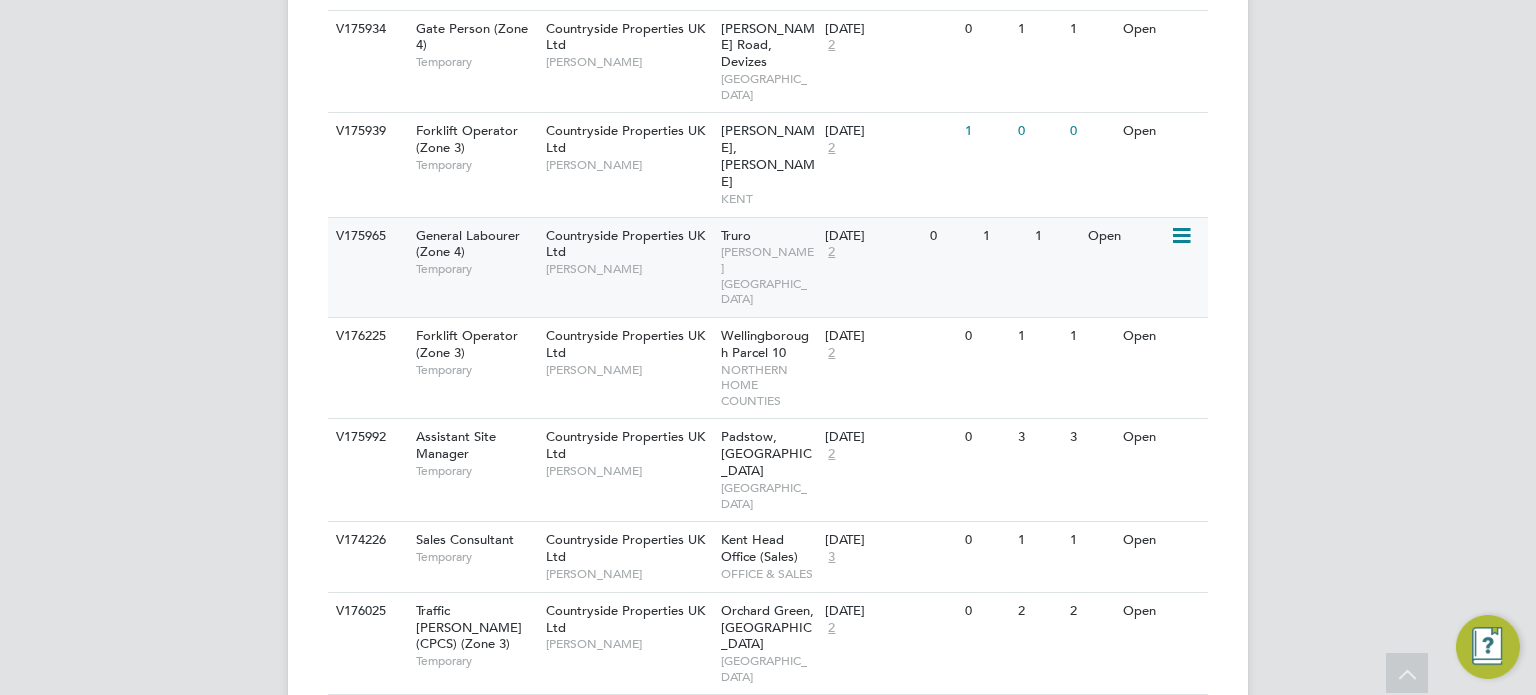 click on "30 Jun 2025 2" 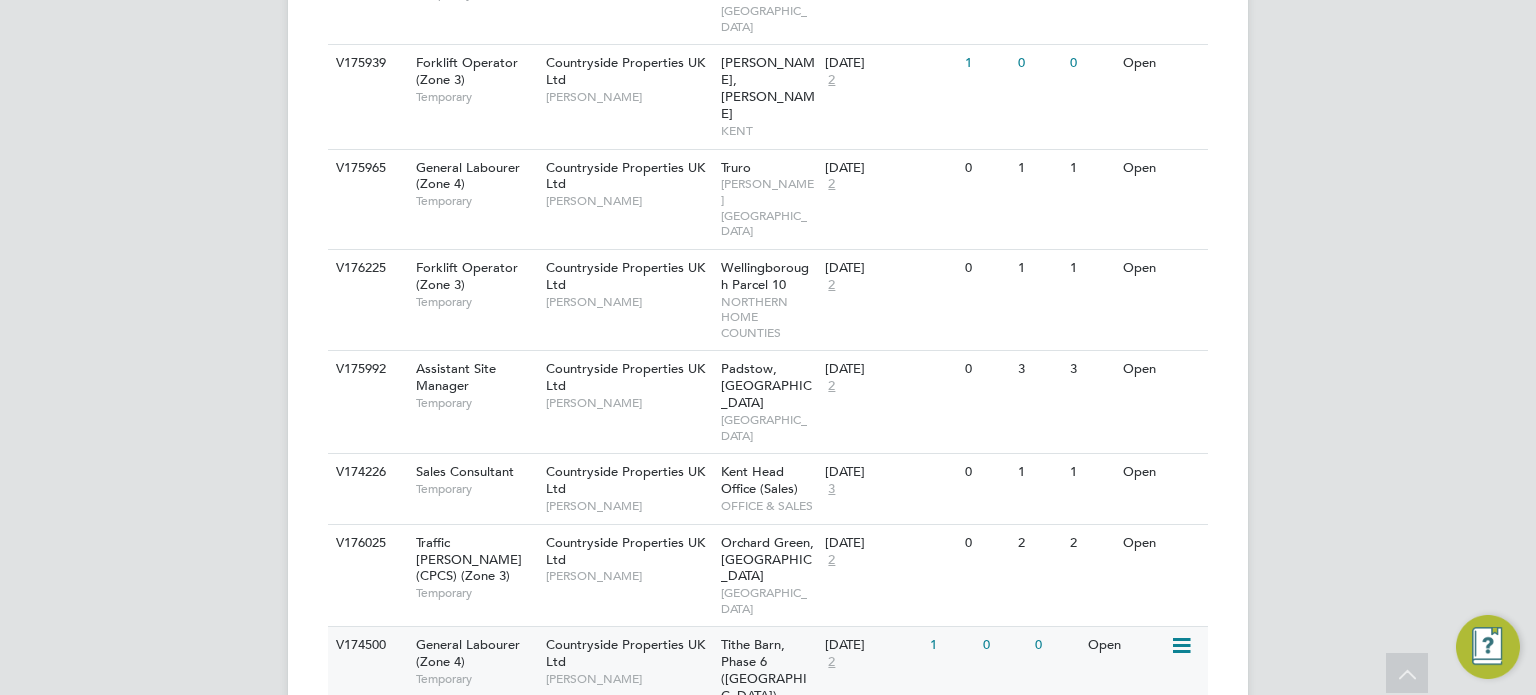 scroll, scrollTop: 956, scrollLeft: 0, axis: vertical 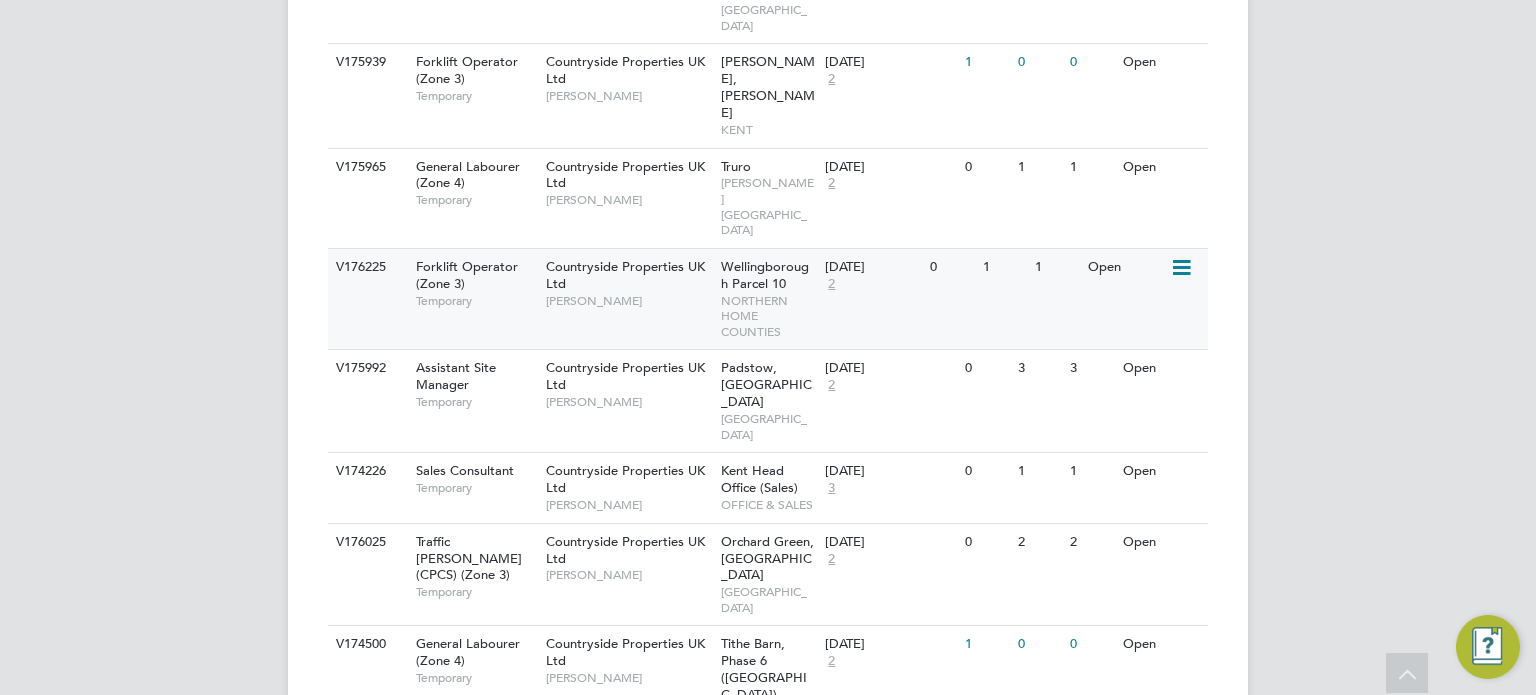 click on "NORTHERN HOME COUNTIES" 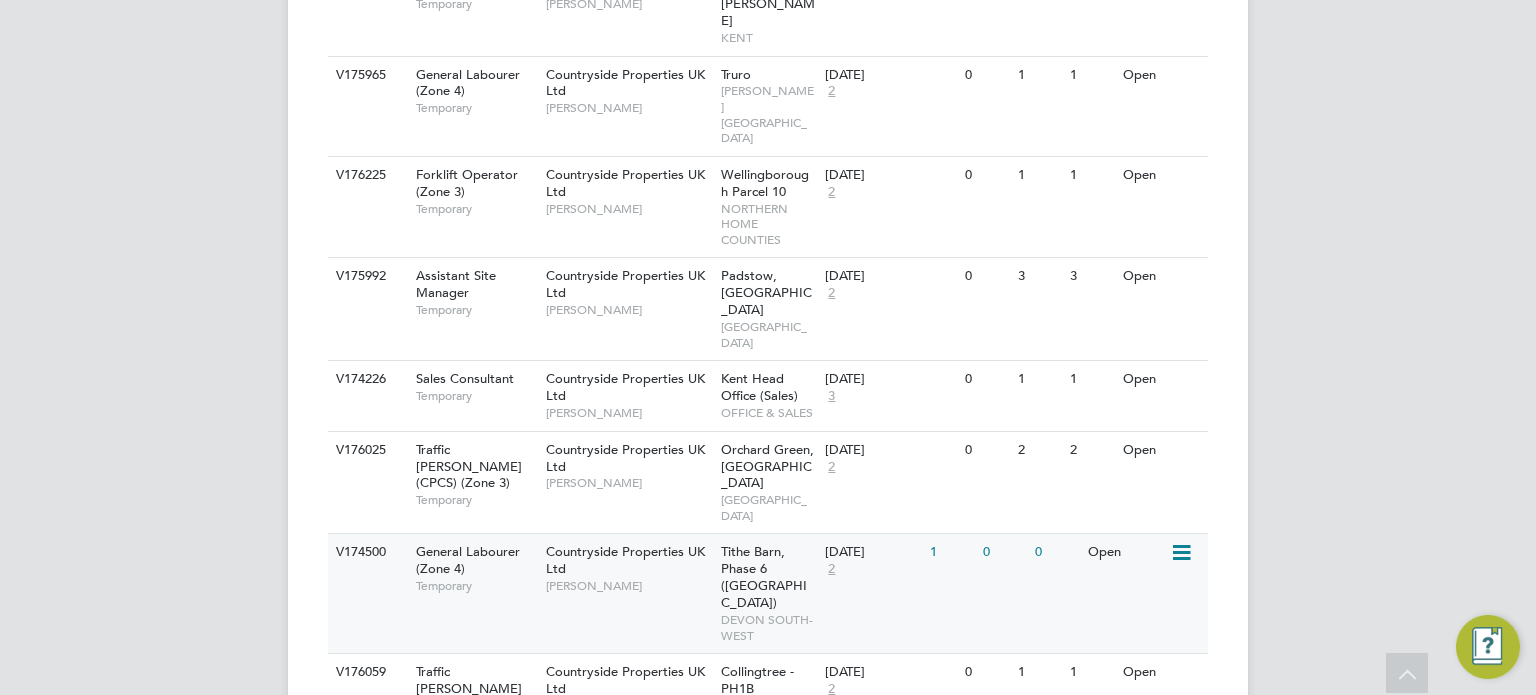 scroll, scrollTop: 1050, scrollLeft: 0, axis: vertical 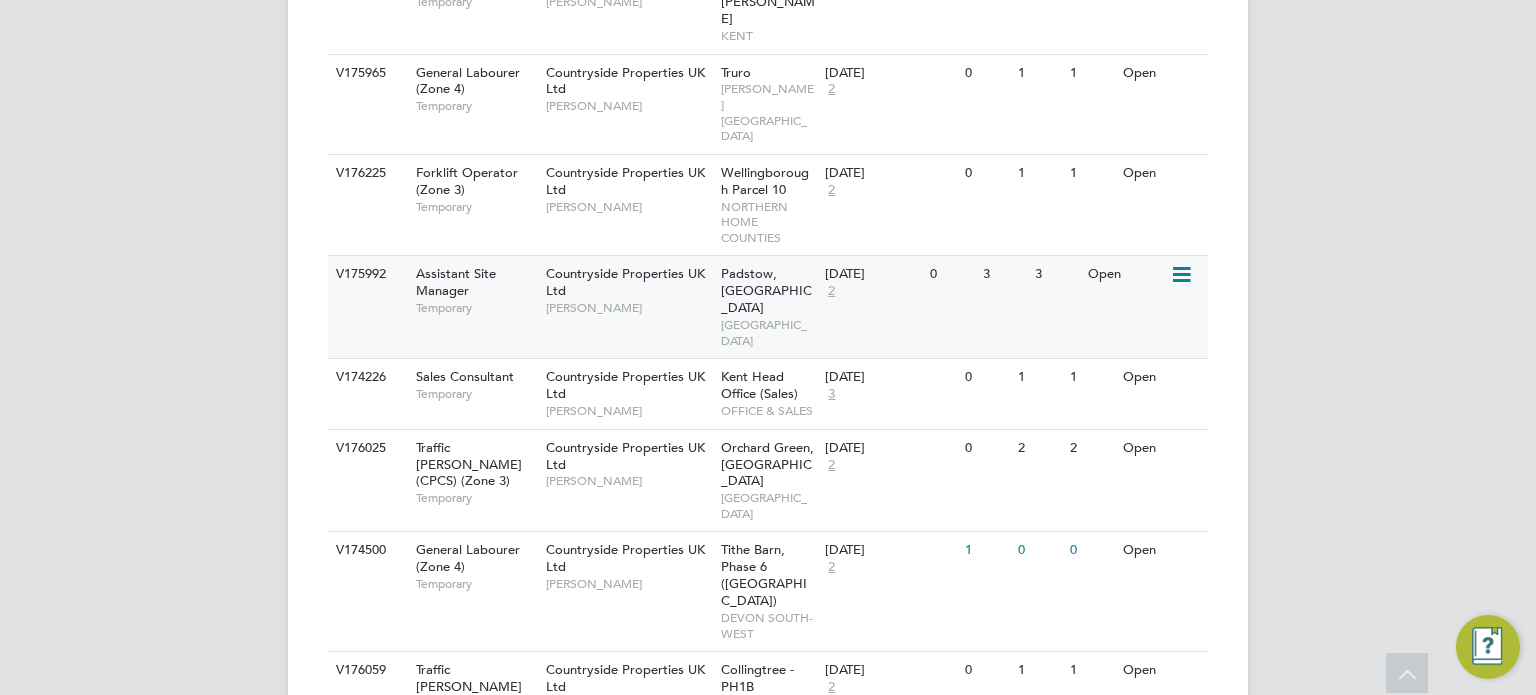 click on "Padstow, Bestwood   NORTH EAST MIDS" 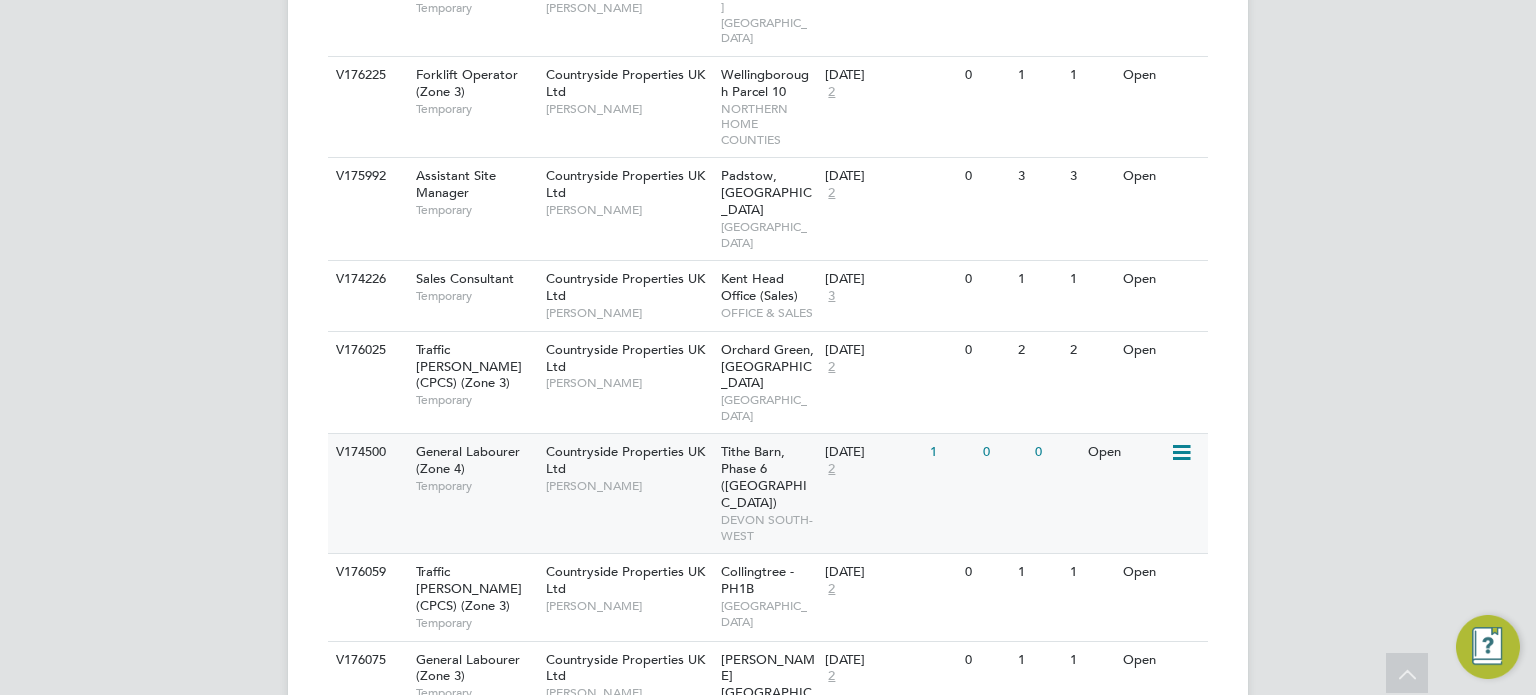 scroll, scrollTop: 1151, scrollLeft: 0, axis: vertical 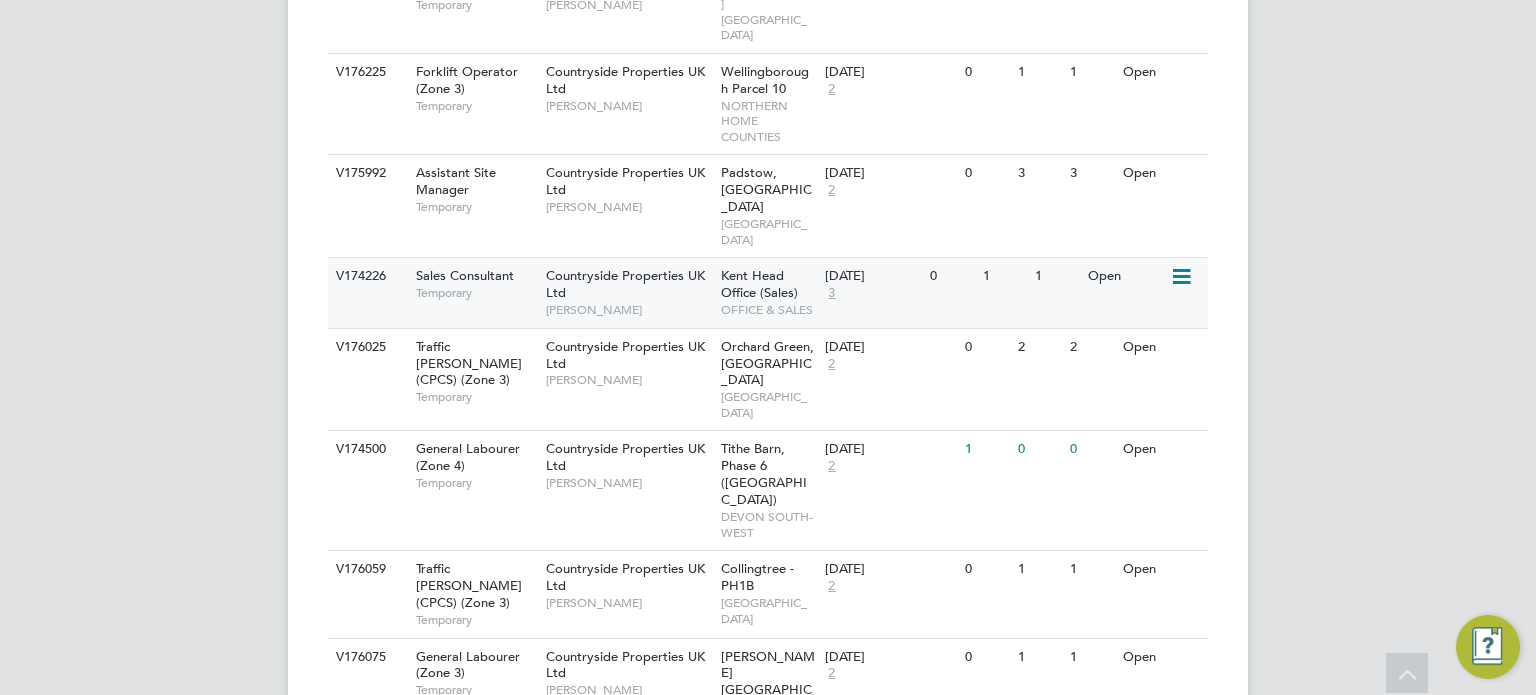 click on "Kent Head Office (Sales)" 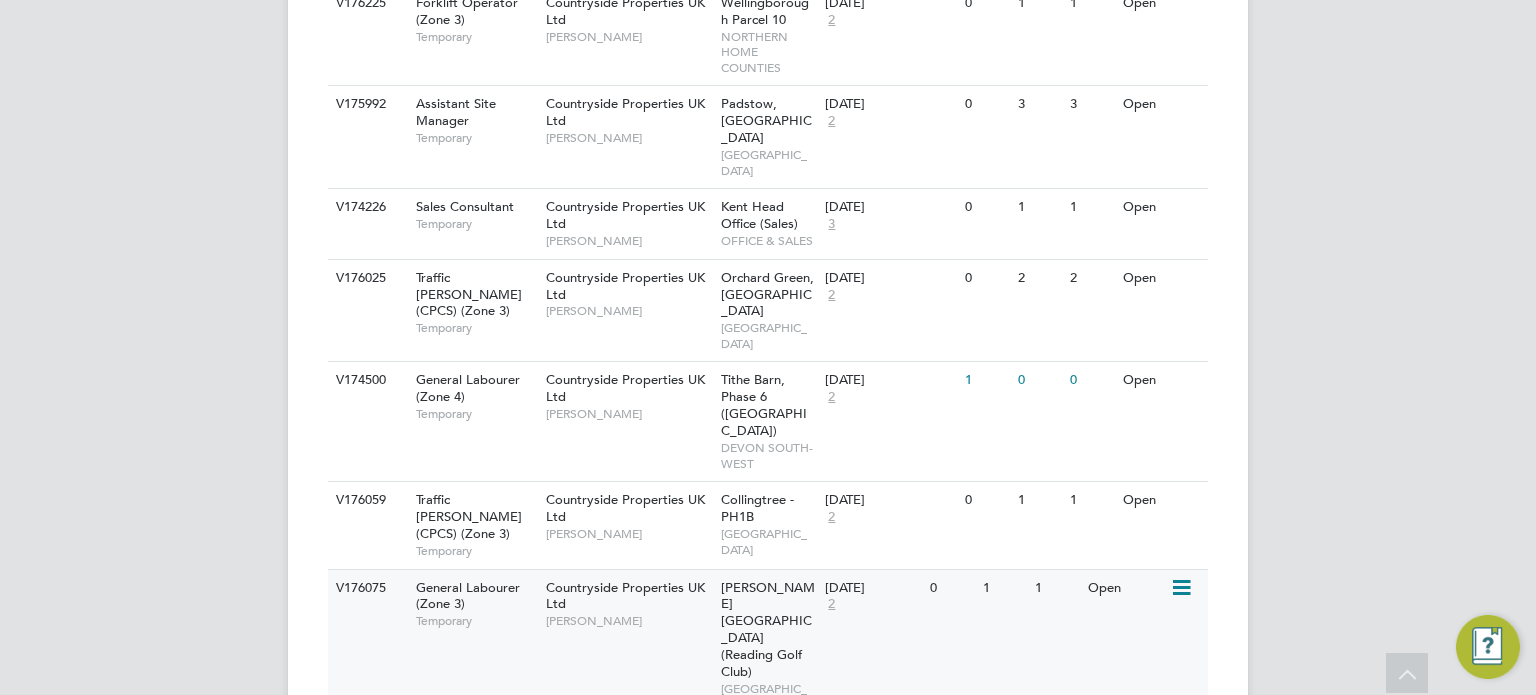 scroll, scrollTop: 1211, scrollLeft: 0, axis: vertical 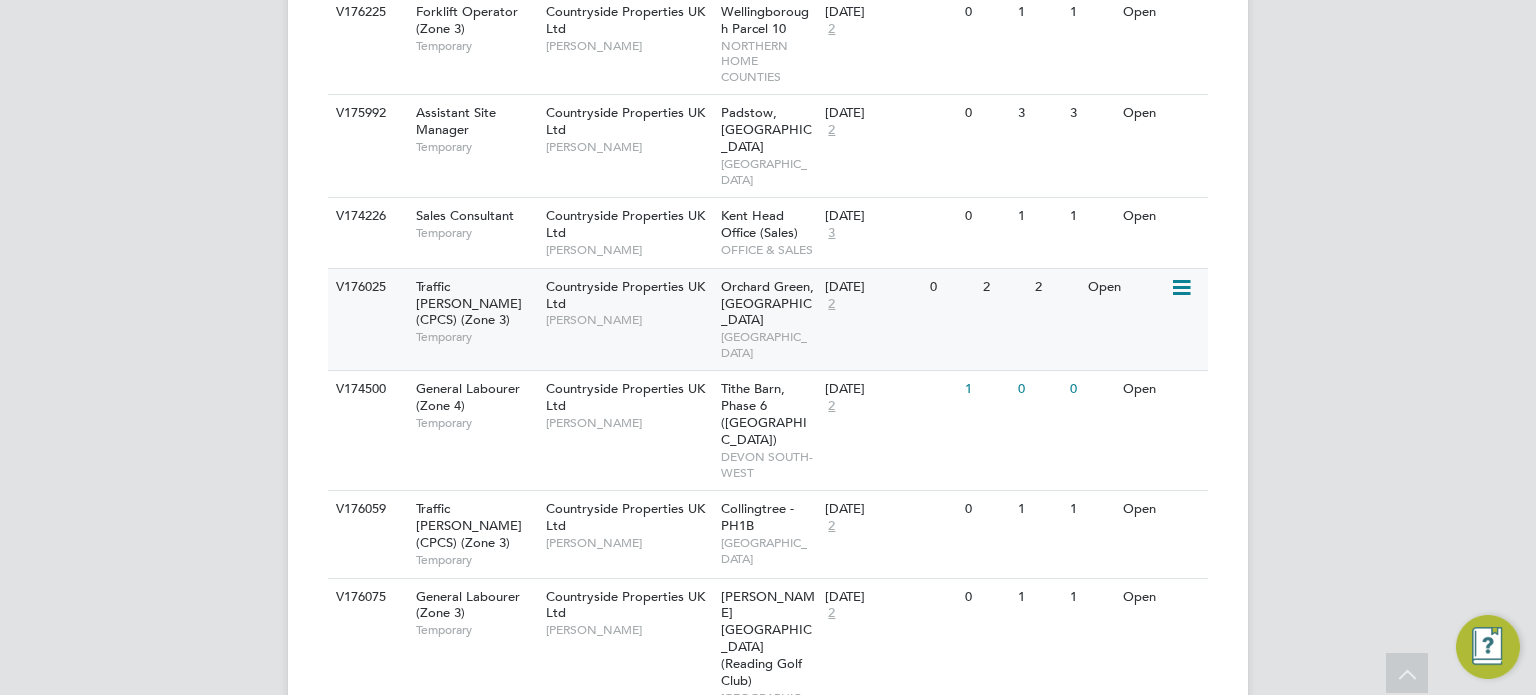 click on "Orchard Green, Aylesbury" 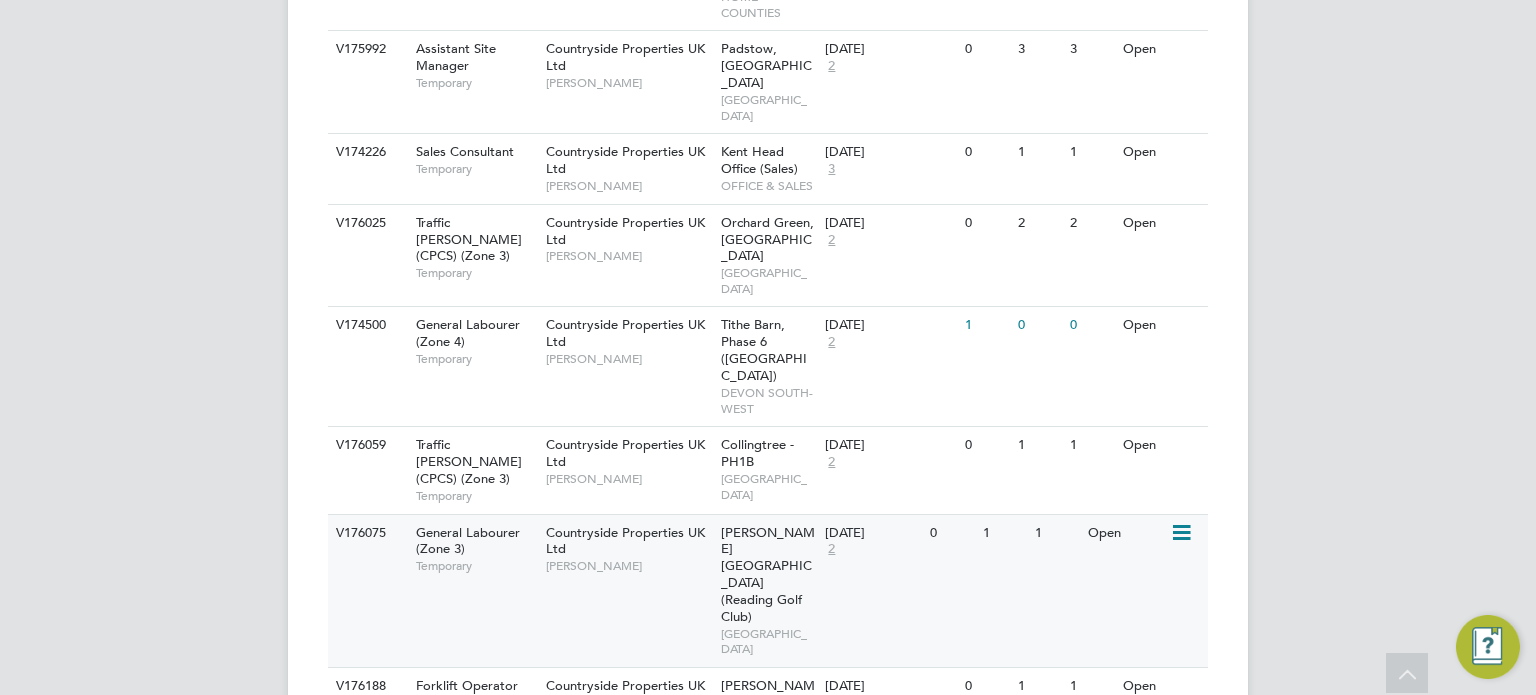 scroll, scrollTop: 1291, scrollLeft: 0, axis: vertical 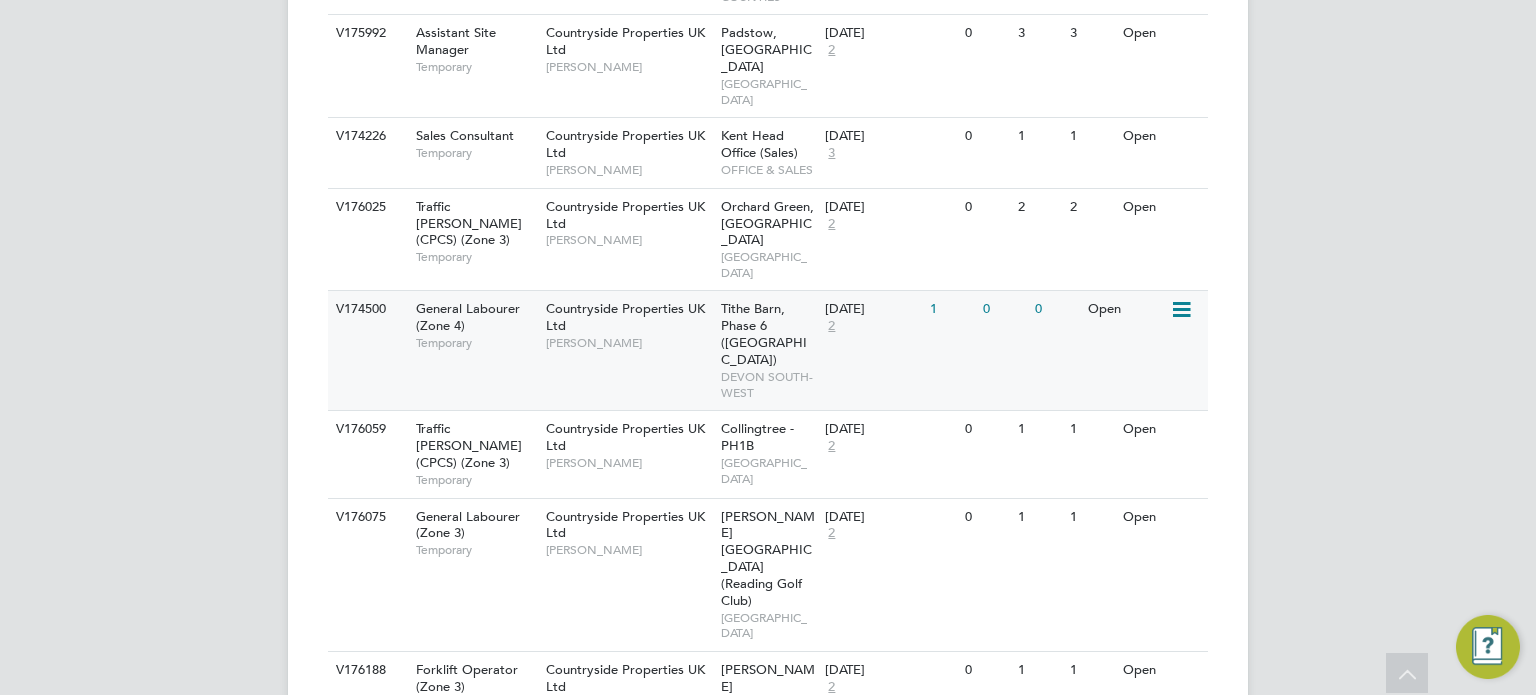 click on "Tithe Barn, Phase 6 (Exeter)" 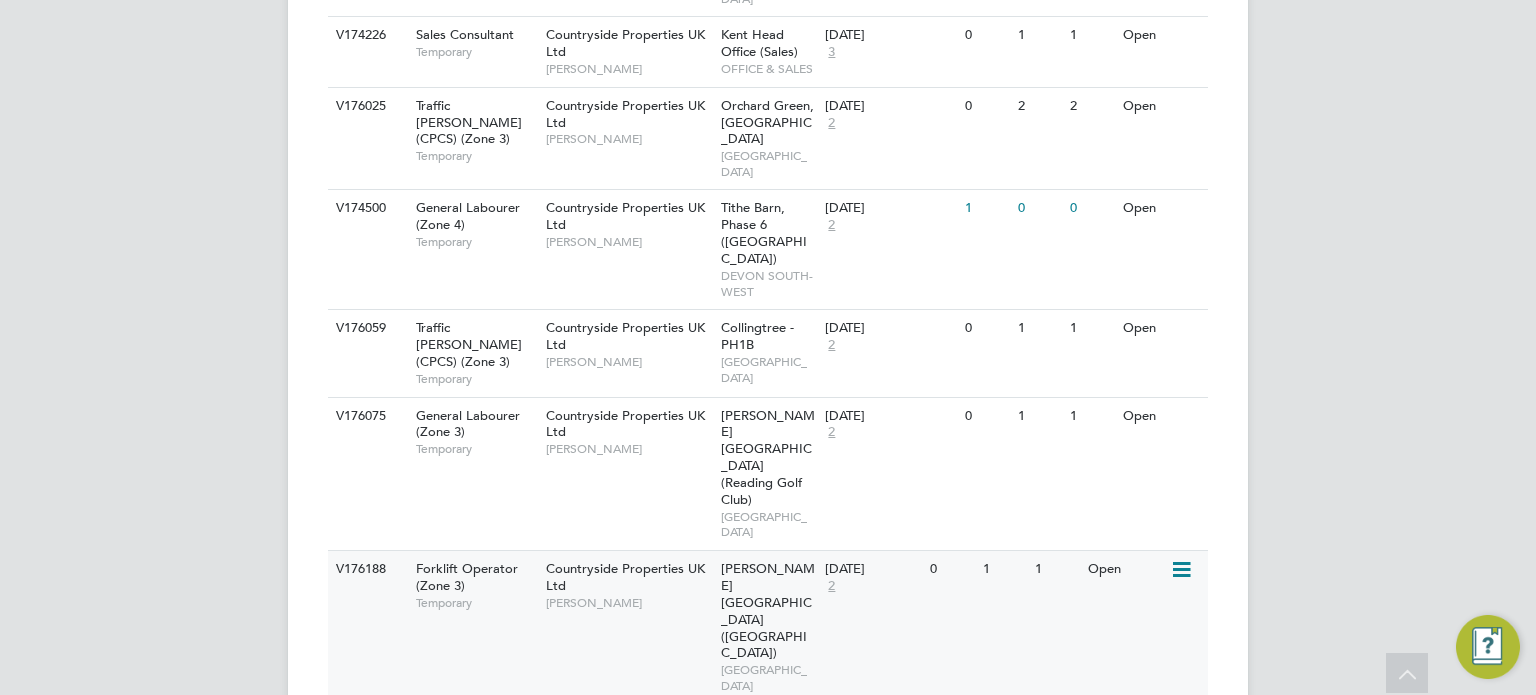 scroll, scrollTop: 1392, scrollLeft: 0, axis: vertical 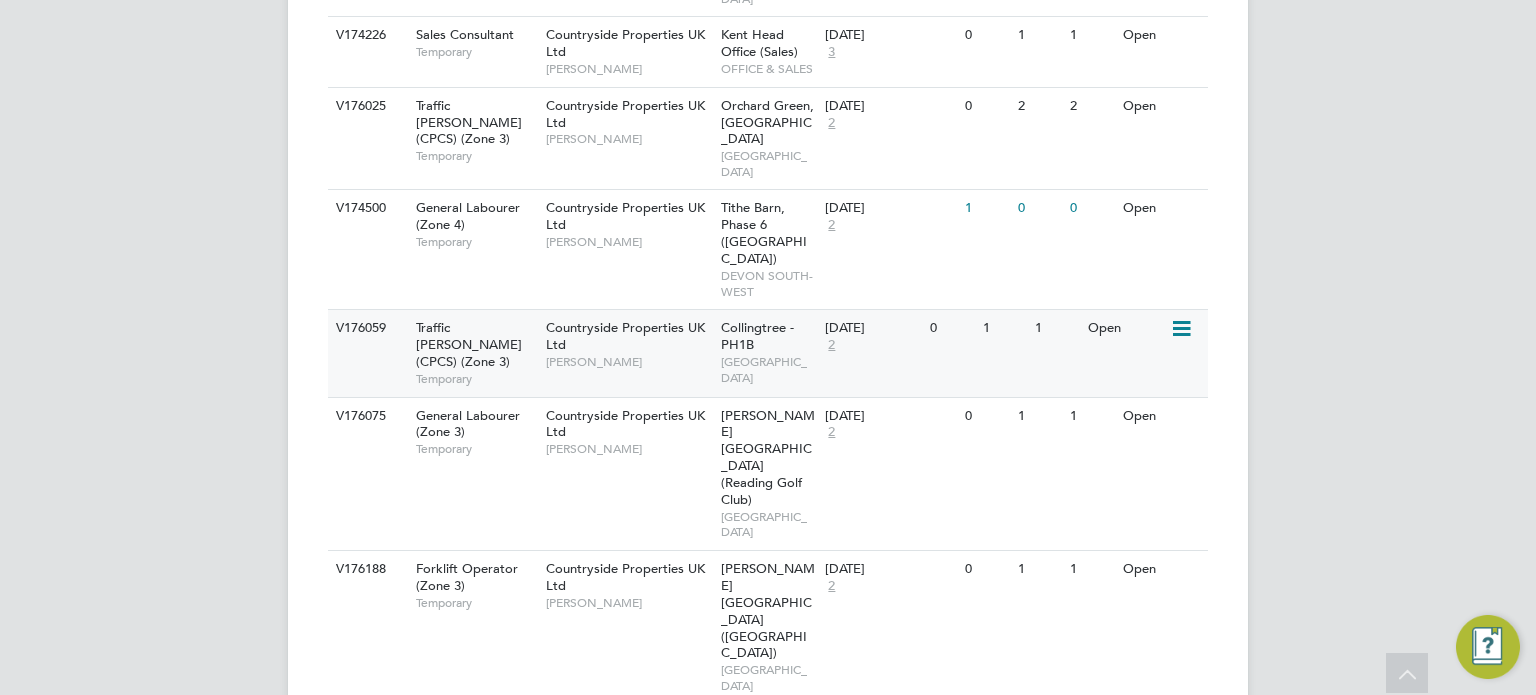 click on "SOUTH CENTRAL MIDLANDS" 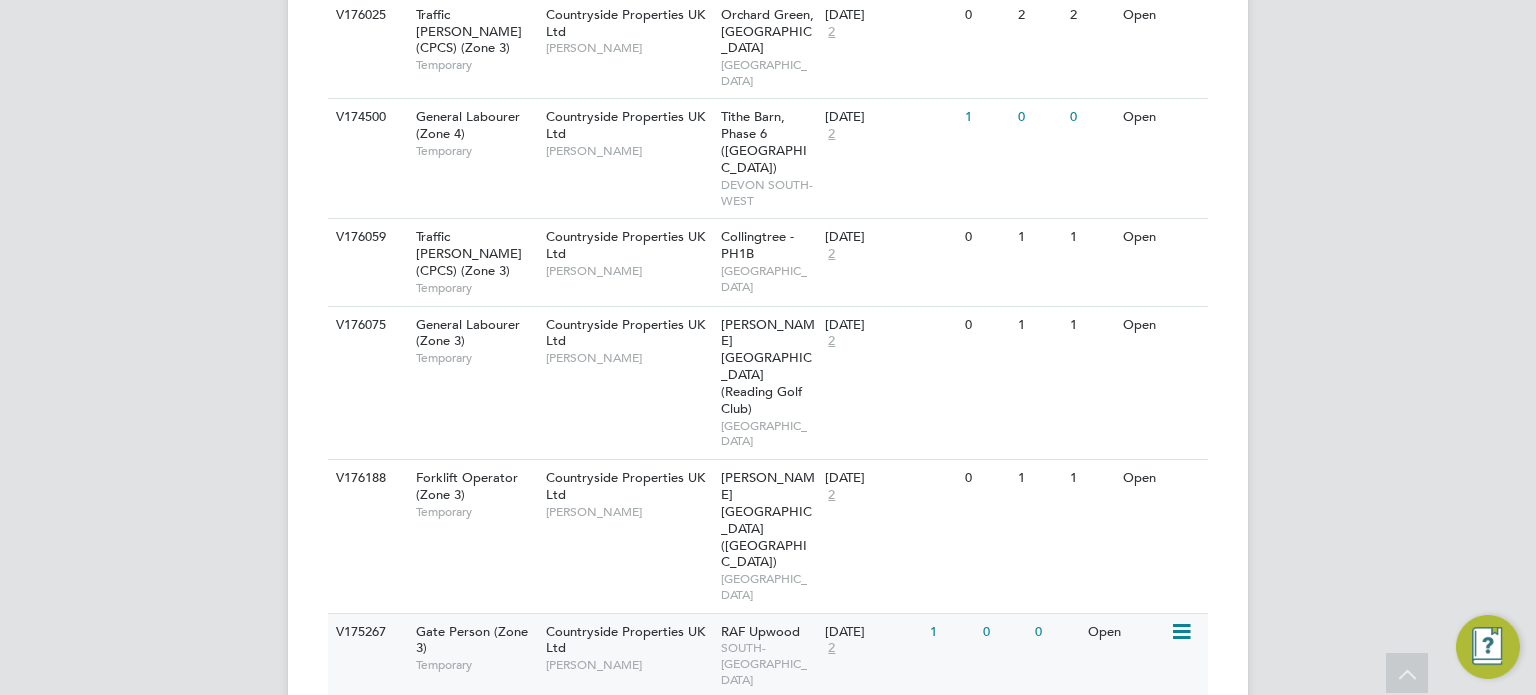 scroll, scrollTop: 1488, scrollLeft: 0, axis: vertical 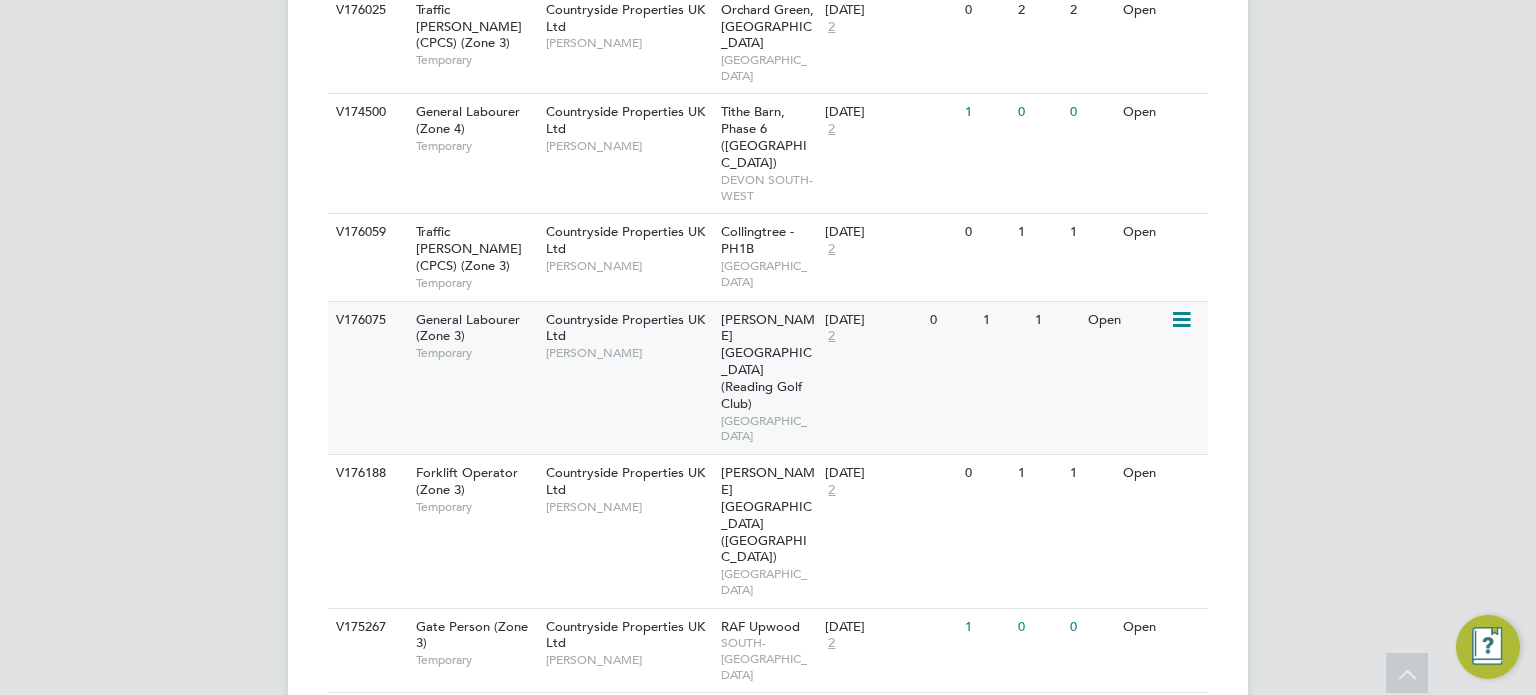 click on "Emmer Green Drive (Reading Golf Club)" 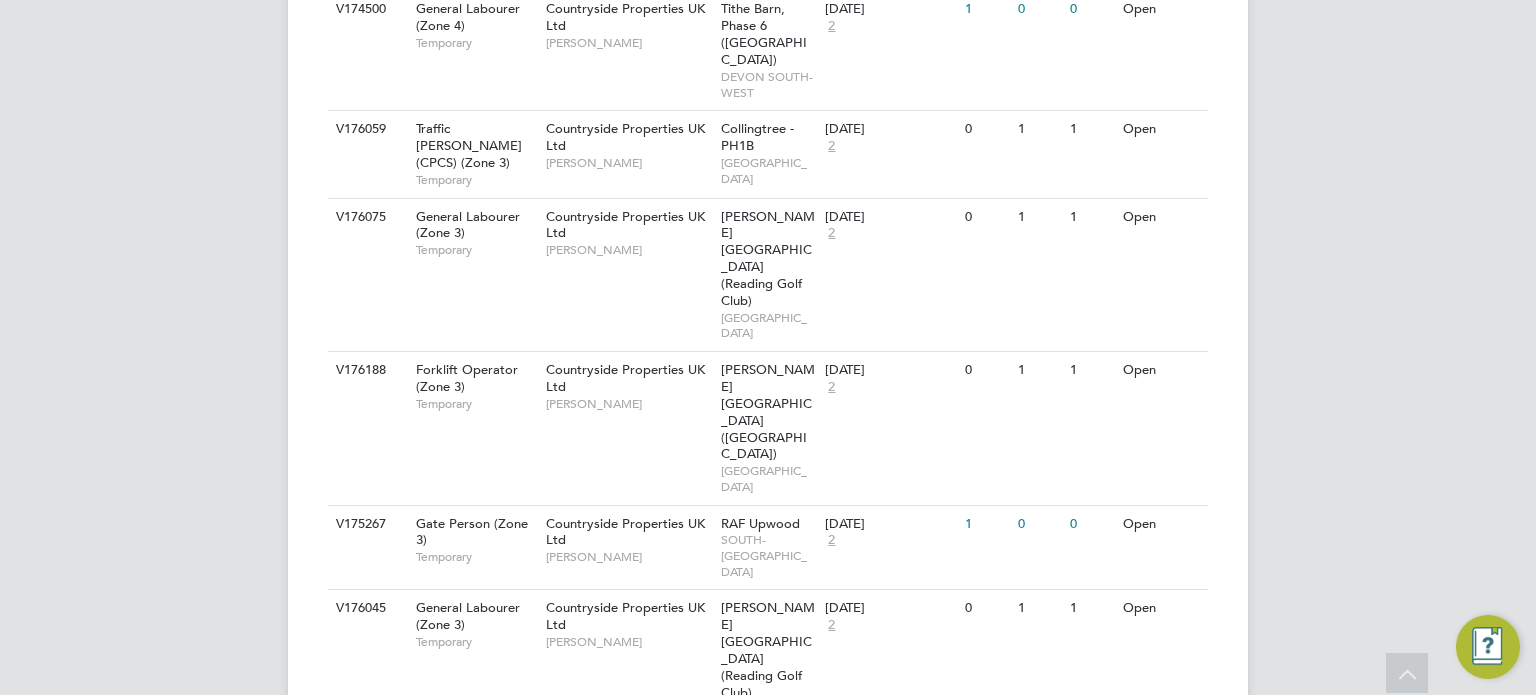 scroll, scrollTop: 1592, scrollLeft: 0, axis: vertical 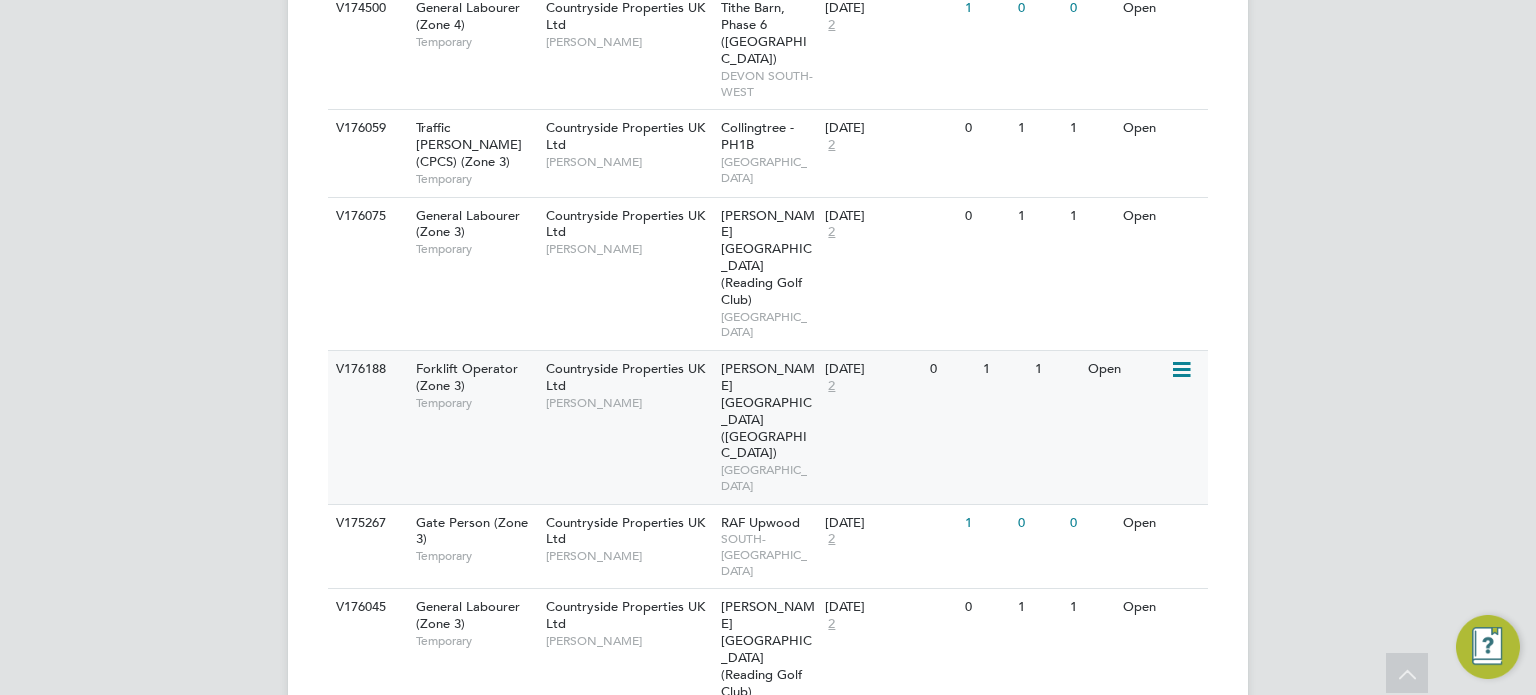 click on "Countryside Properties UK Ltd   Sam Green" 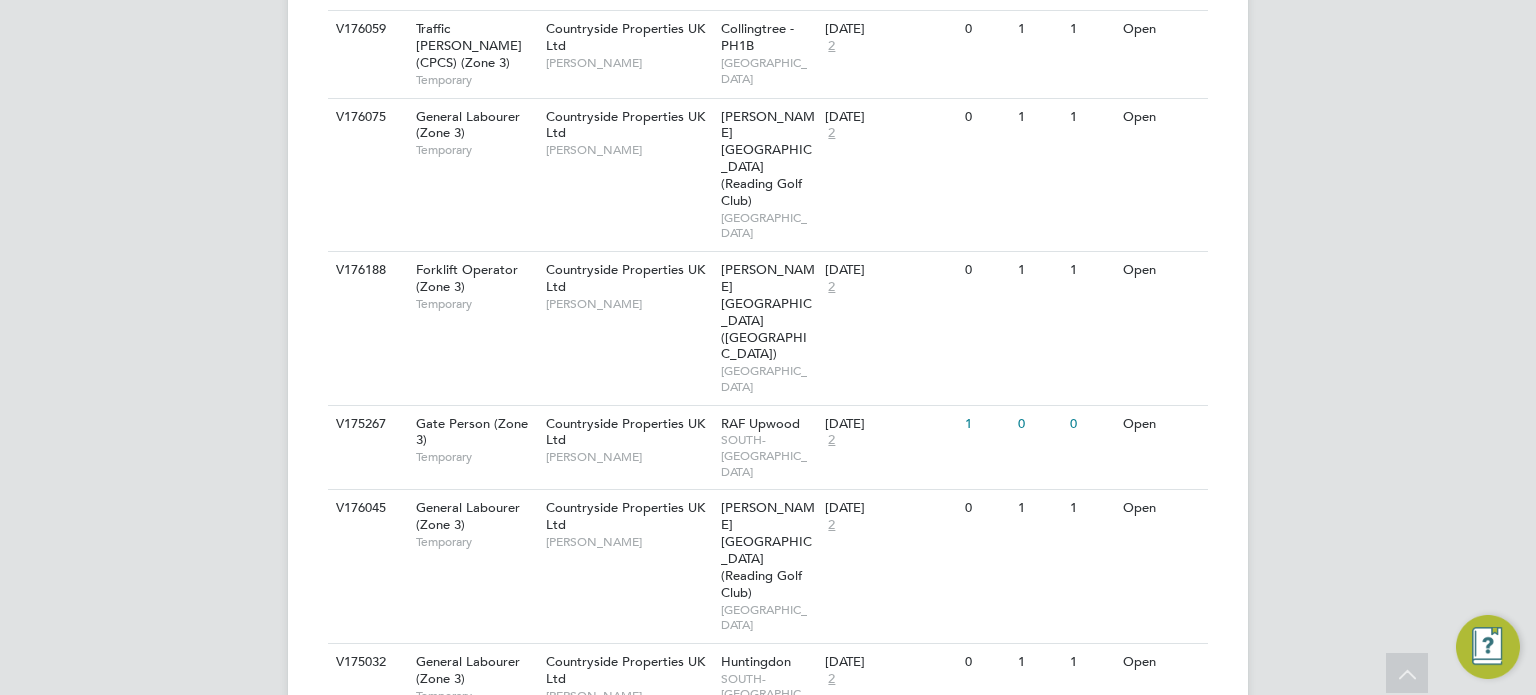 scroll, scrollTop: 1696, scrollLeft: 0, axis: vertical 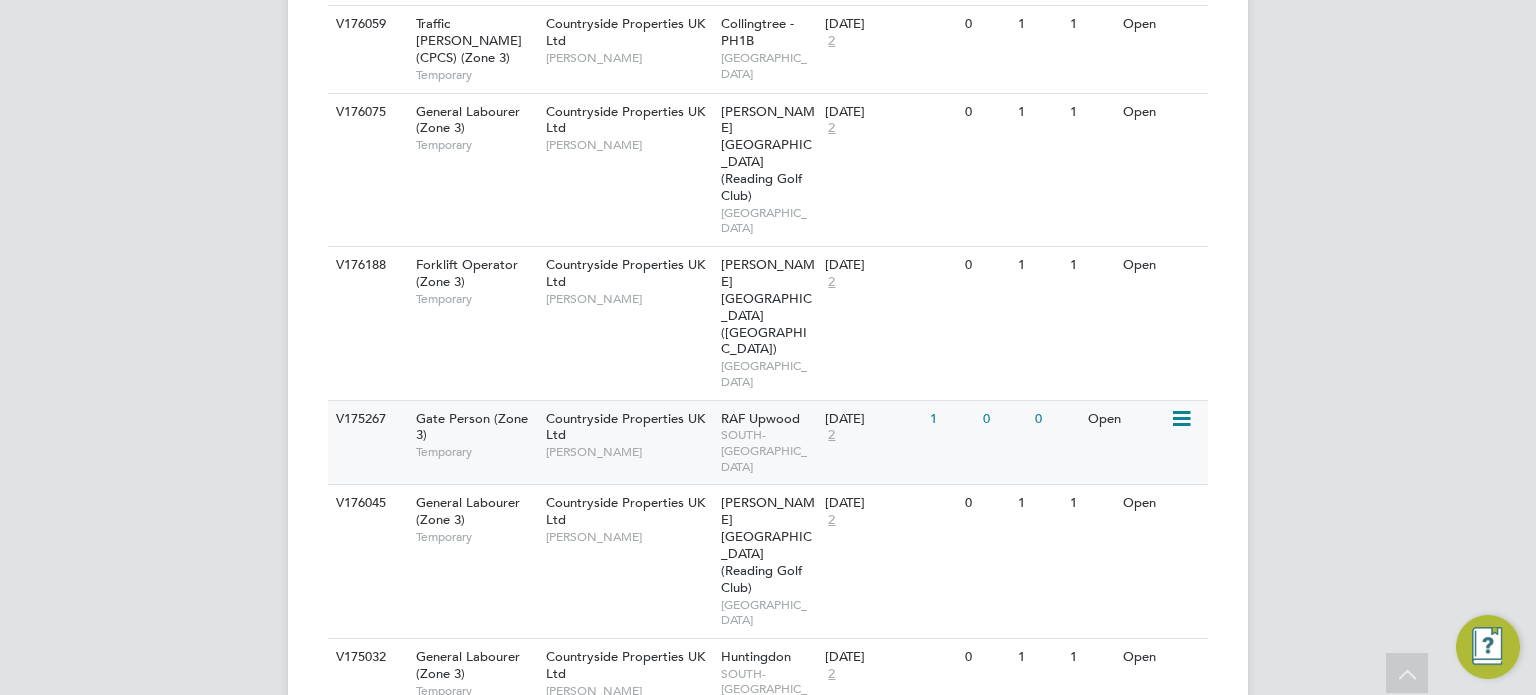 click on "SOUTH-EAST MIDLANDS" 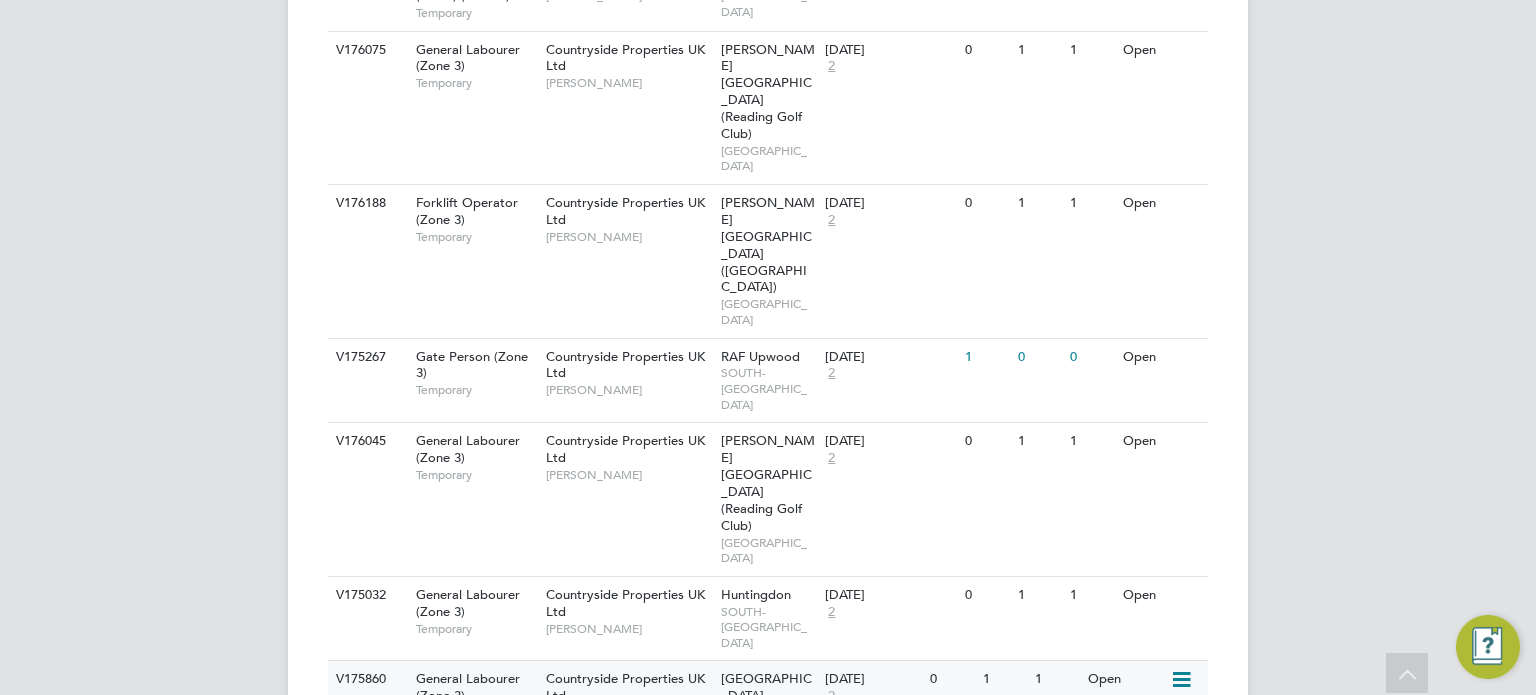 scroll, scrollTop: 1764, scrollLeft: 0, axis: vertical 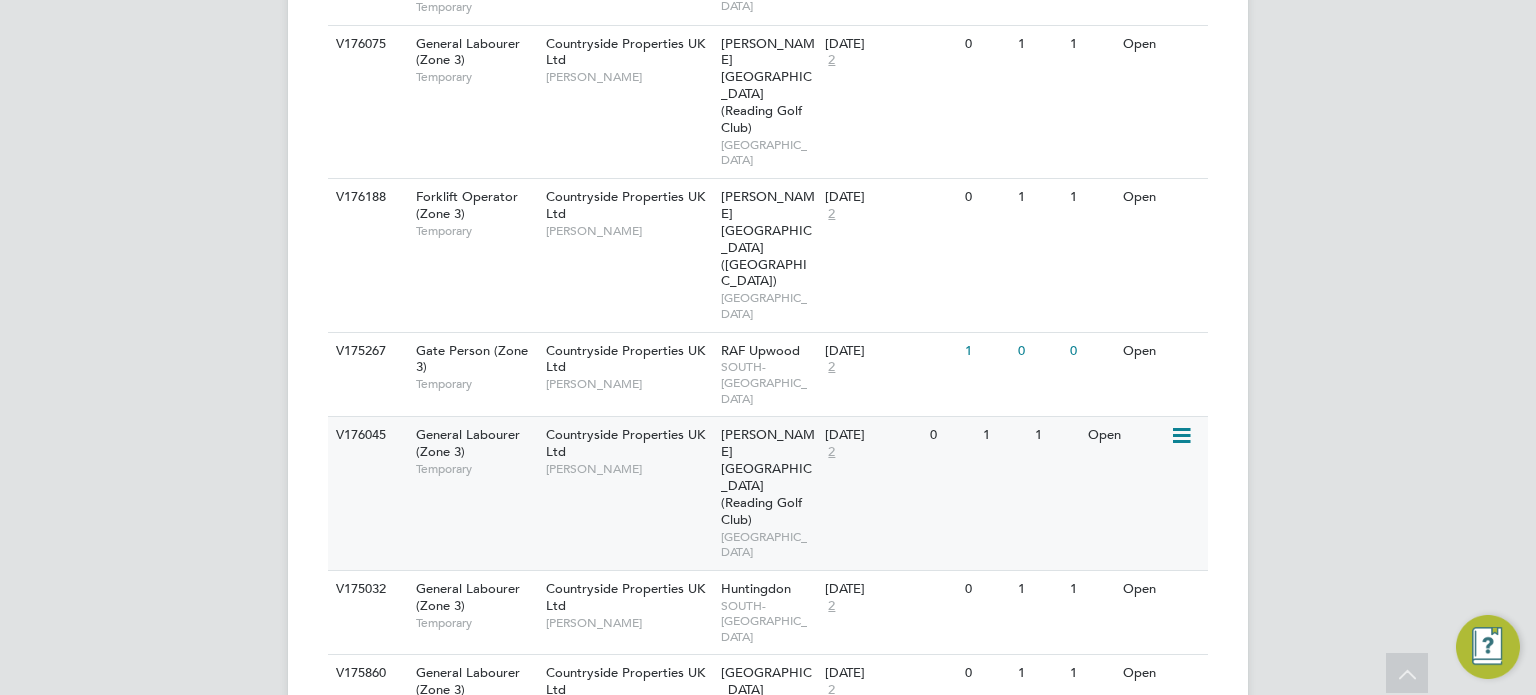 click on "Emmer Green Drive (Reading Golf Club)" 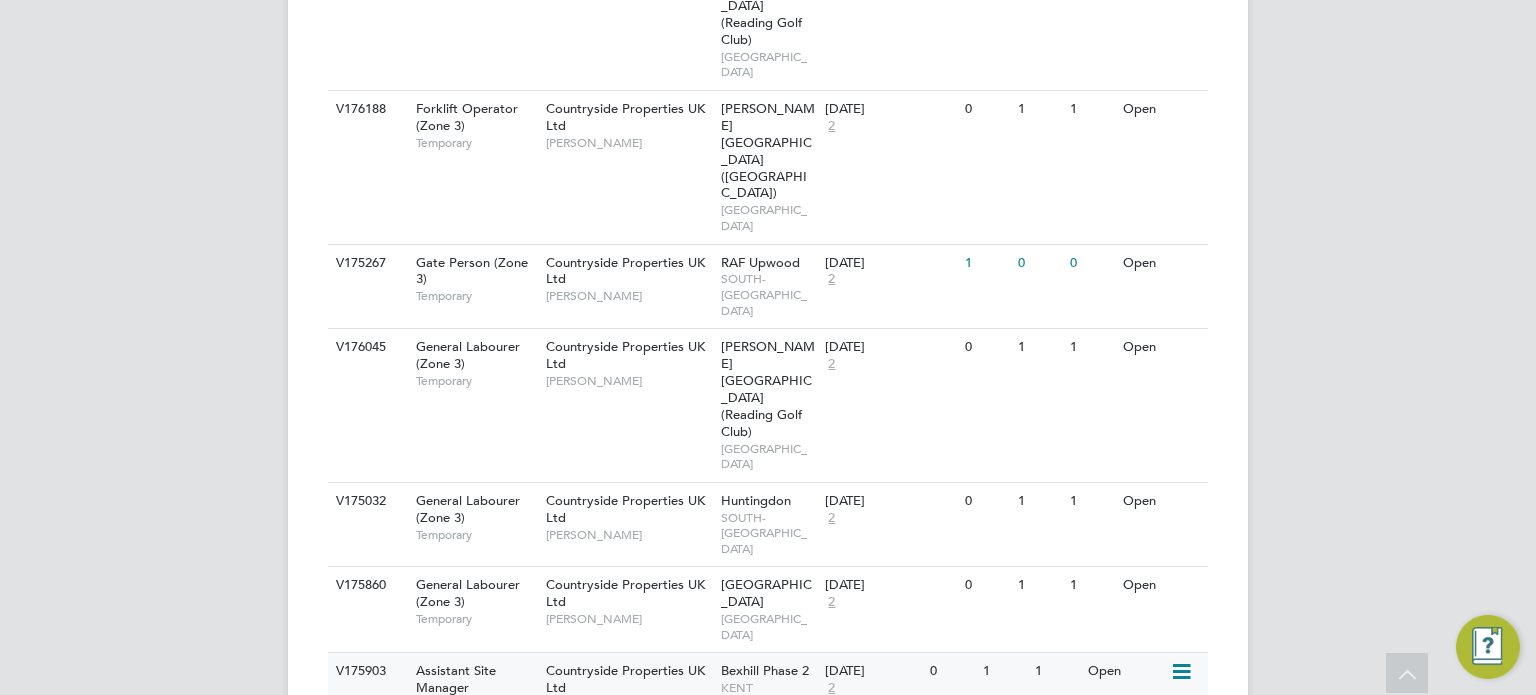 scroll, scrollTop: 1852, scrollLeft: 0, axis: vertical 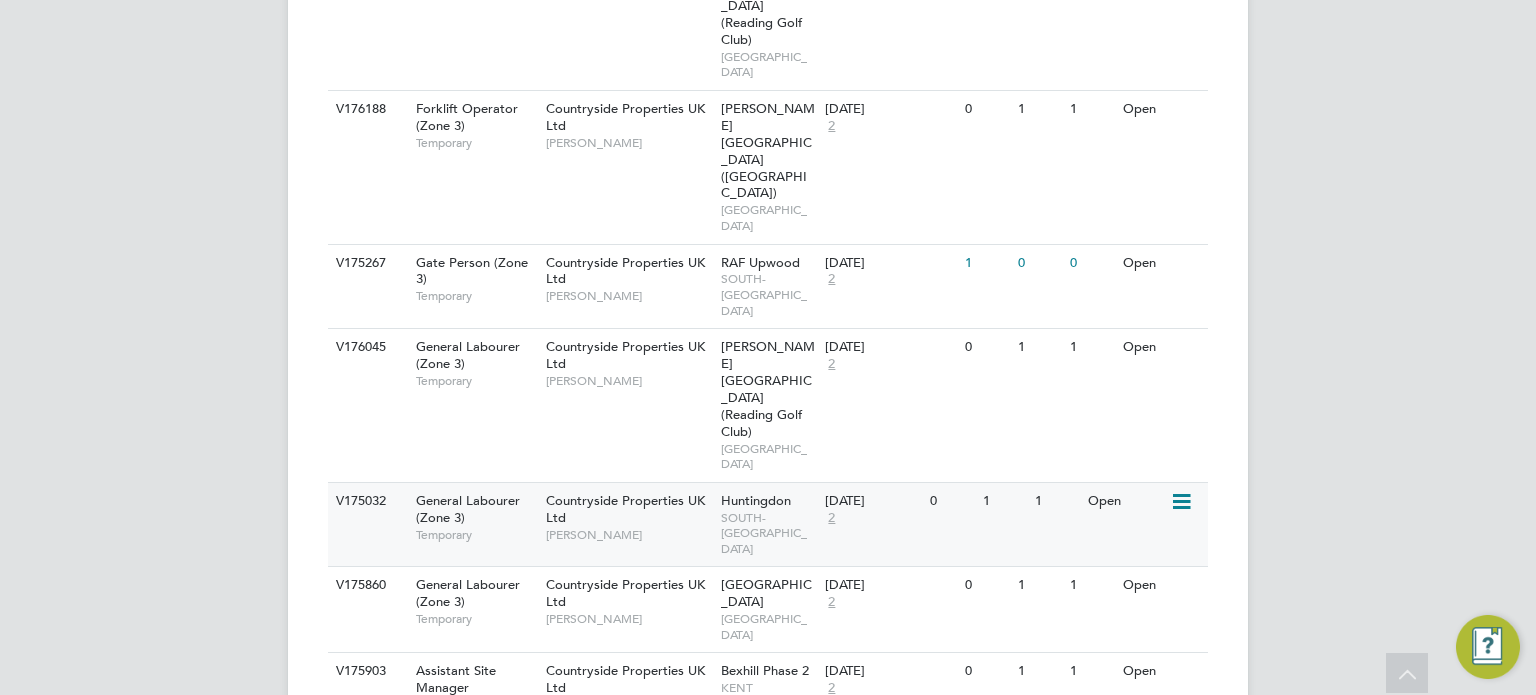 click on "SOUTH-EAST MIDLANDS" 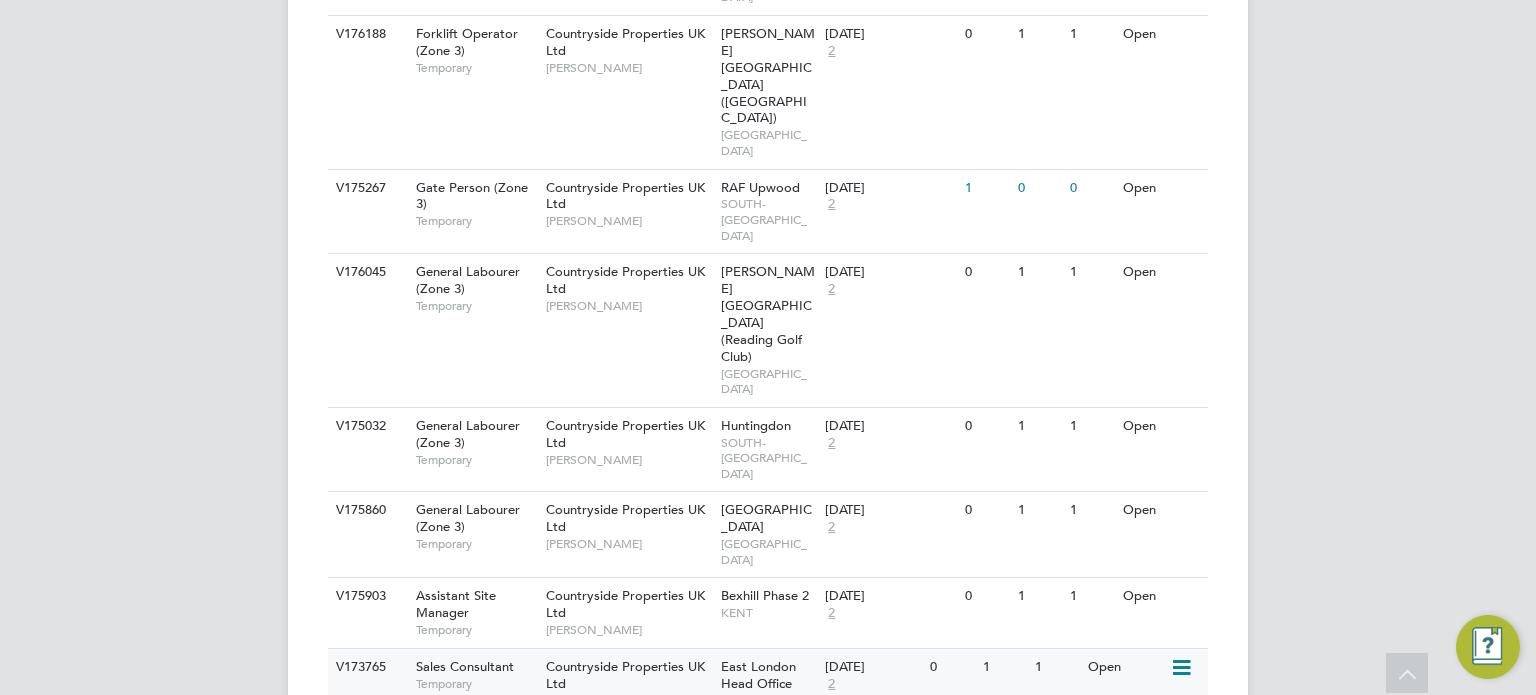 scroll, scrollTop: 1942, scrollLeft: 0, axis: vertical 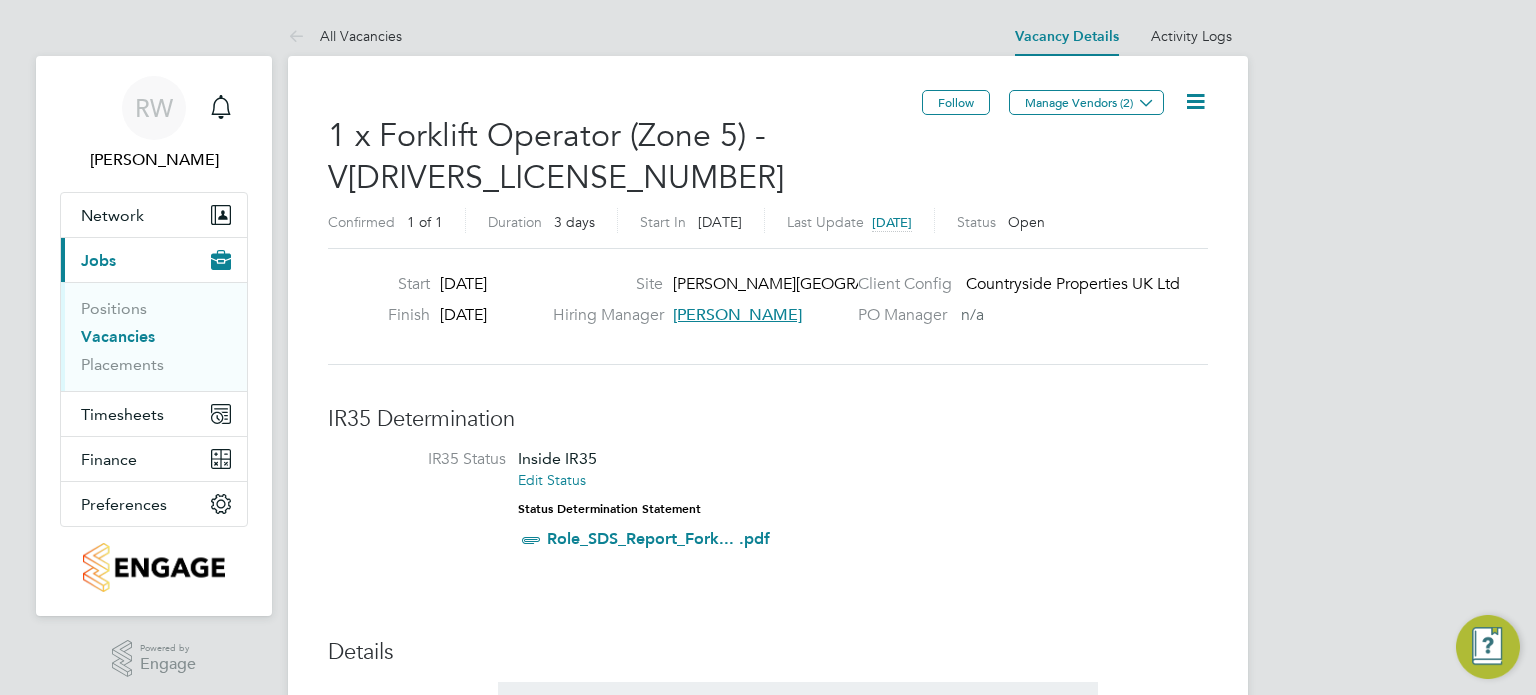 click 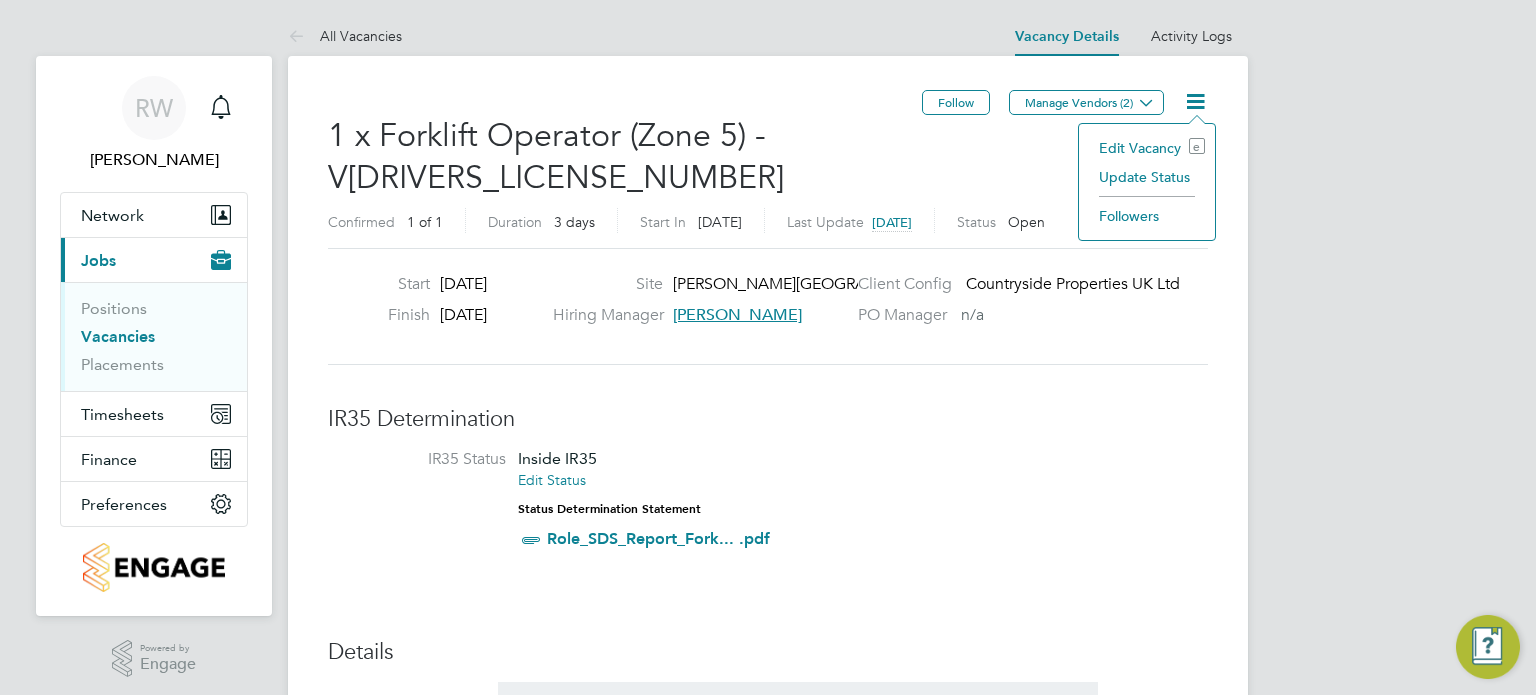 click on "Update Status" 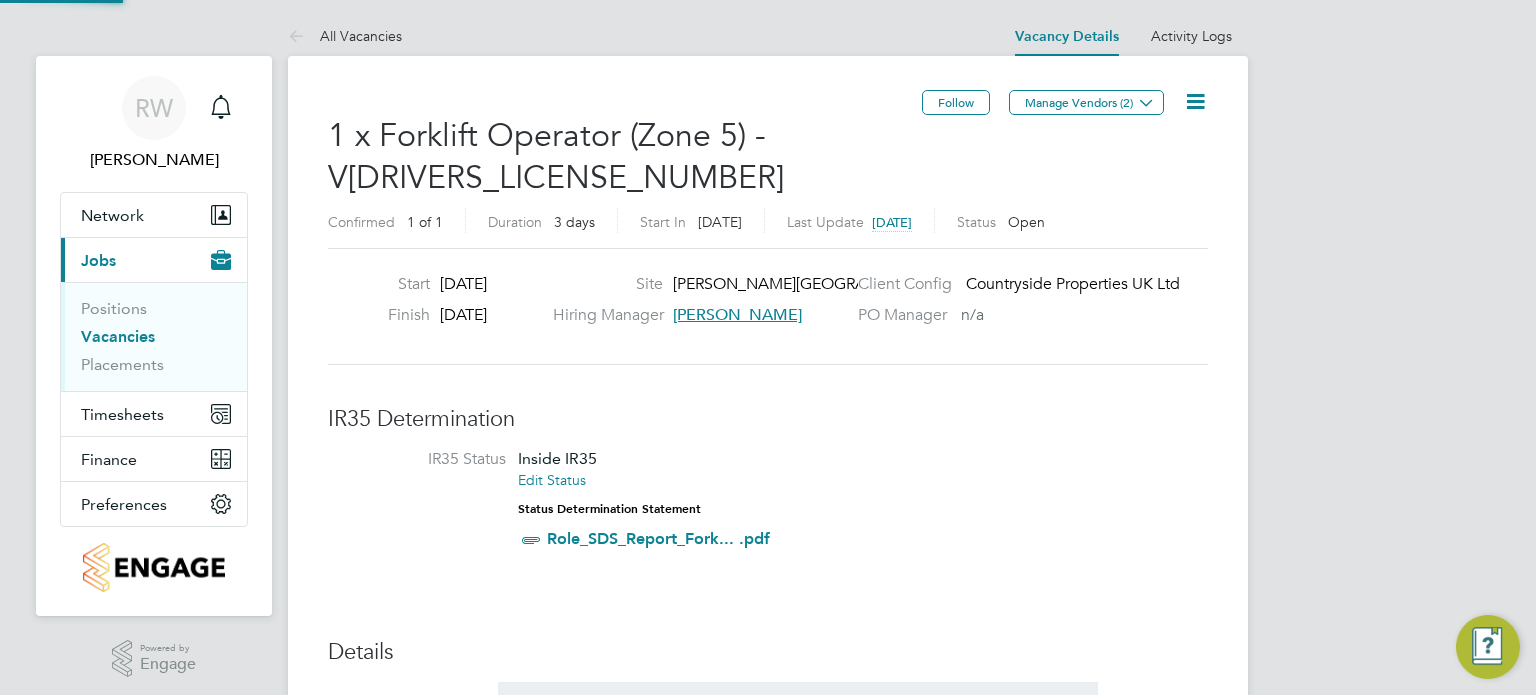 scroll, scrollTop: 10, scrollLeft: 10, axis: both 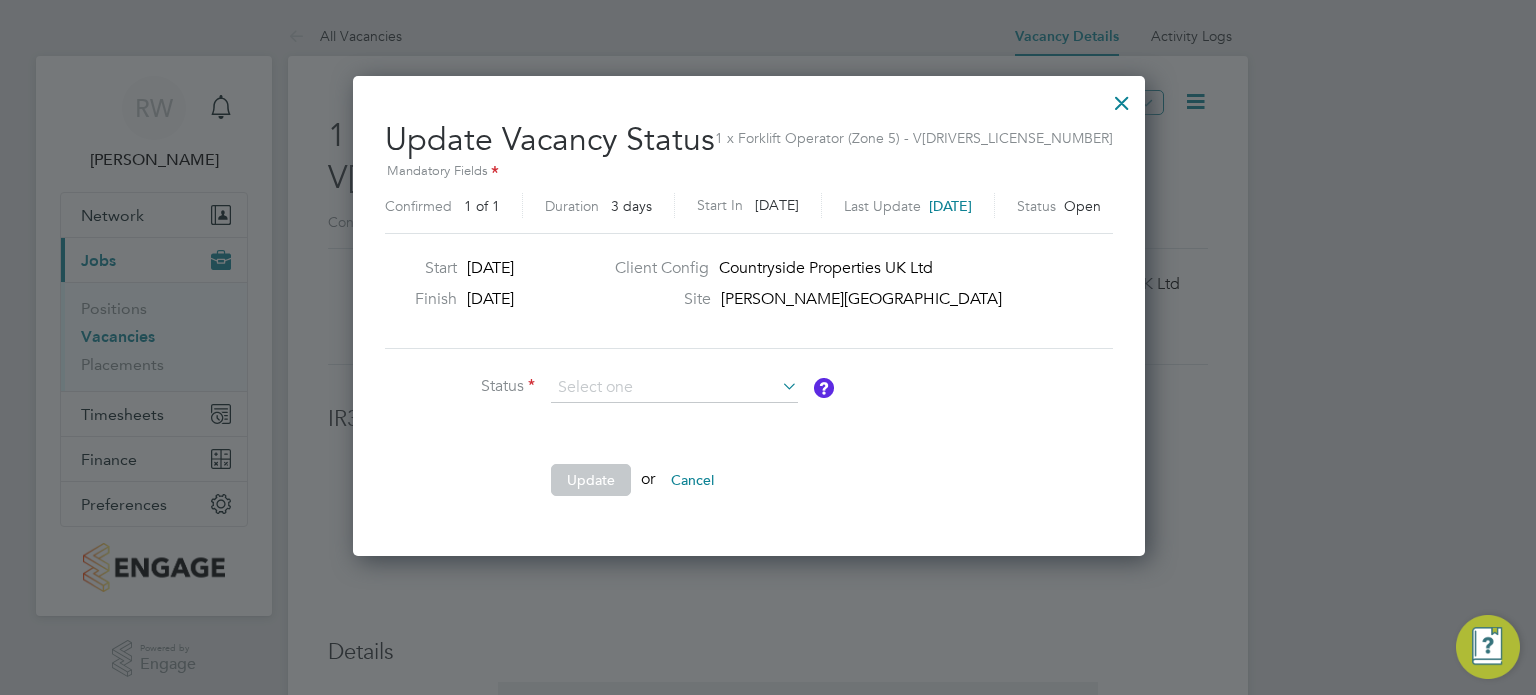 click on "Completed" 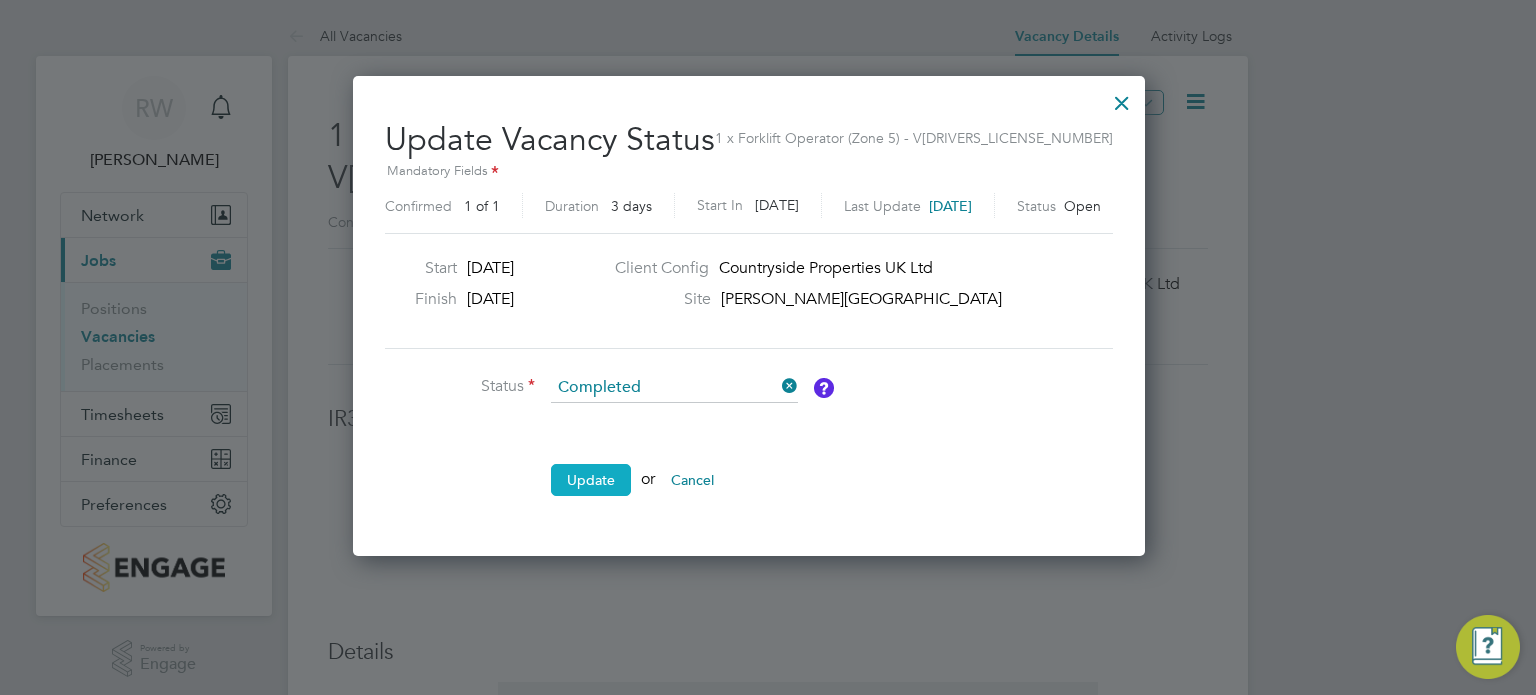 click on "Update" at bounding box center [591, 480] 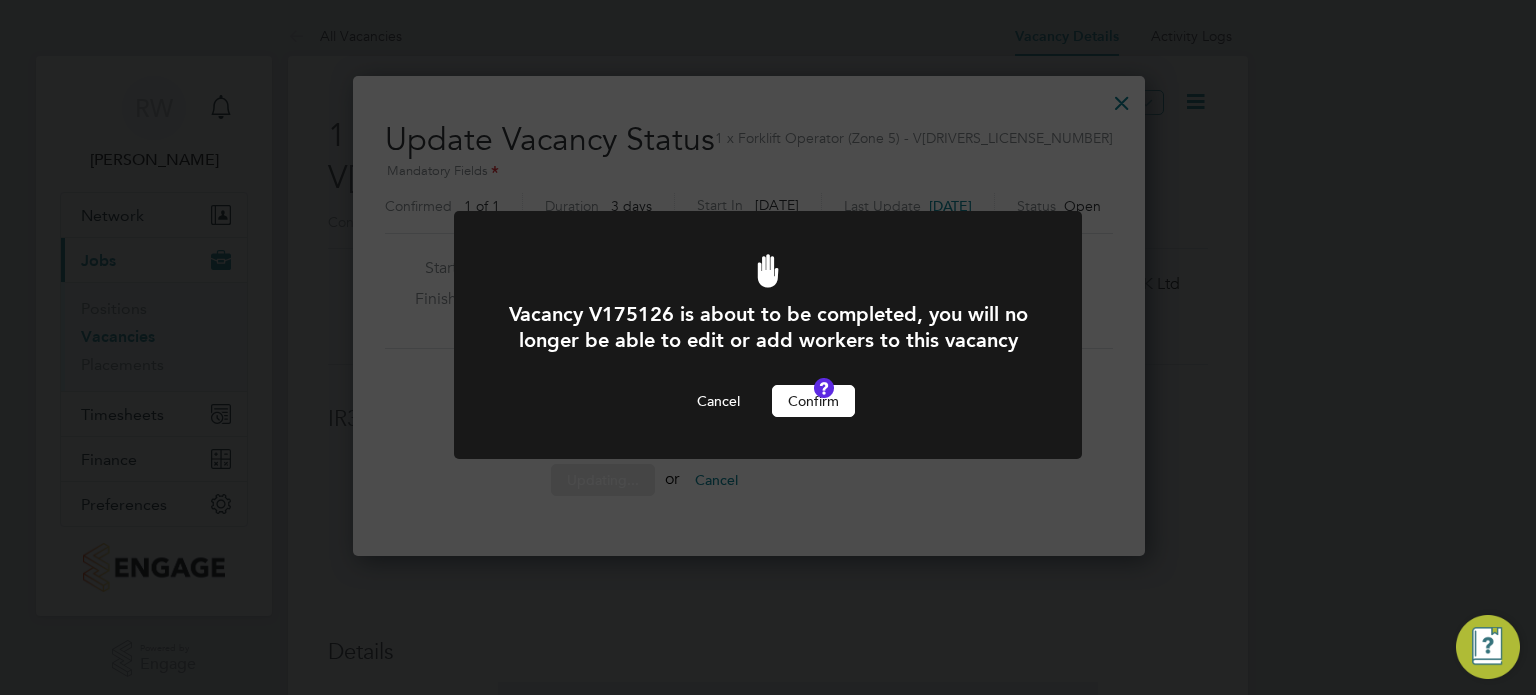 click on "Confirm" at bounding box center (813, 401) 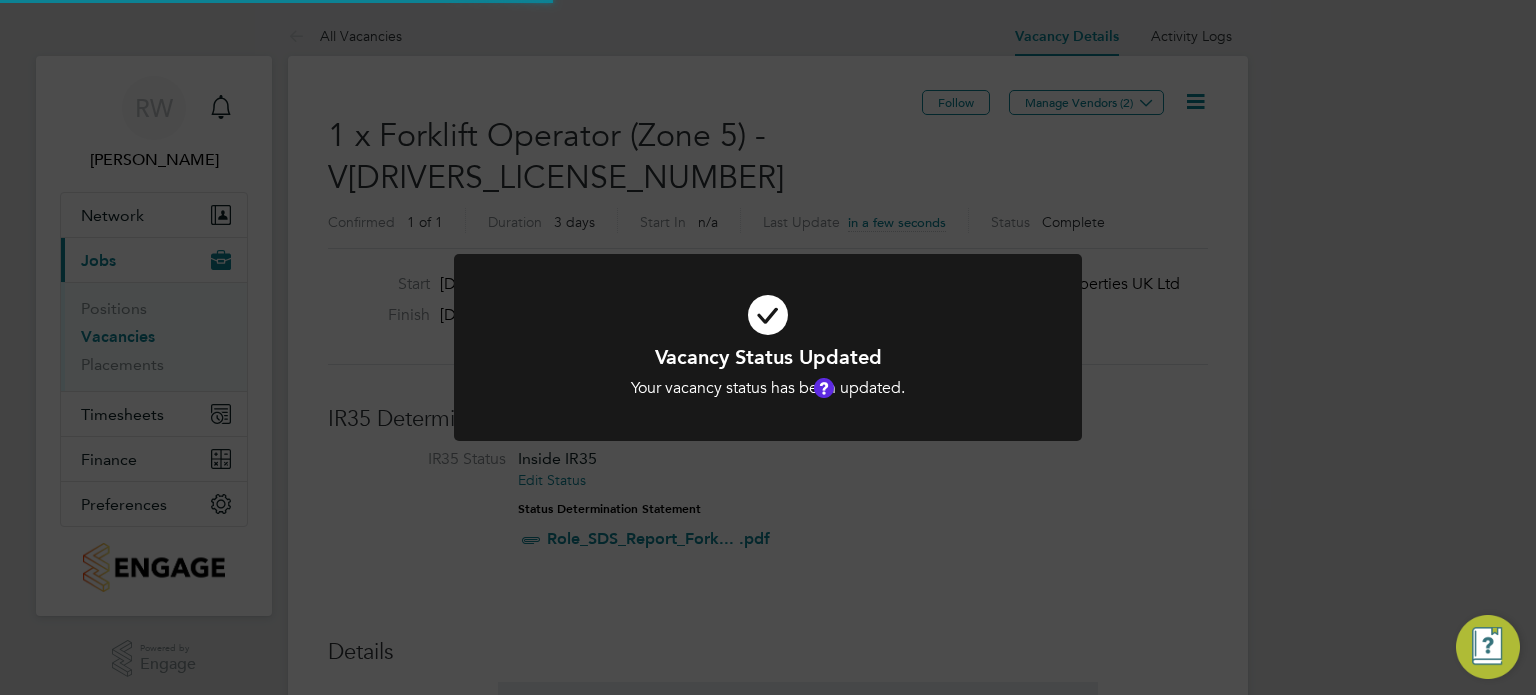 scroll, scrollTop: 9, scrollLeft: 9, axis: both 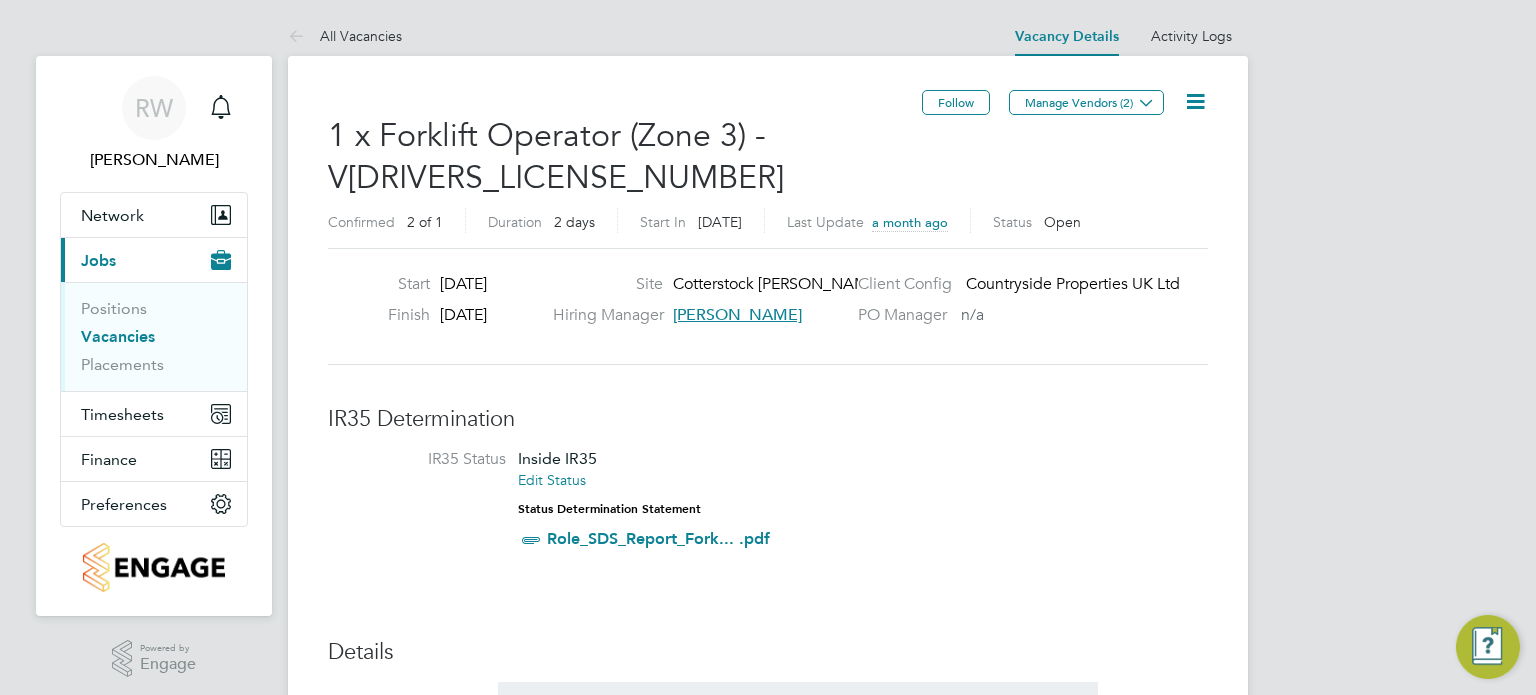 click 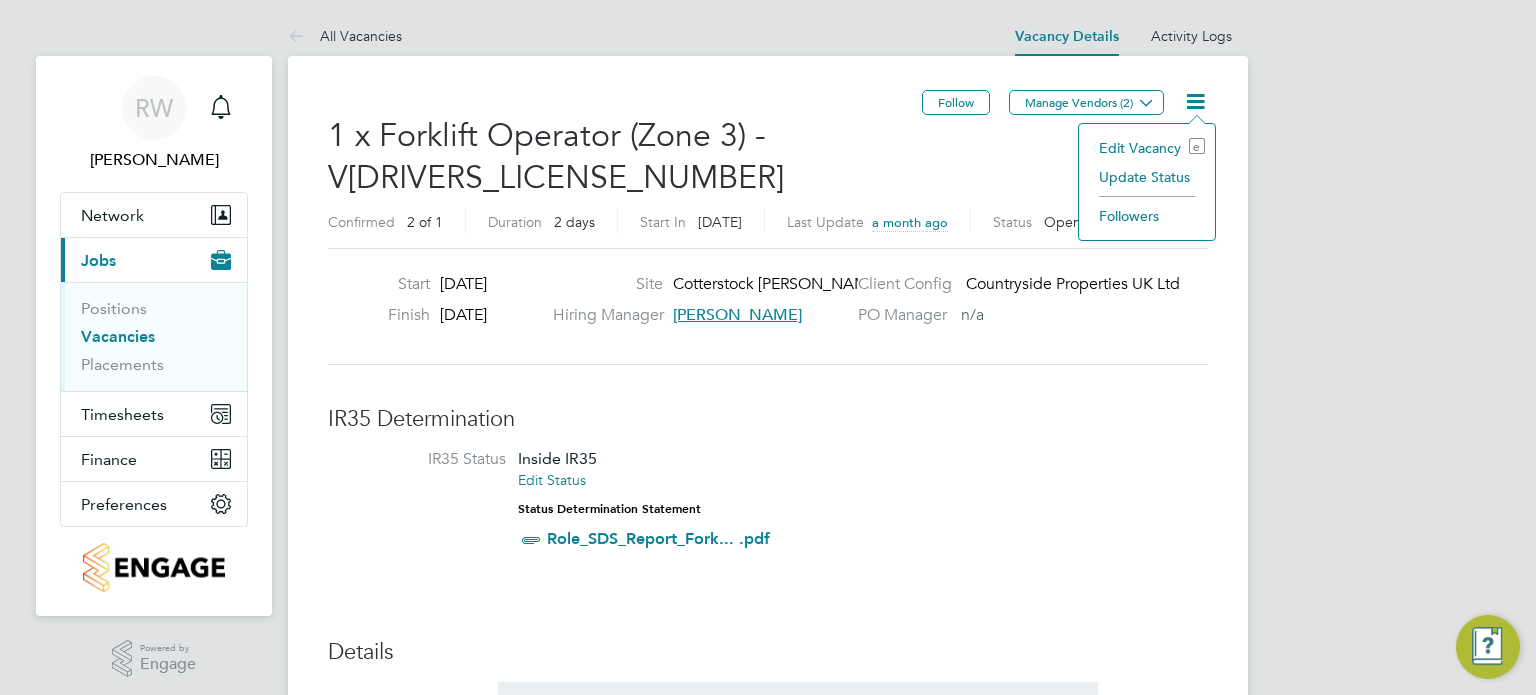 click on "Update Status" 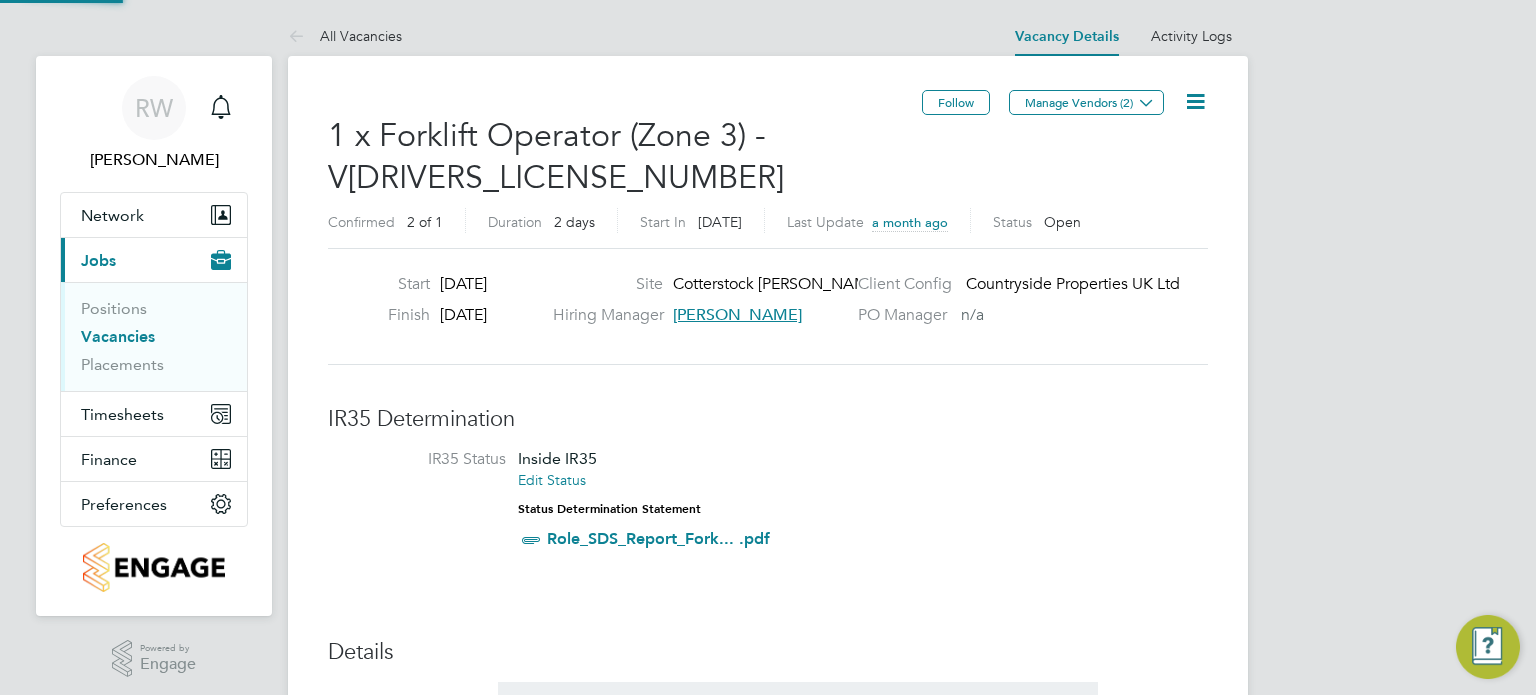 scroll, scrollTop: 10, scrollLeft: 9, axis: both 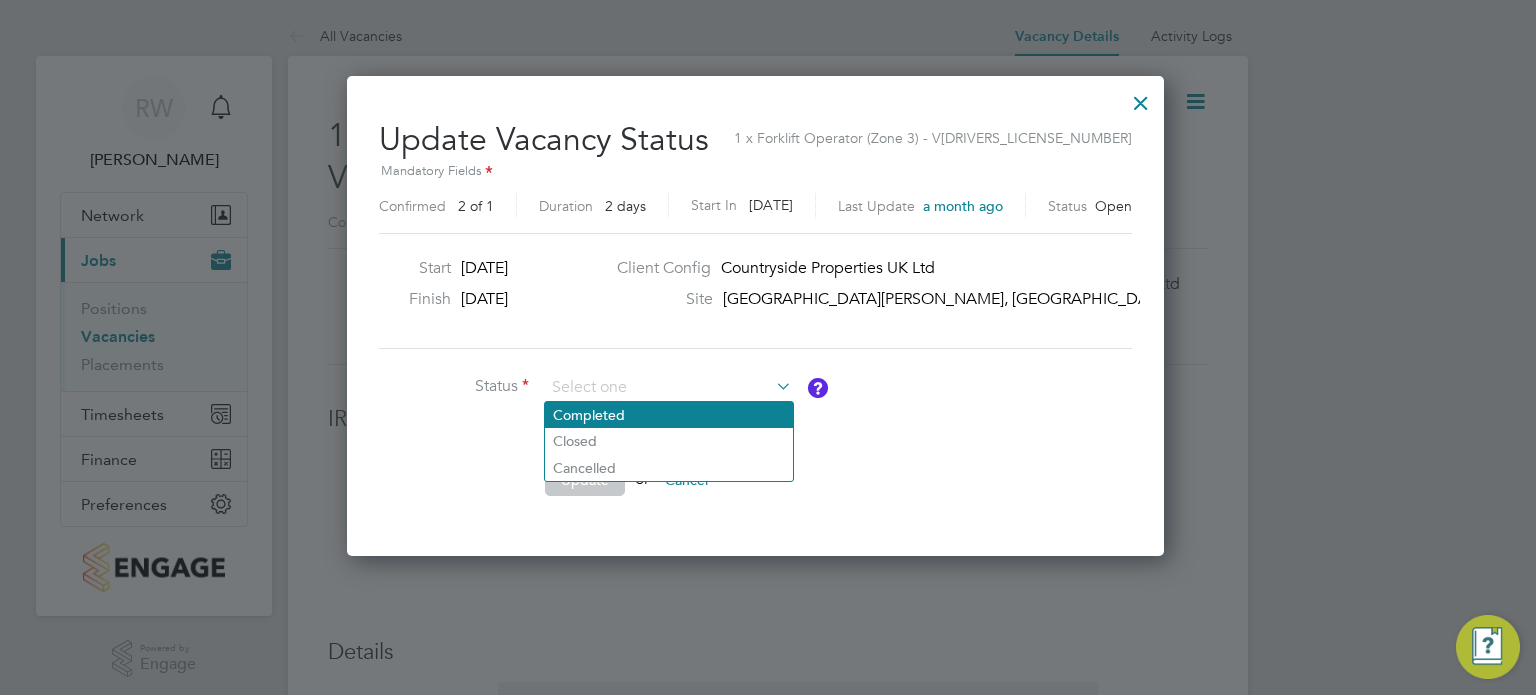 click on "Completed" 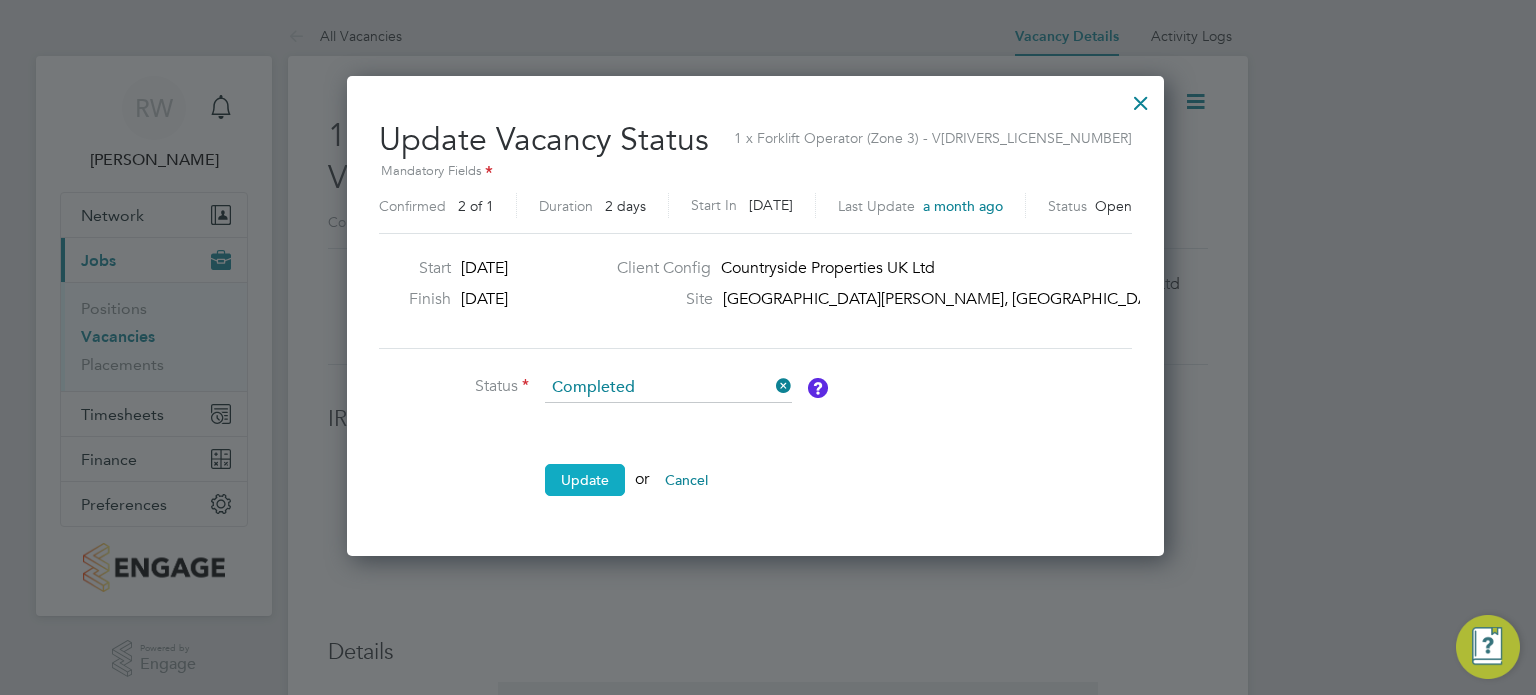 click on "Update" at bounding box center [585, 480] 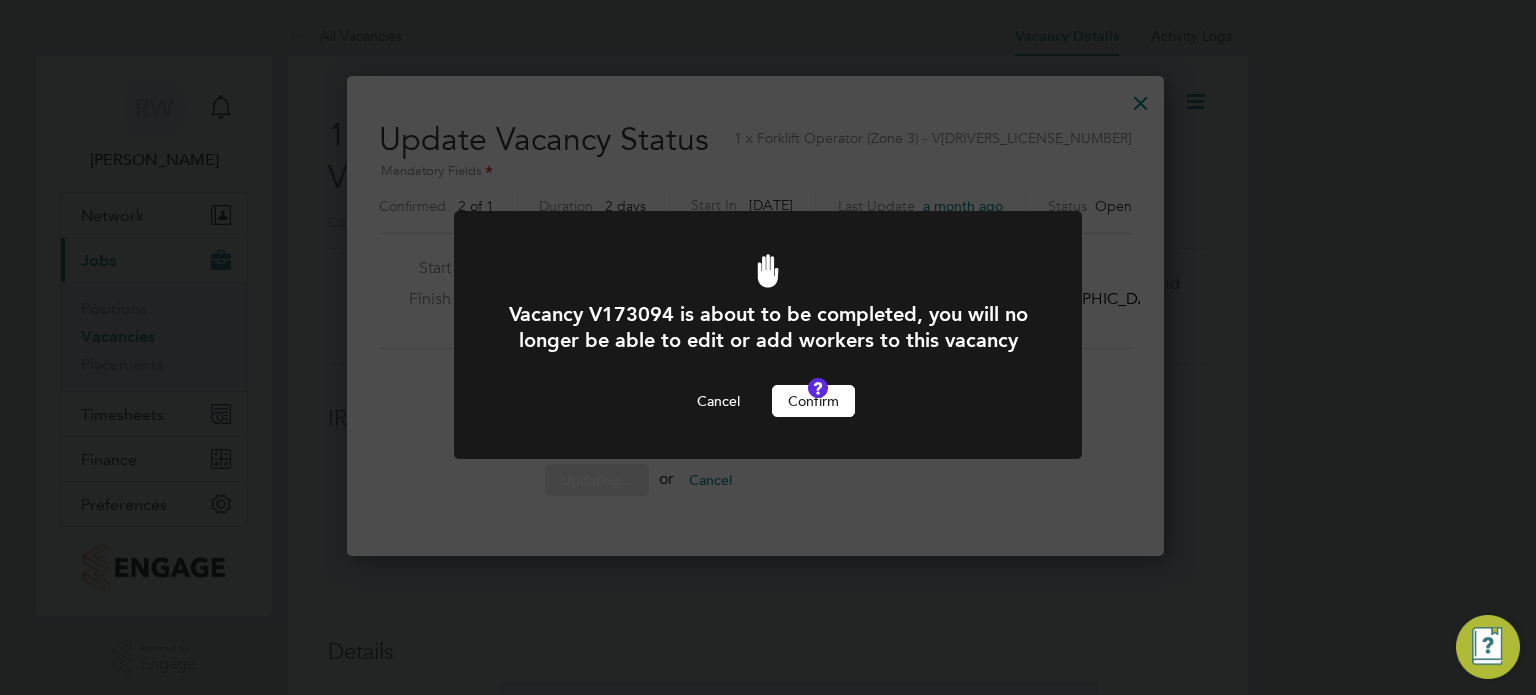 click on "Confirm" at bounding box center [813, 401] 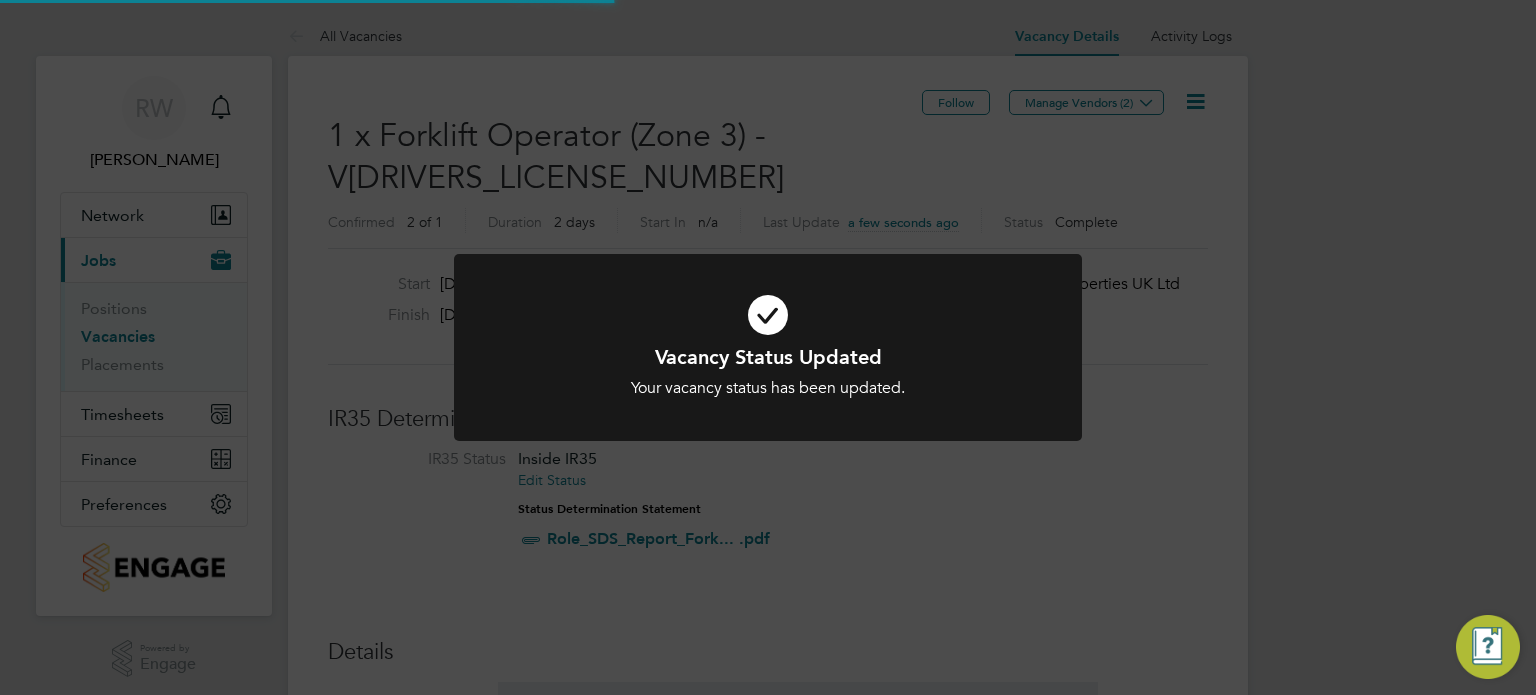 click on "Vacancy Status Updated Your vacancy status has been updated. Cancel Okay" 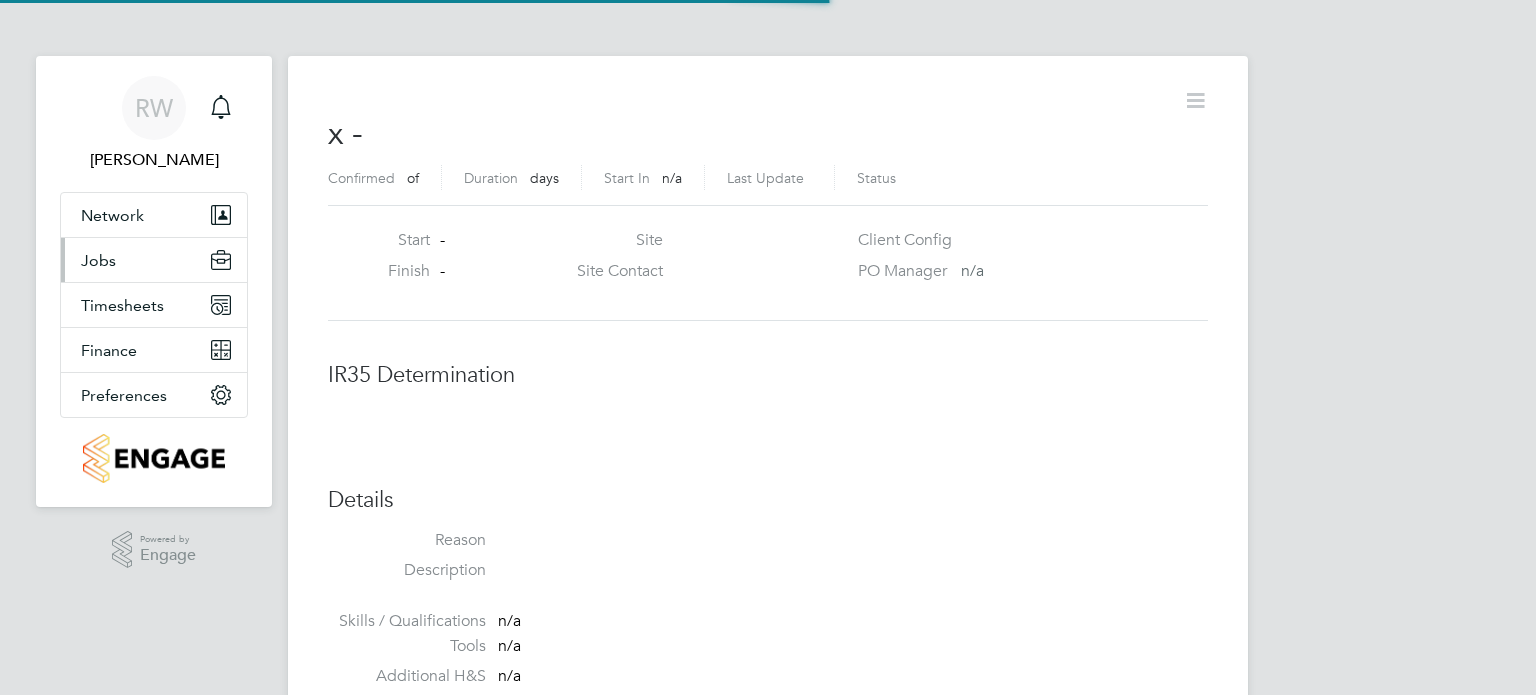 scroll, scrollTop: 0, scrollLeft: 0, axis: both 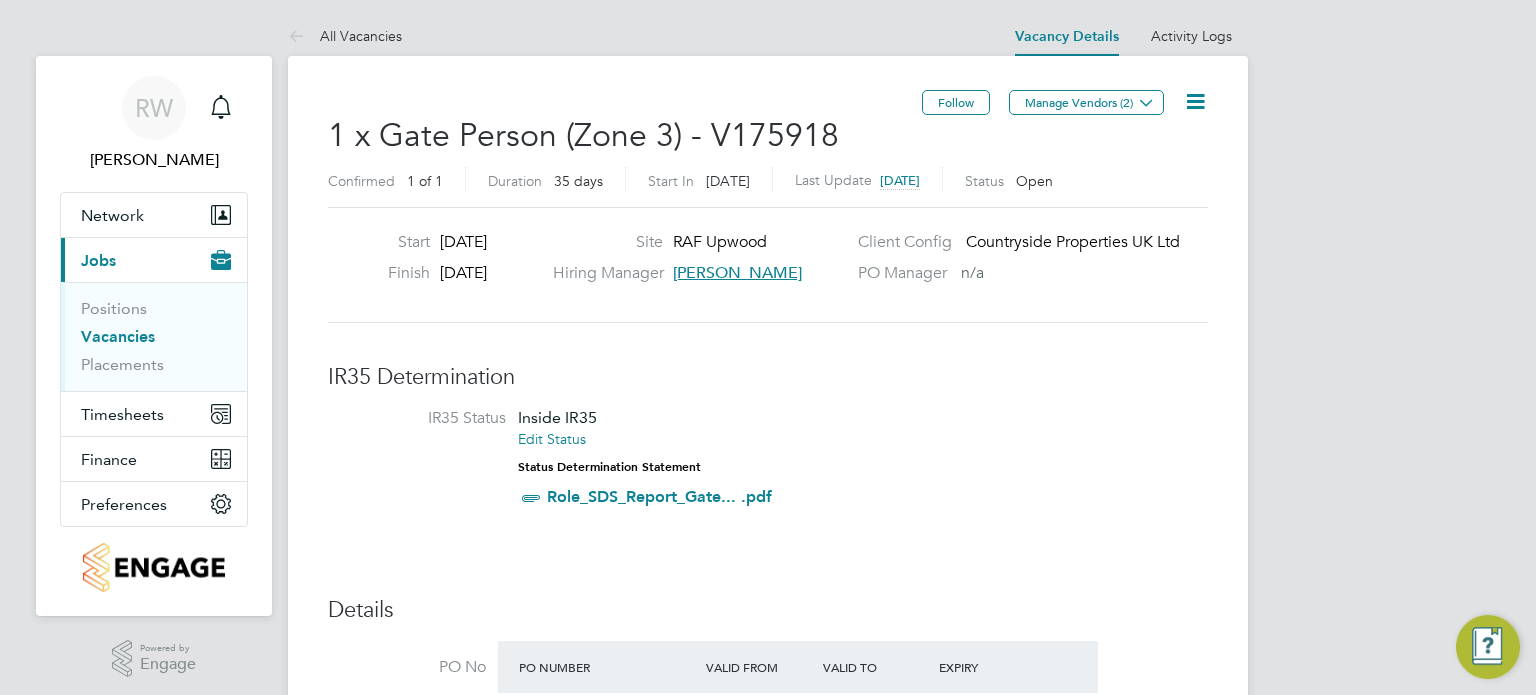 click 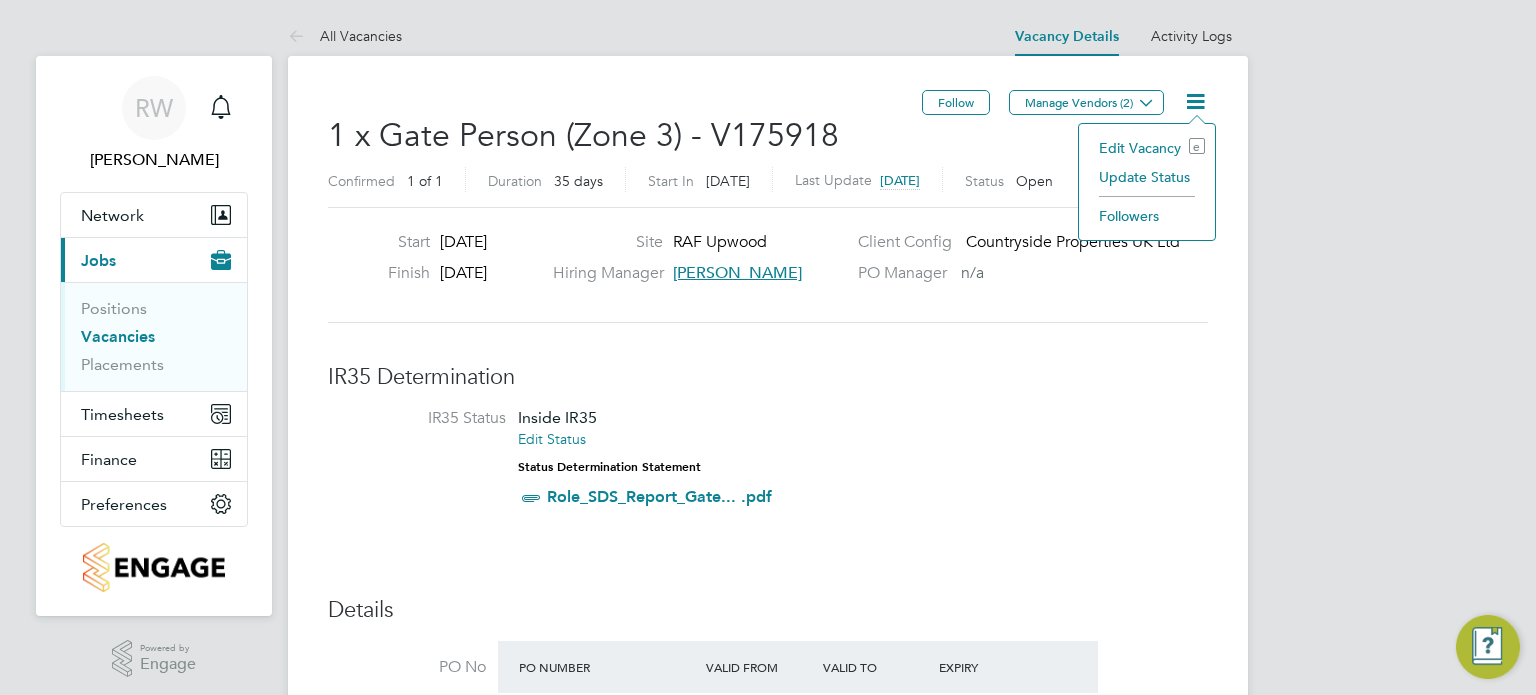 click on "Update Status" 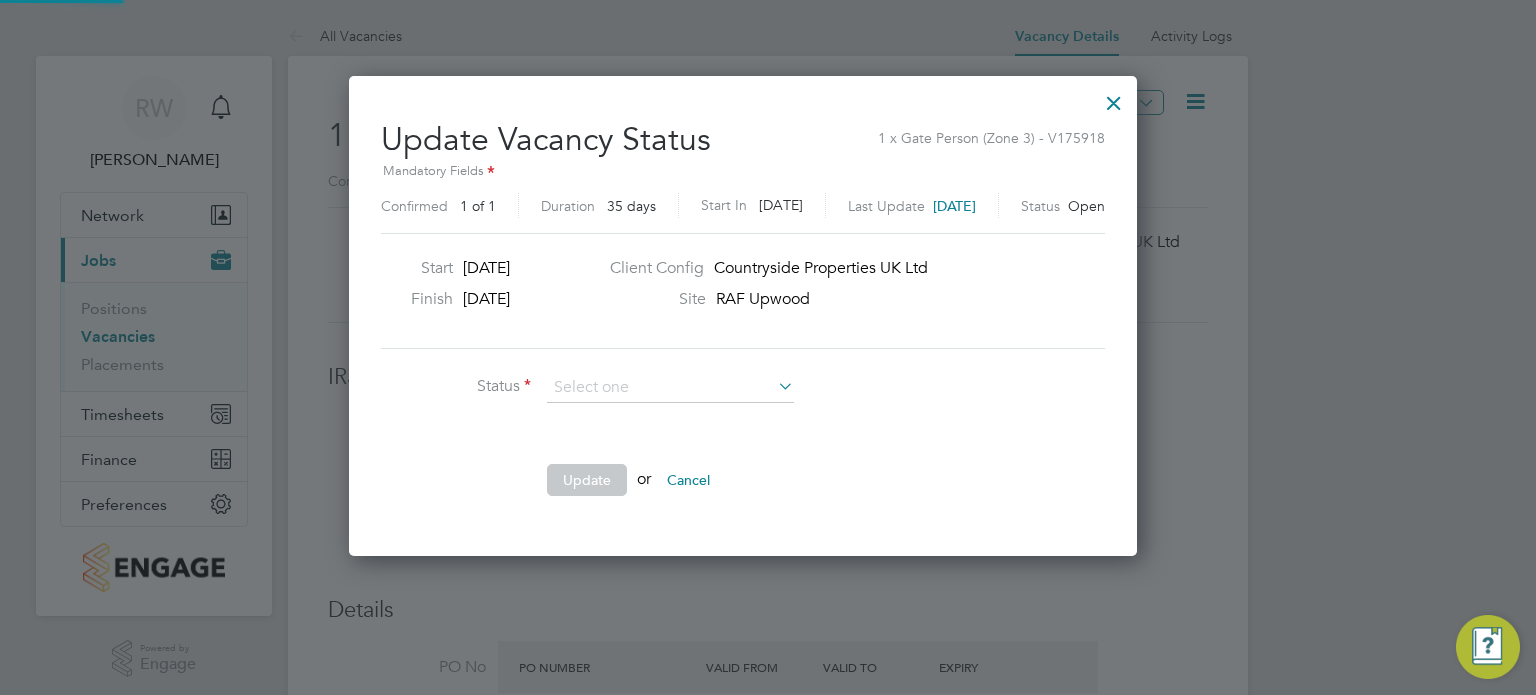 scroll, scrollTop: 10, scrollLeft: 9, axis: both 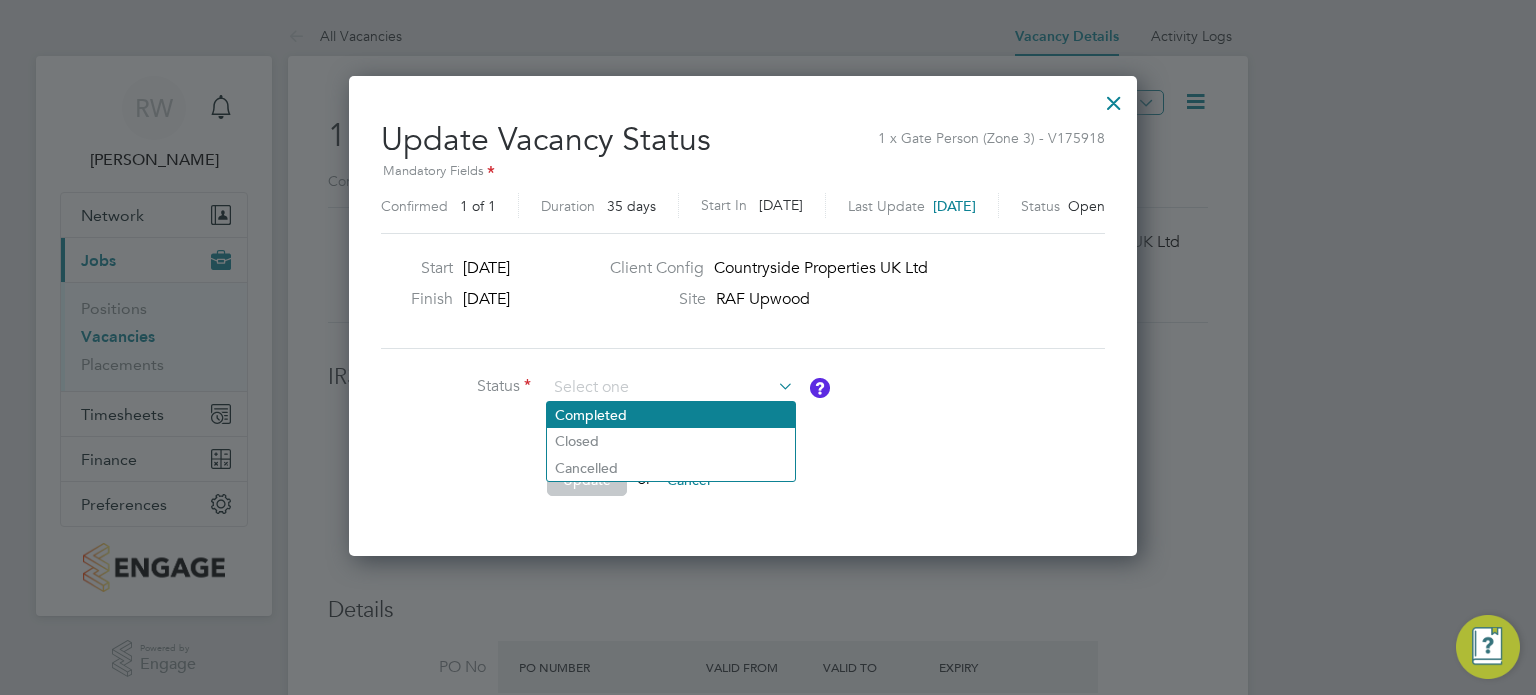 click on "Completed" 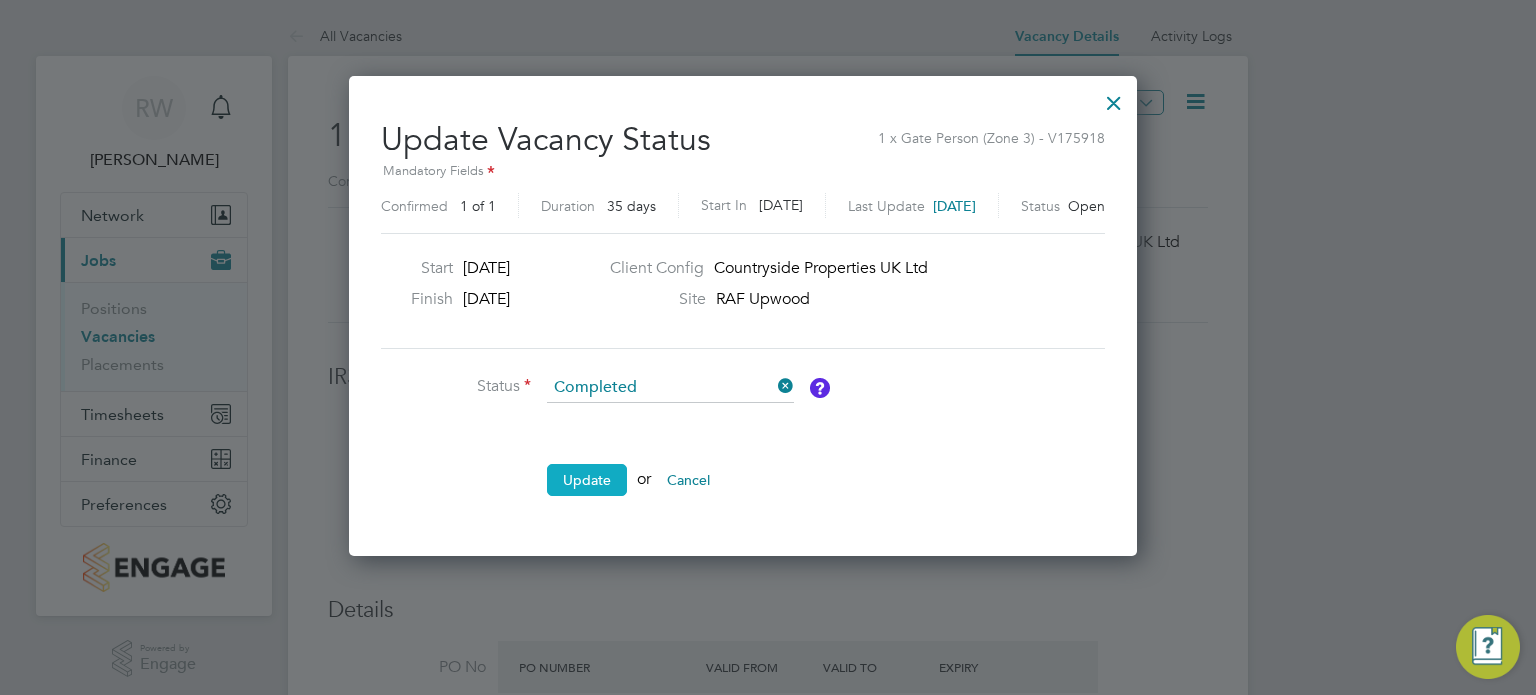 click on "Update" at bounding box center (587, 480) 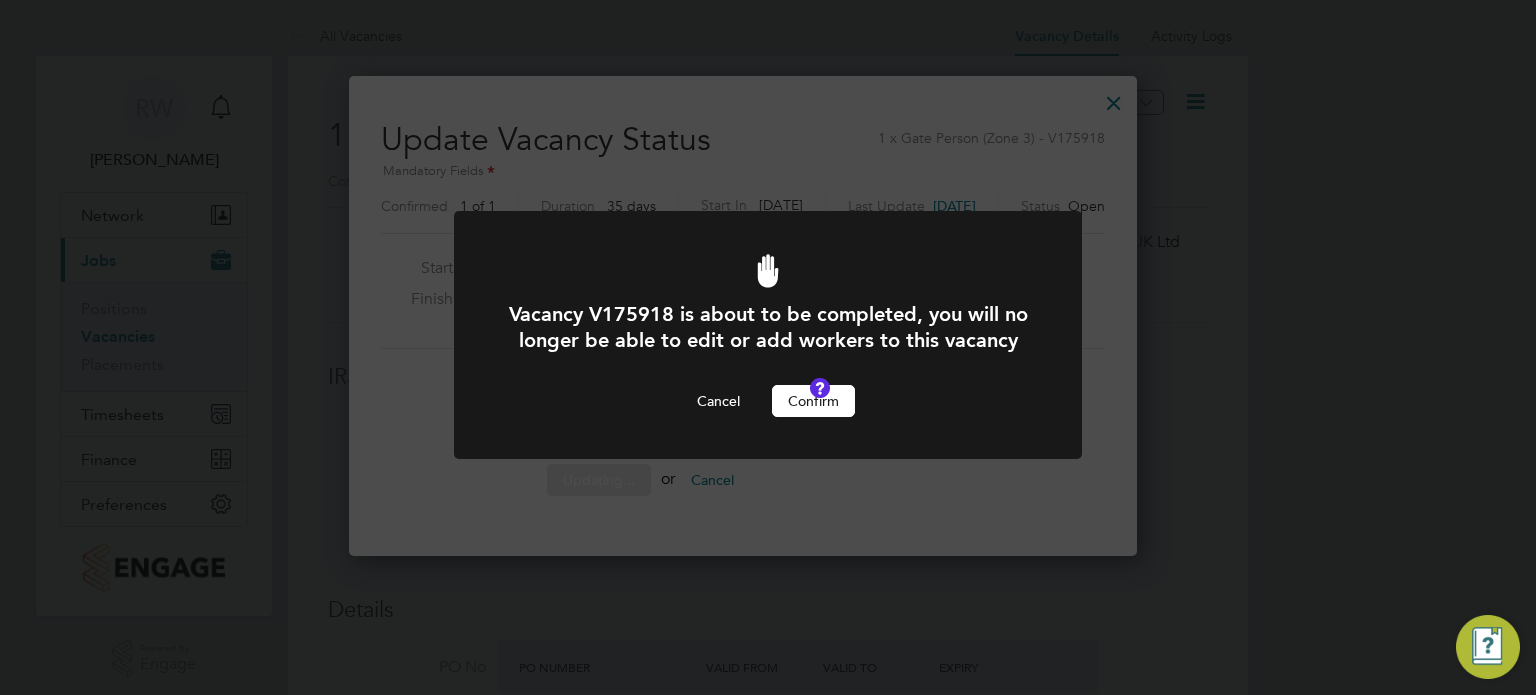 click on "Vacancy V175918 is about to be completed, you will no longer be able to edit or add workers to this vacancy Cancel Confirm" at bounding box center [768, 359] 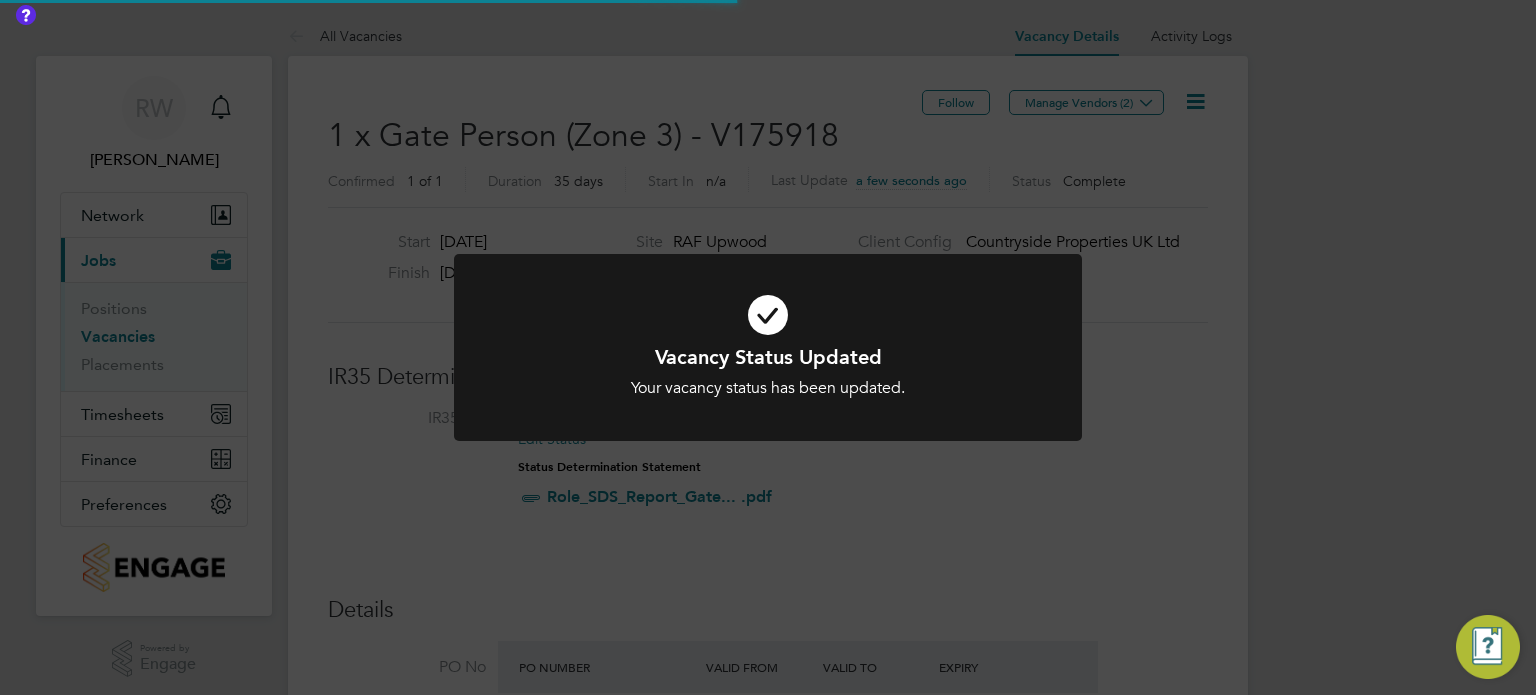 scroll, scrollTop: 9, scrollLeft: 9, axis: both 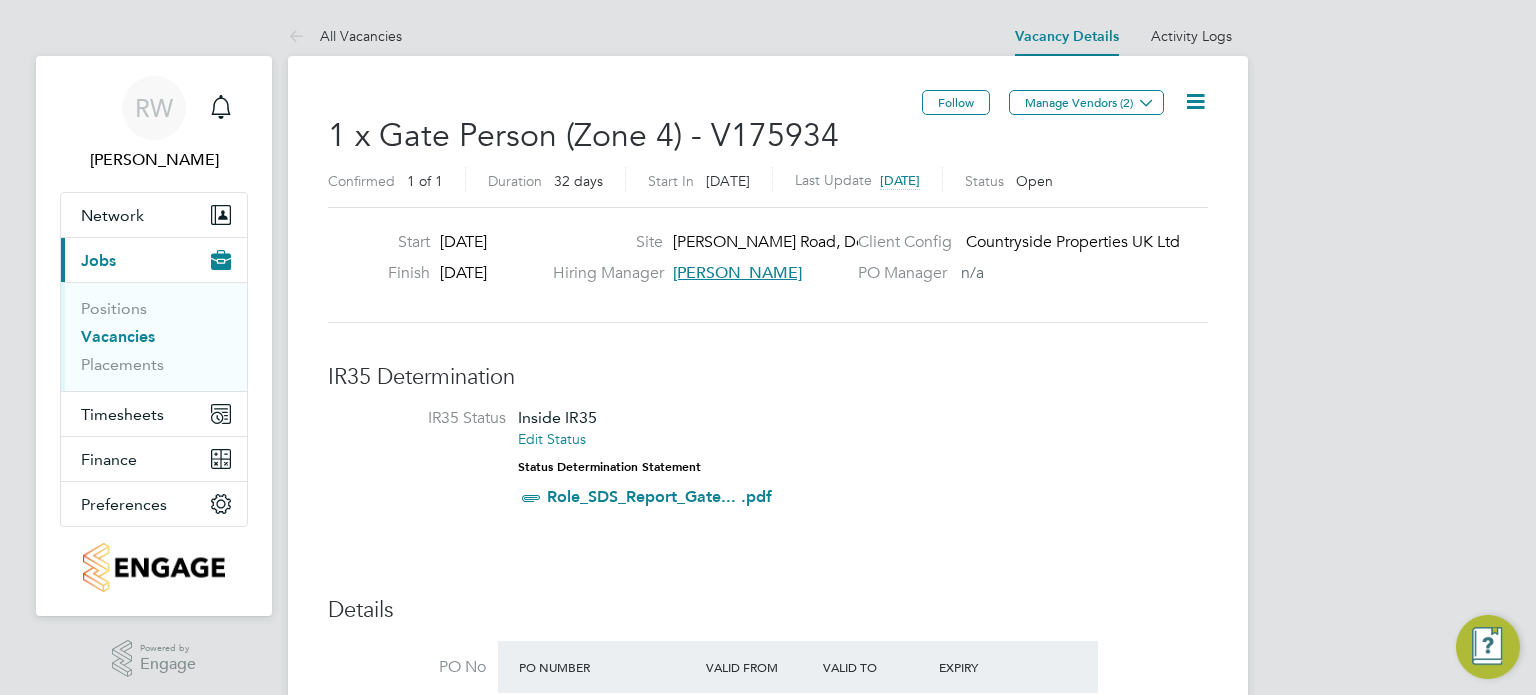 click 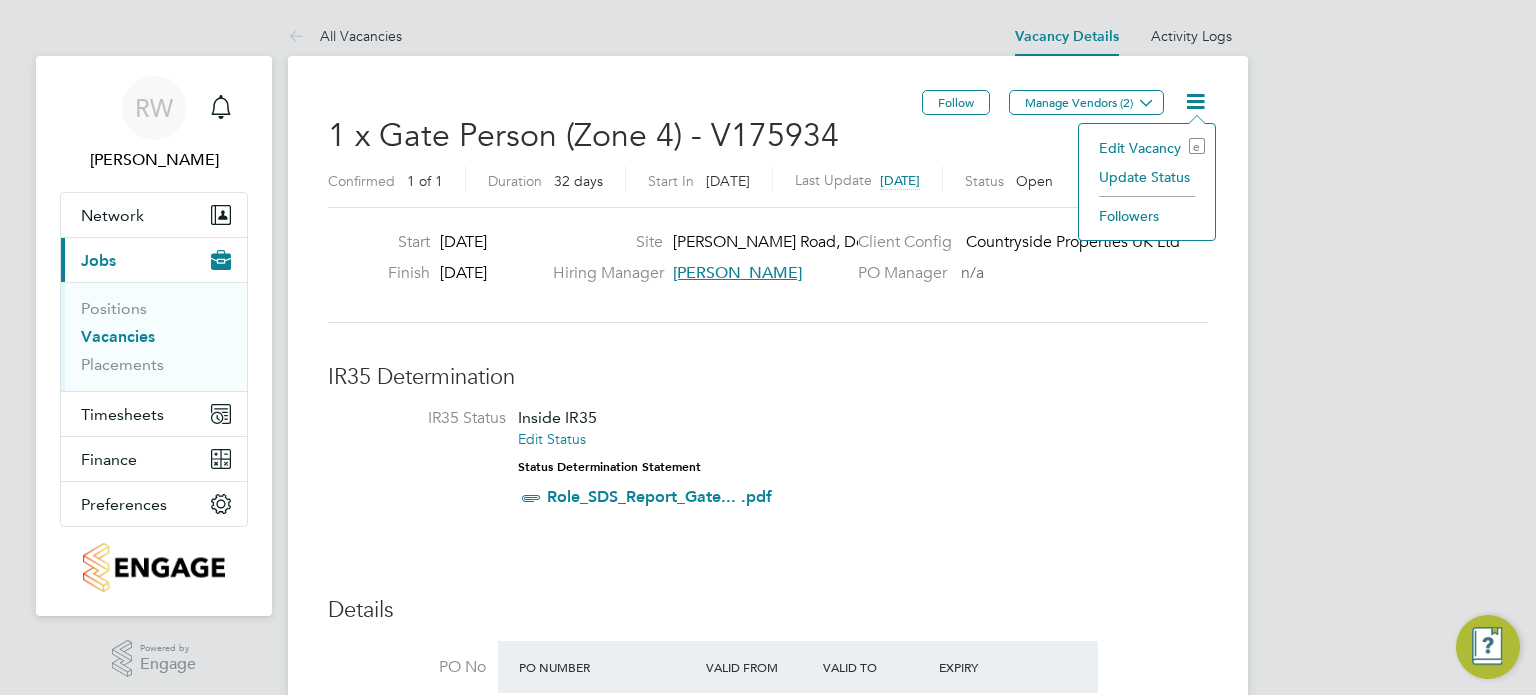 click on "Update Status" 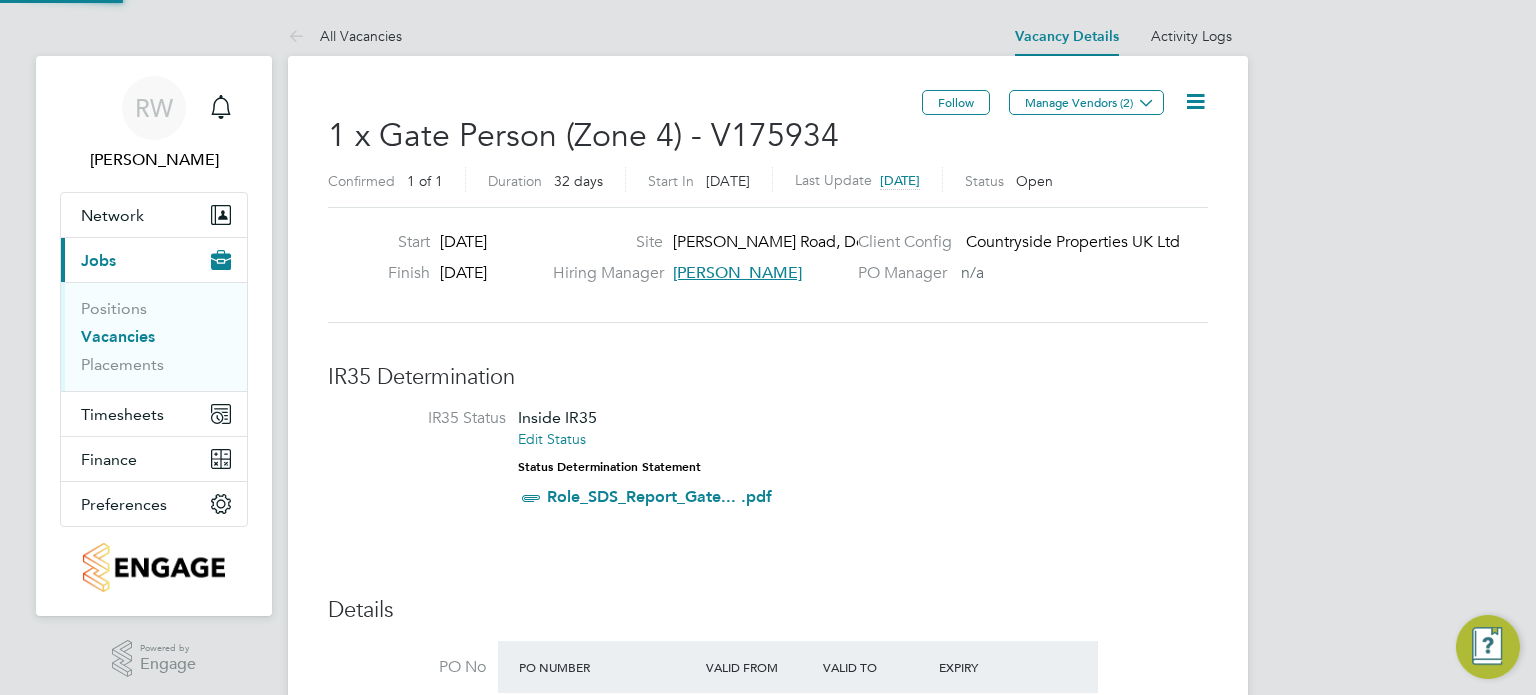 scroll, scrollTop: 10, scrollLeft: 9, axis: both 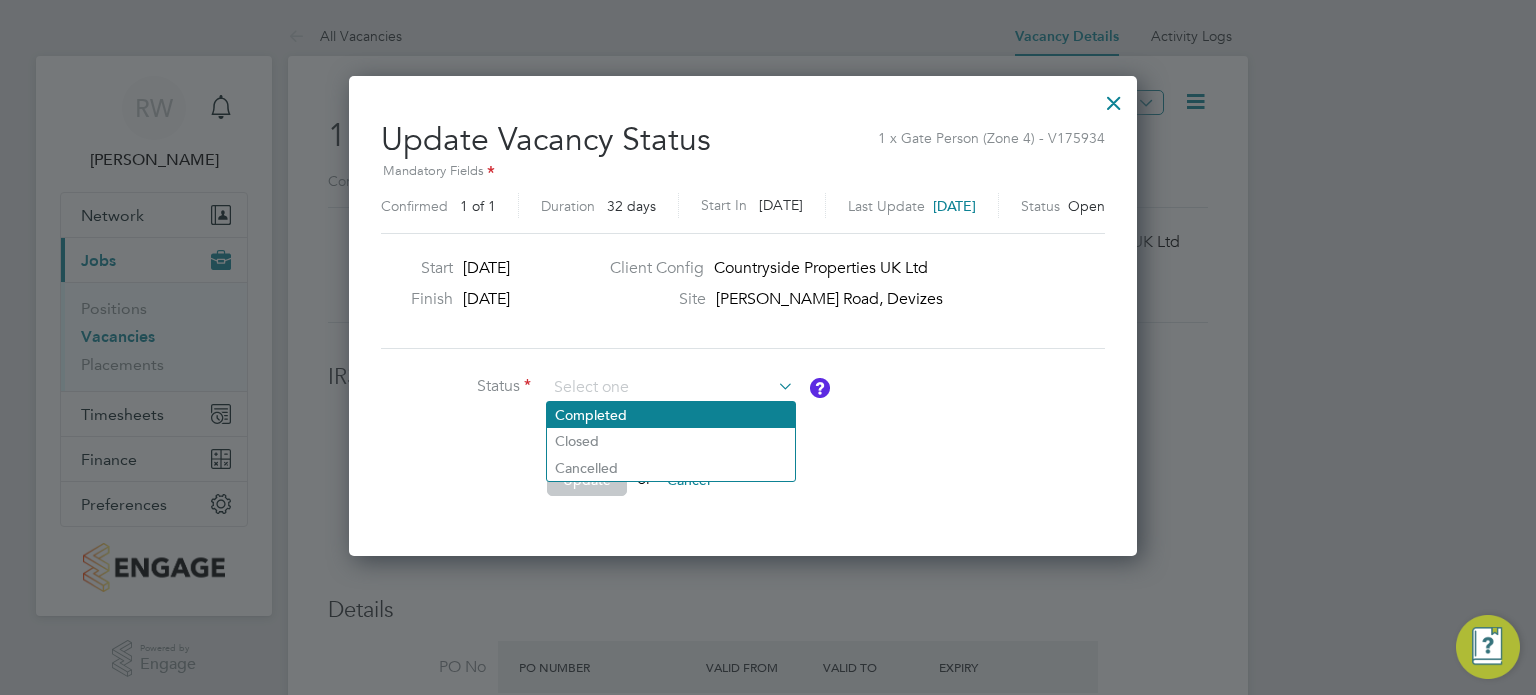 click on "Completed" 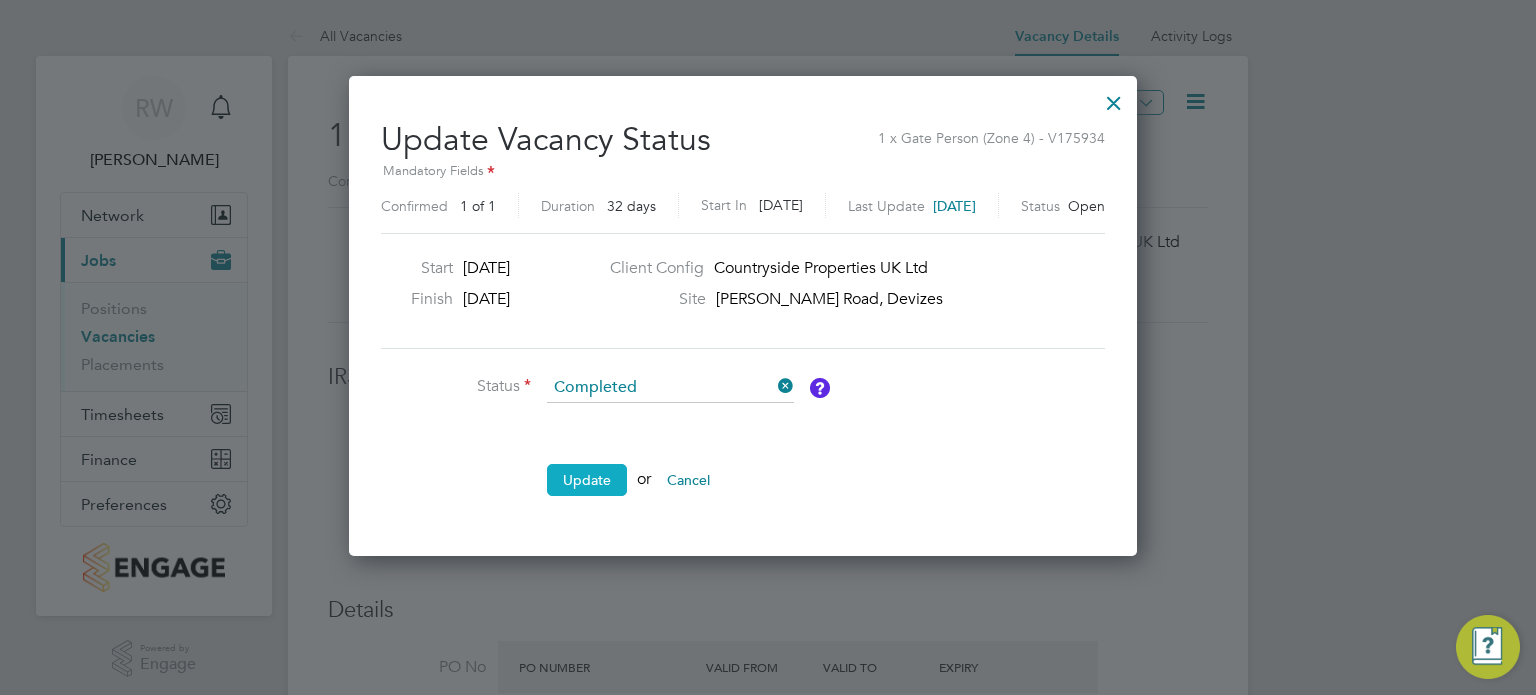 click on "Update" at bounding box center [587, 480] 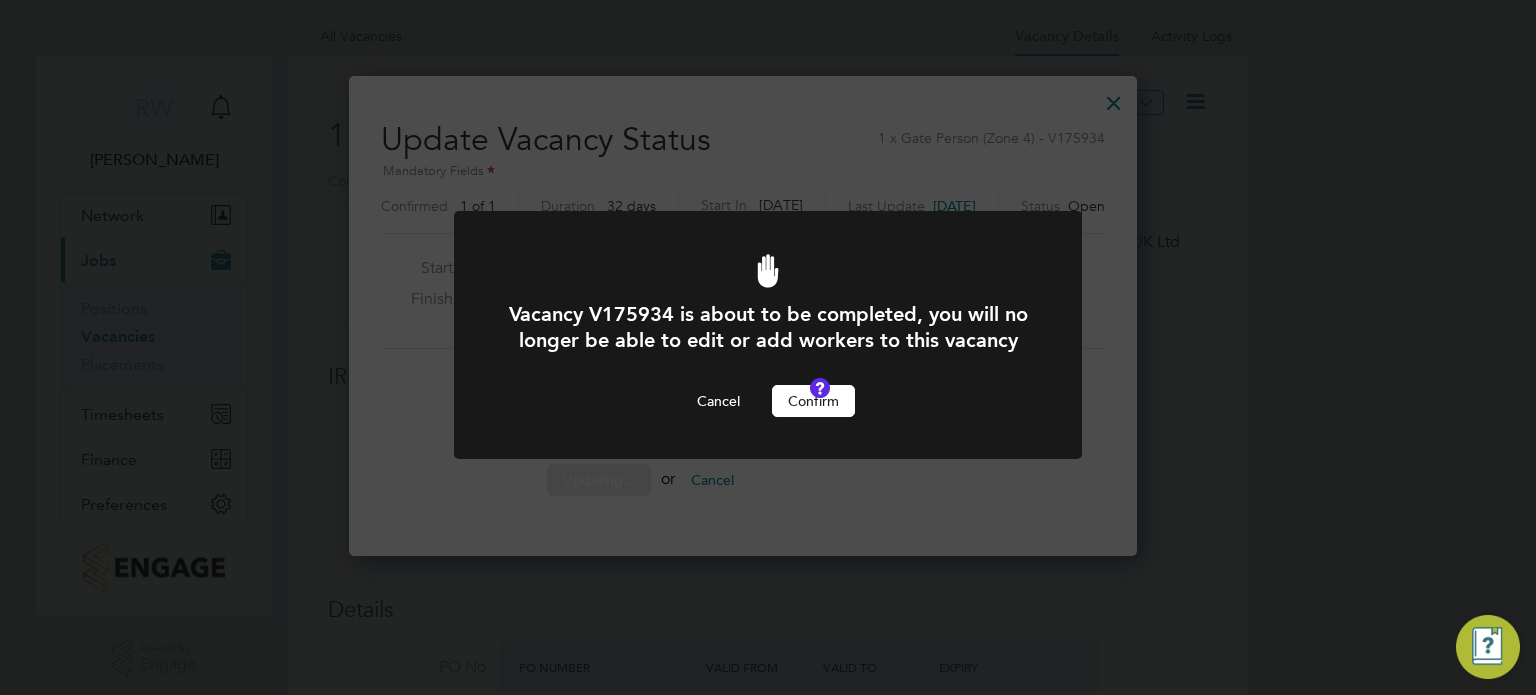 click on "Confirm" at bounding box center [813, 401] 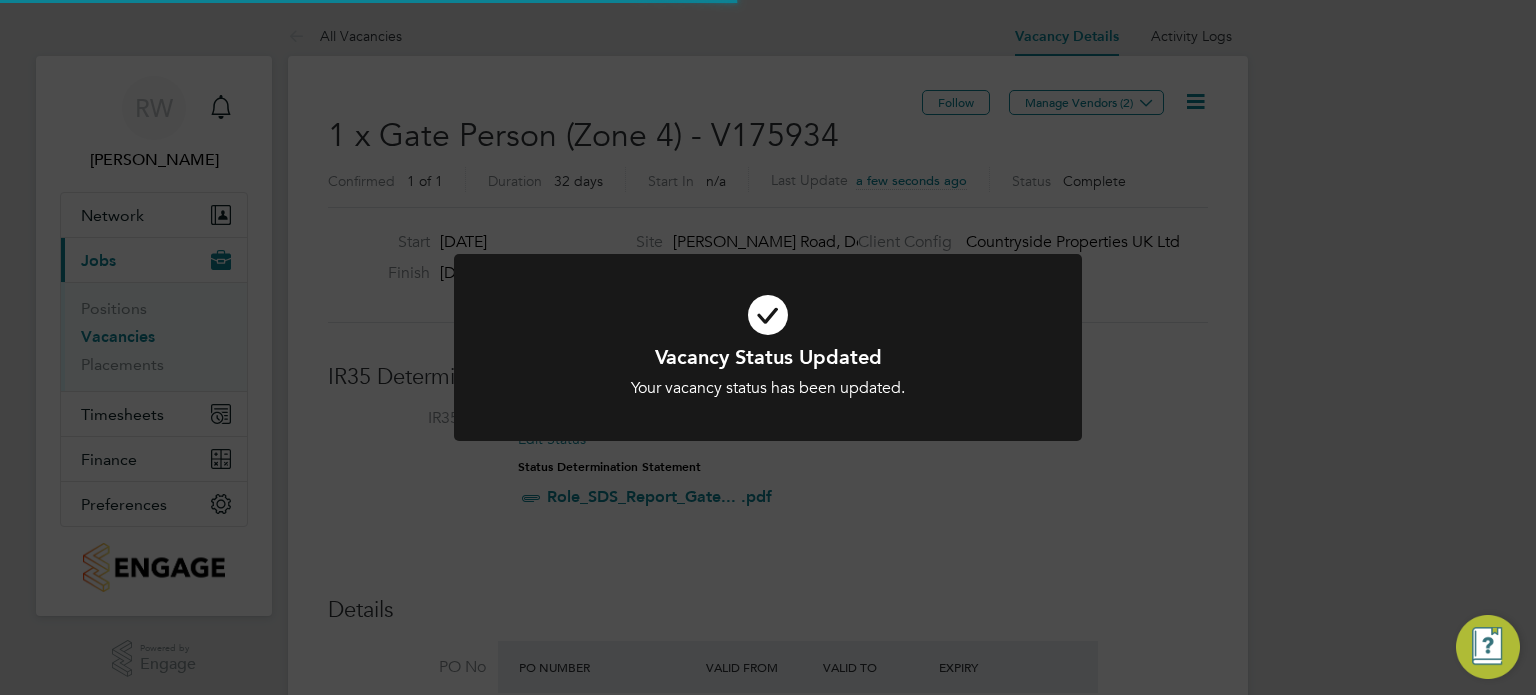 scroll, scrollTop: 9, scrollLeft: 9, axis: both 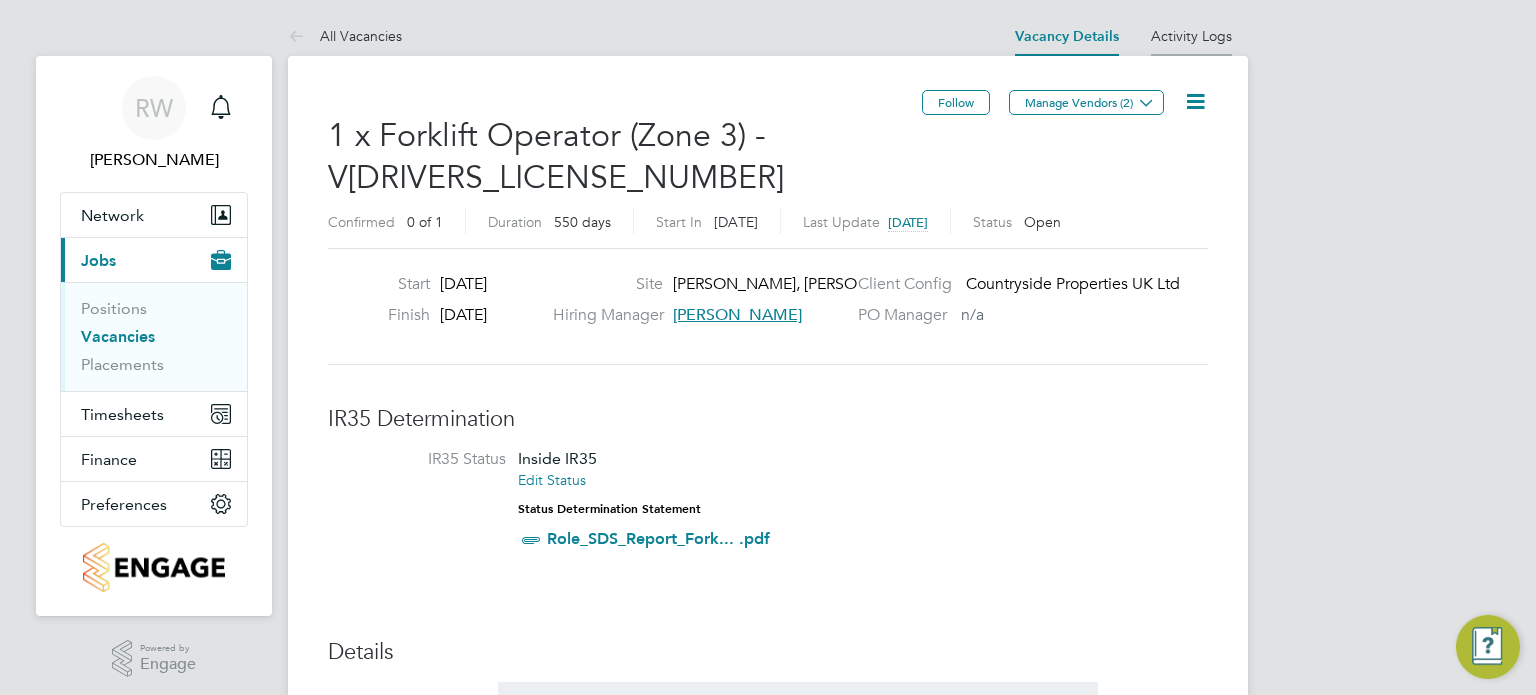 click on "Activity Logs" at bounding box center (1191, 36) 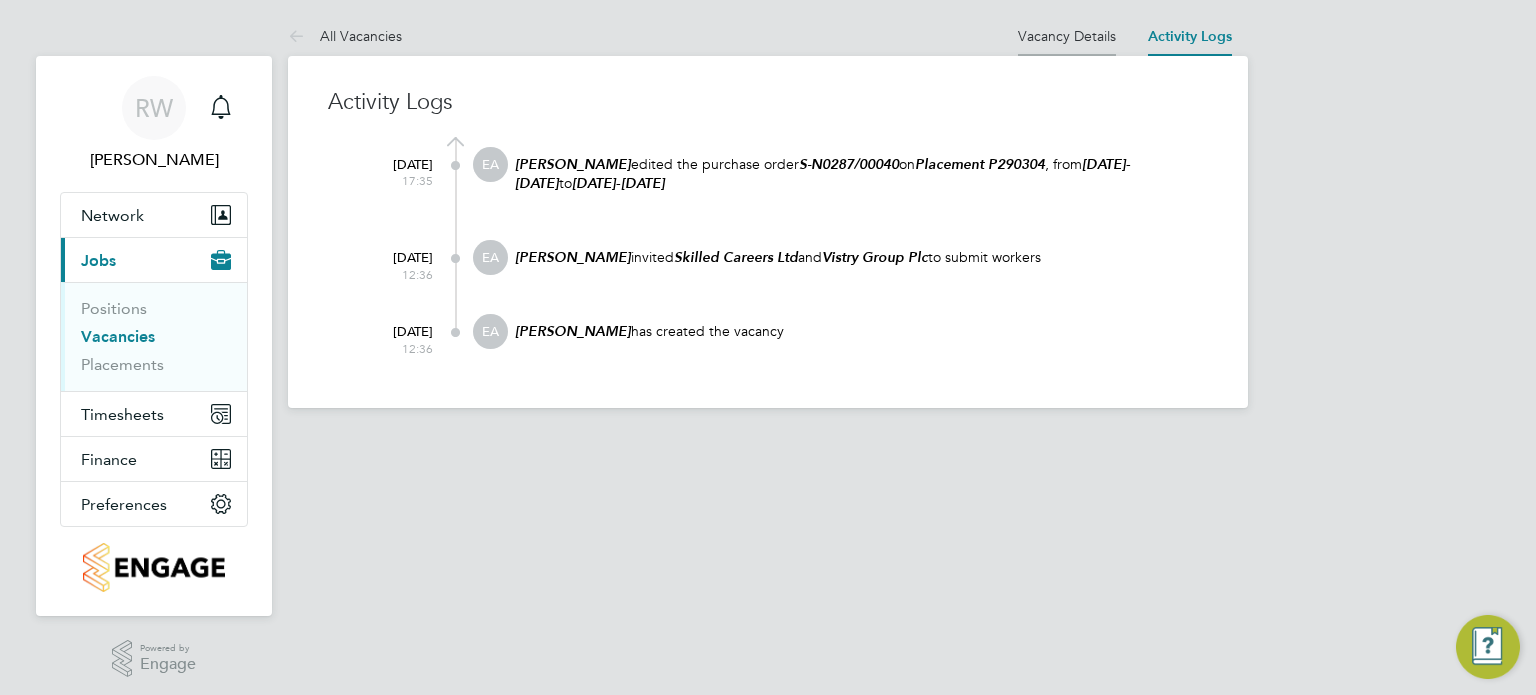 click on "Vacancy Details" at bounding box center (1067, 36) 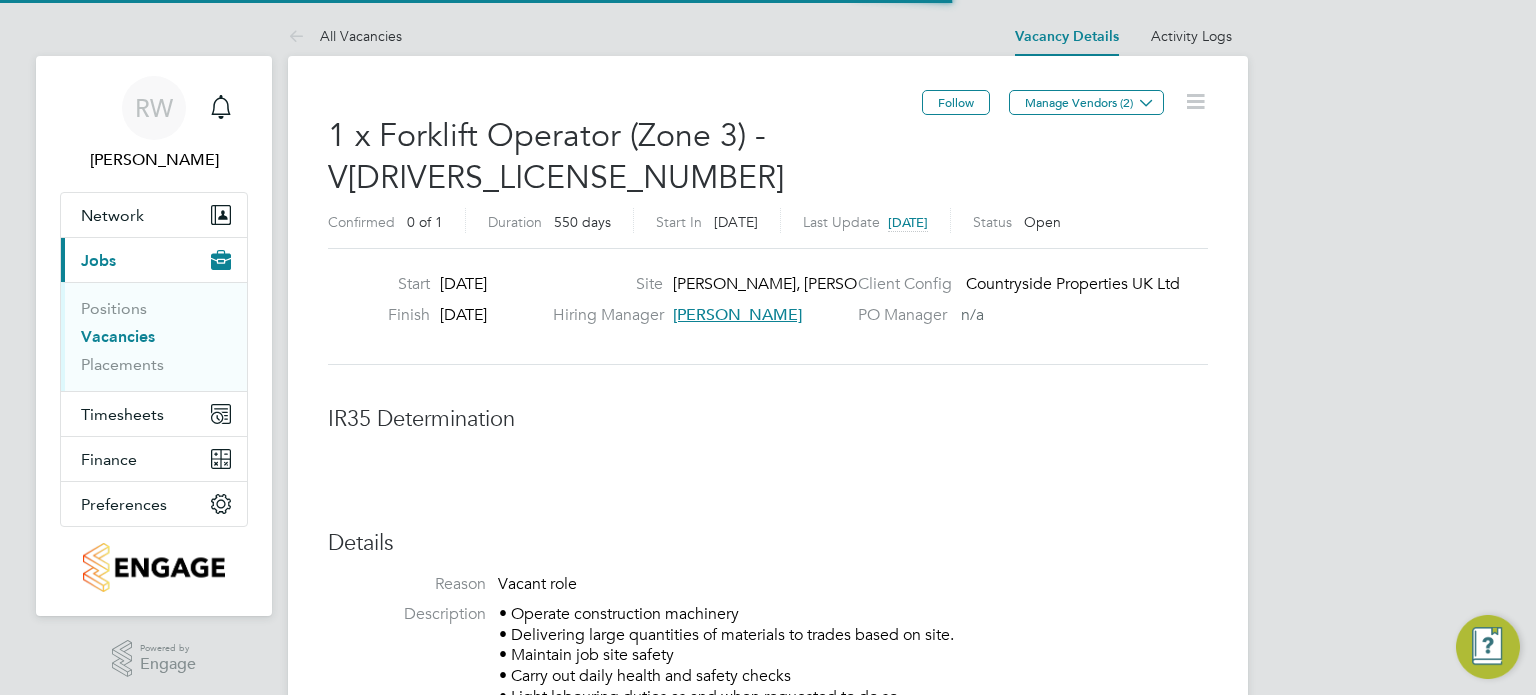 scroll, scrollTop: 10, scrollLeft: 10, axis: both 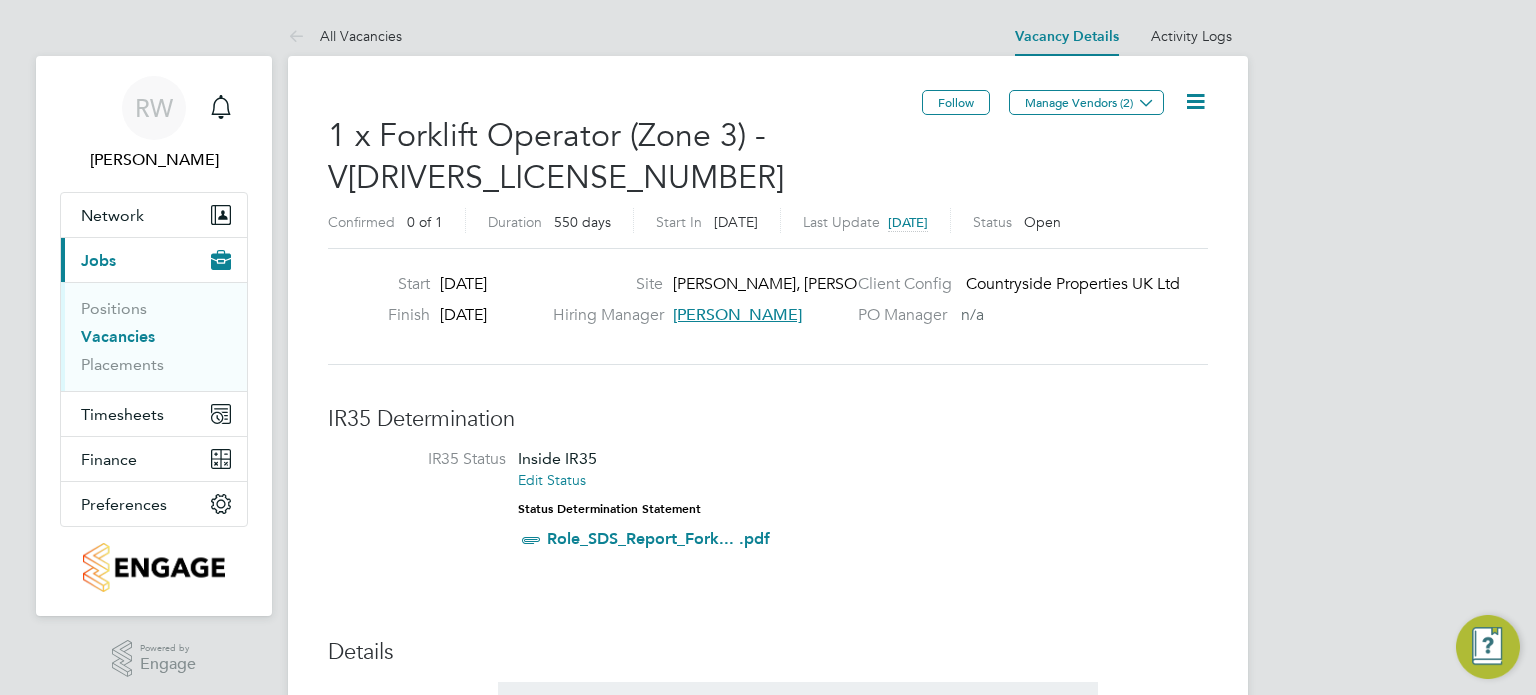 click 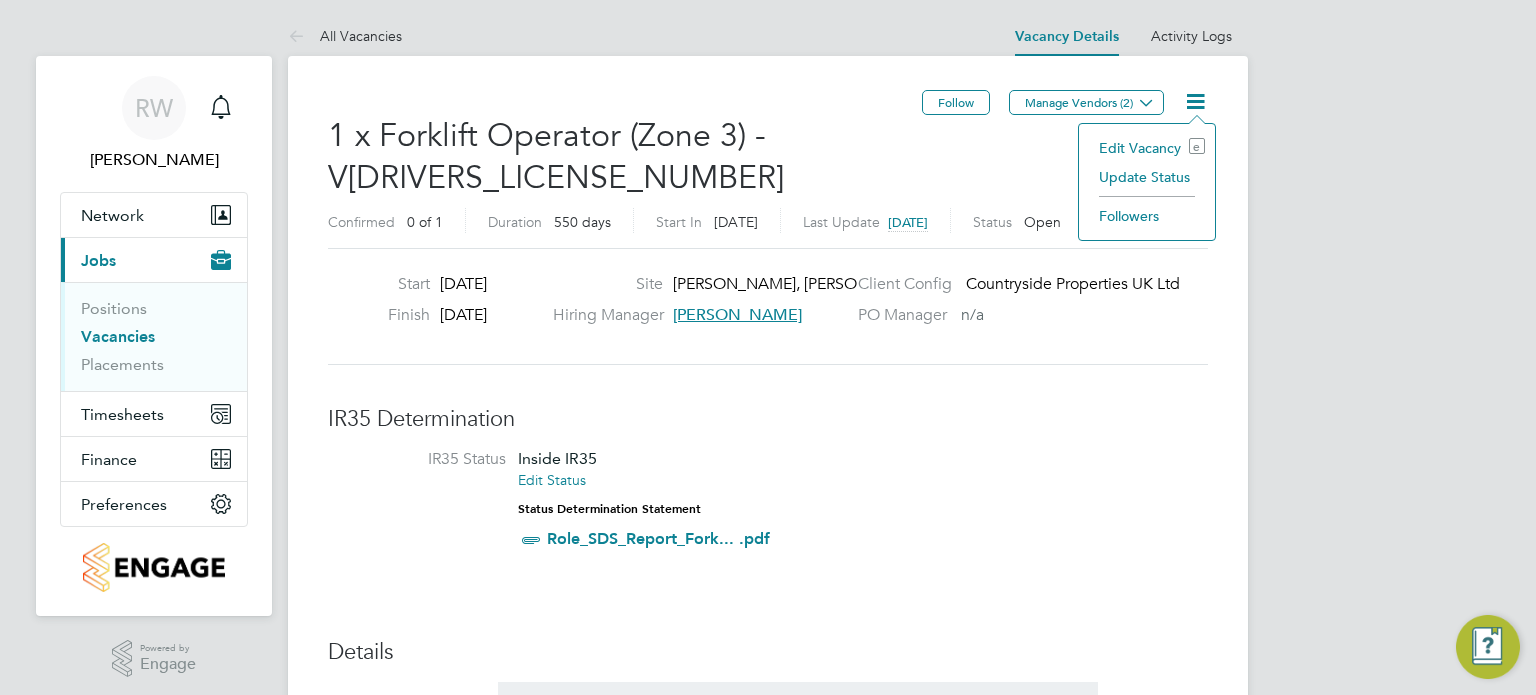 click on "Update Status" 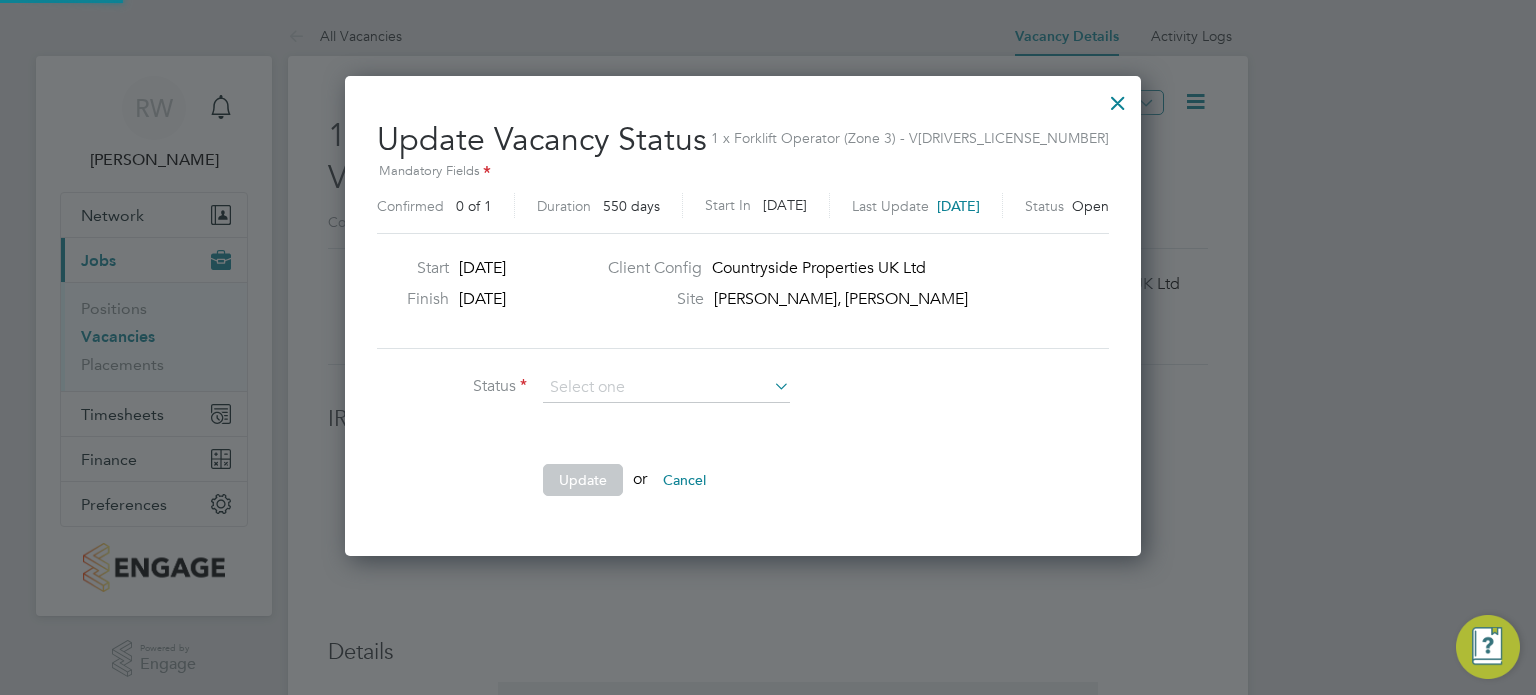 scroll, scrollTop: 10, scrollLeft: 9, axis: both 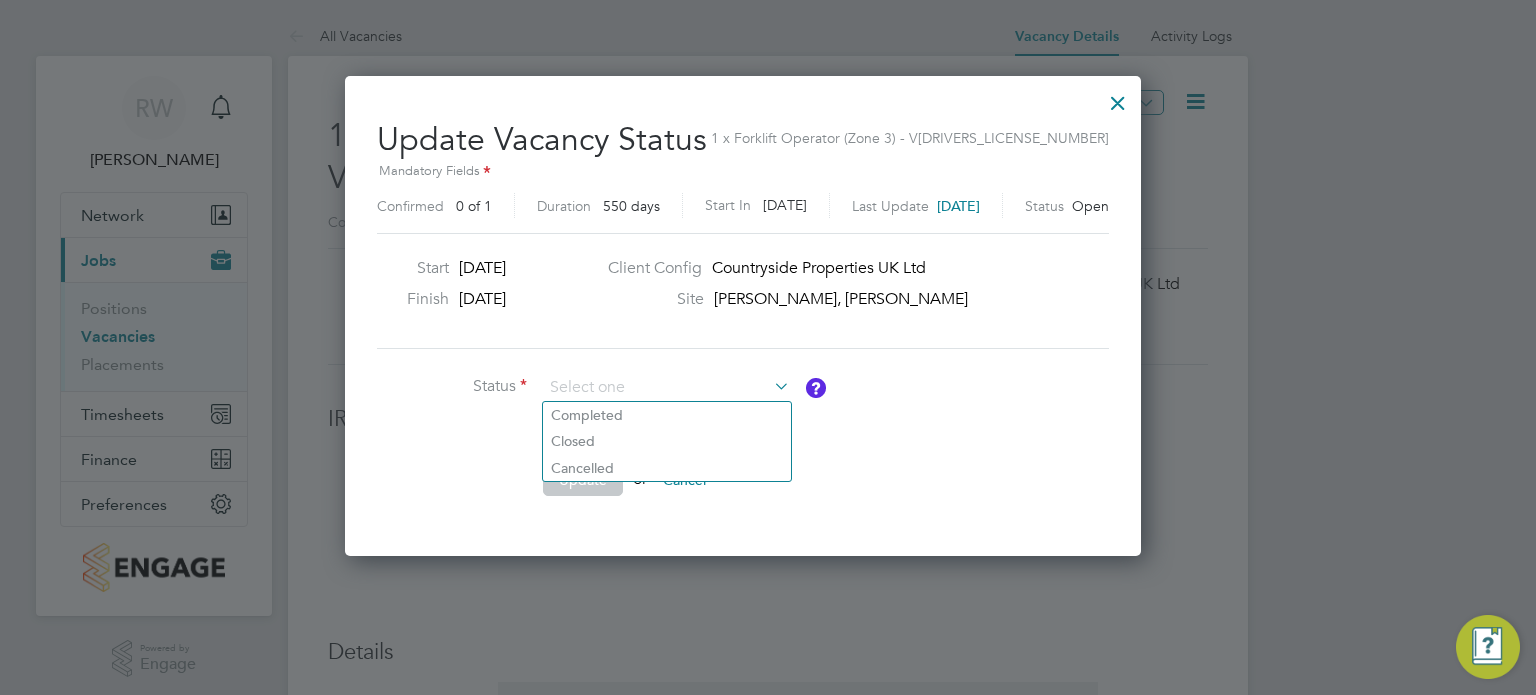 click at bounding box center (1118, 98) 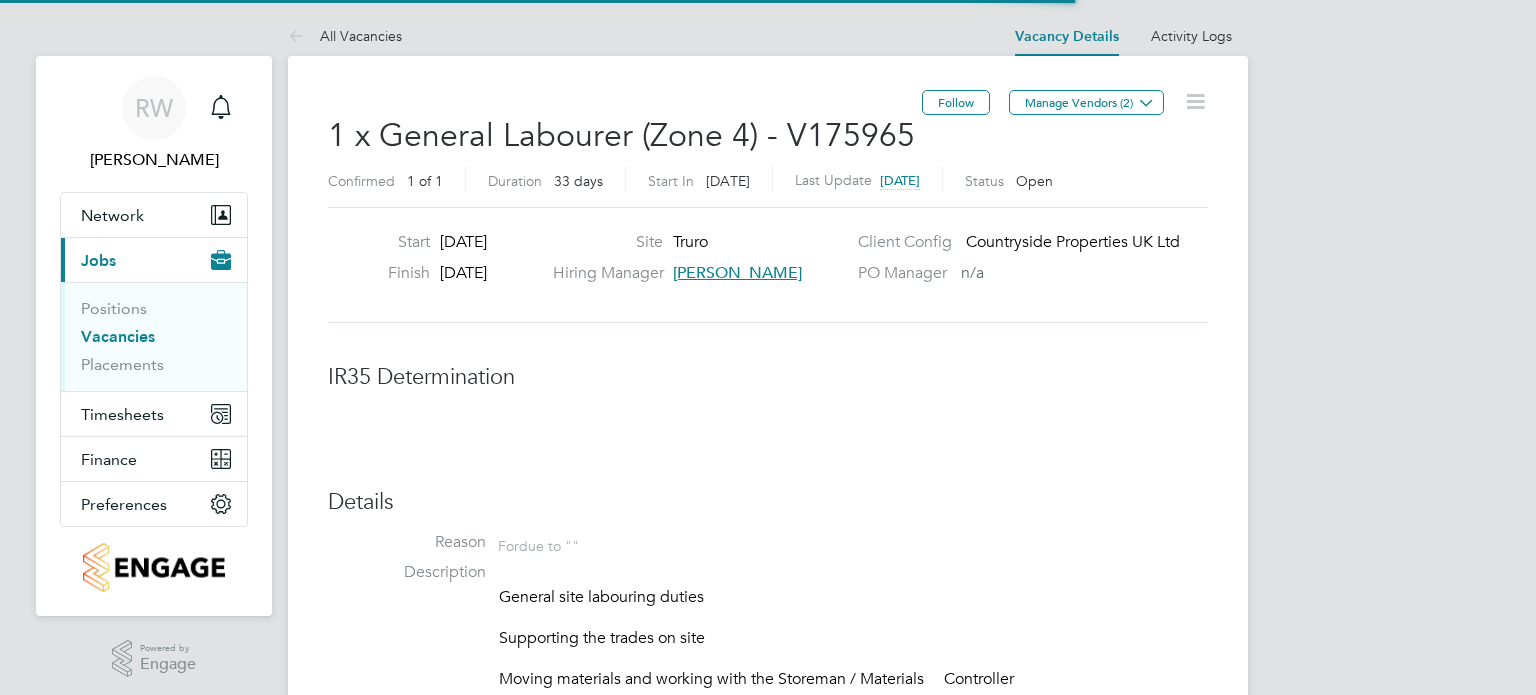 scroll, scrollTop: 0, scrollLeft: 0, axis: both 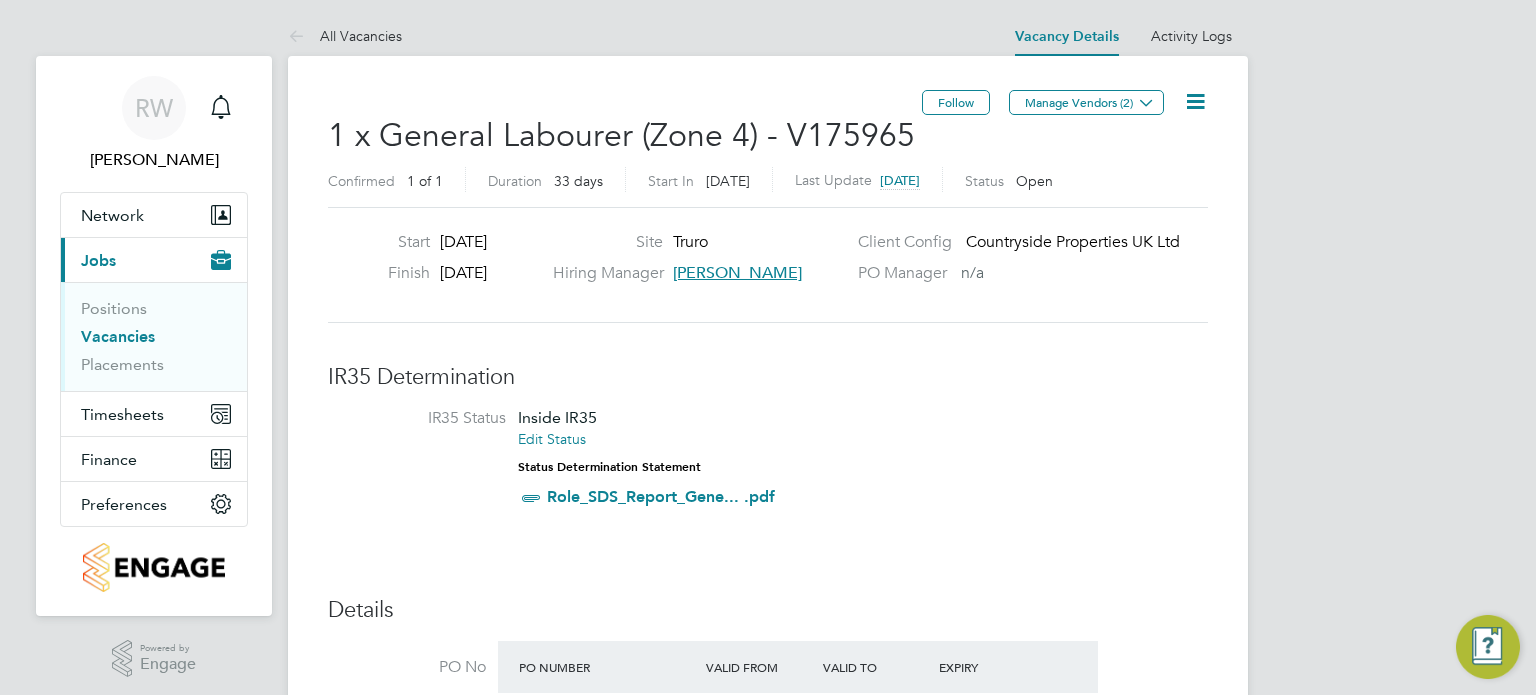 click 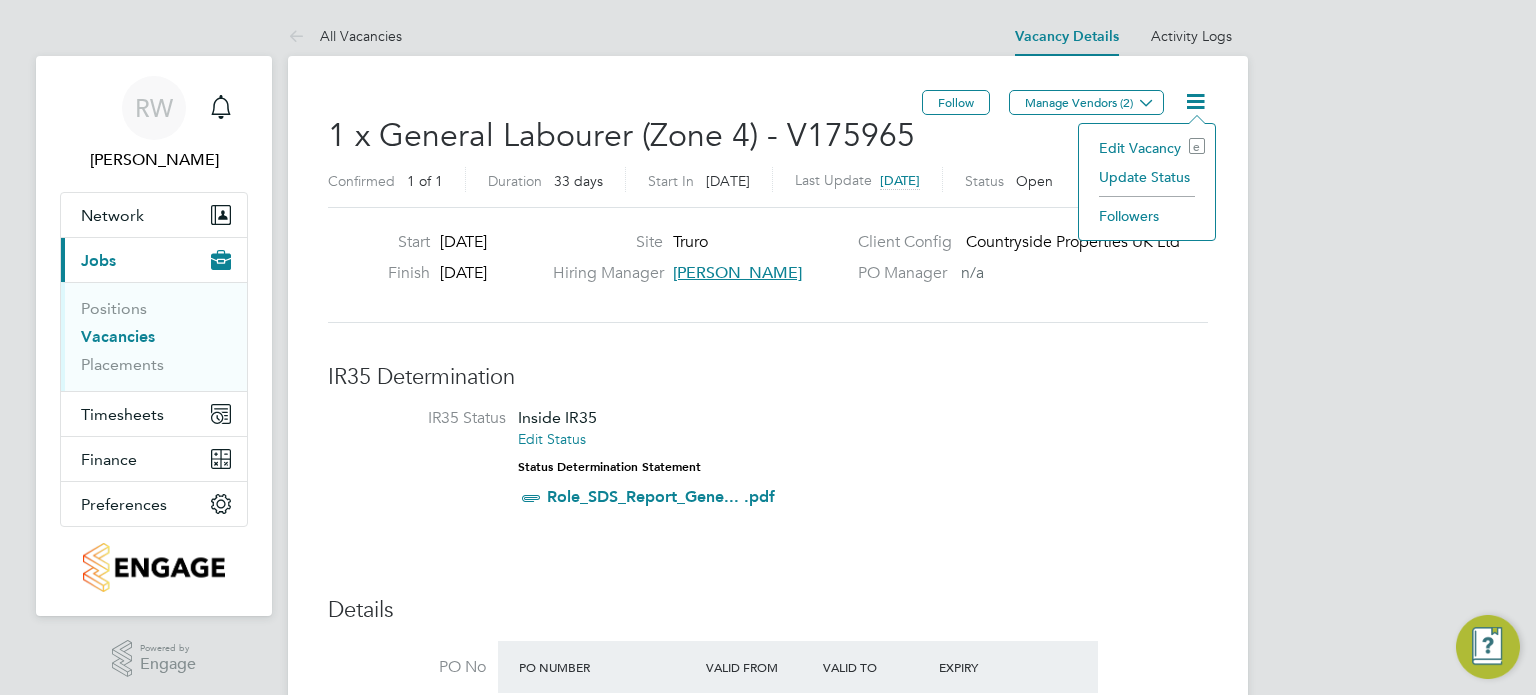 click on "Update Status" 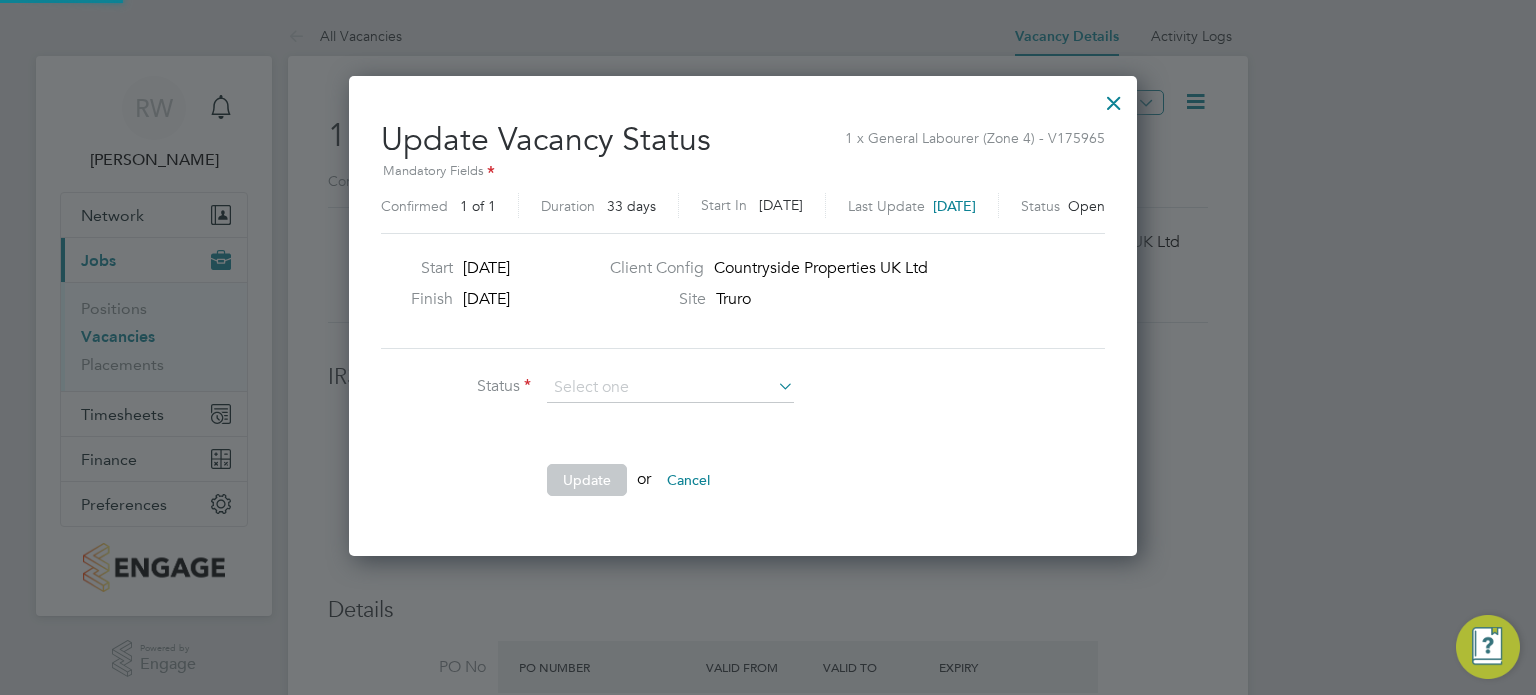 scroll, scrollTop: 10, scrollLeft: 9, axis: both 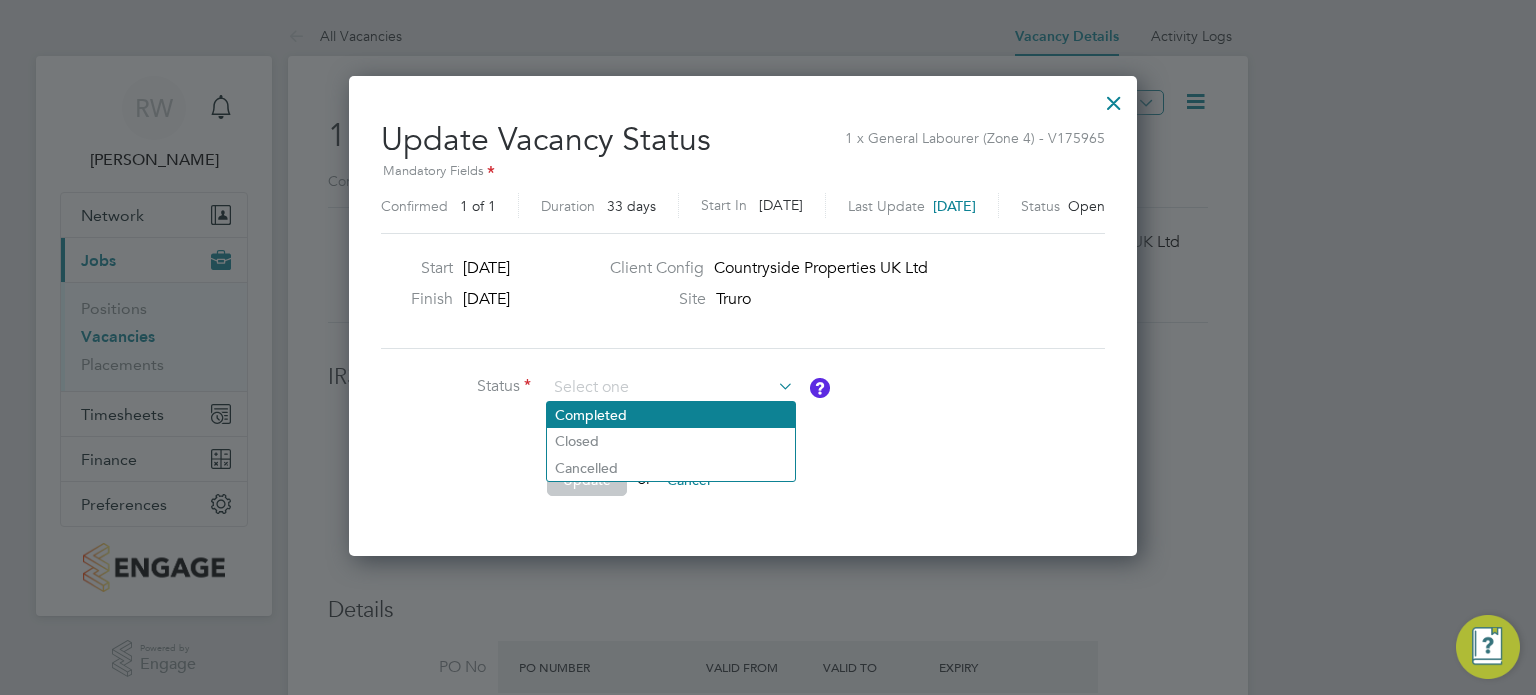 click on "Completed" 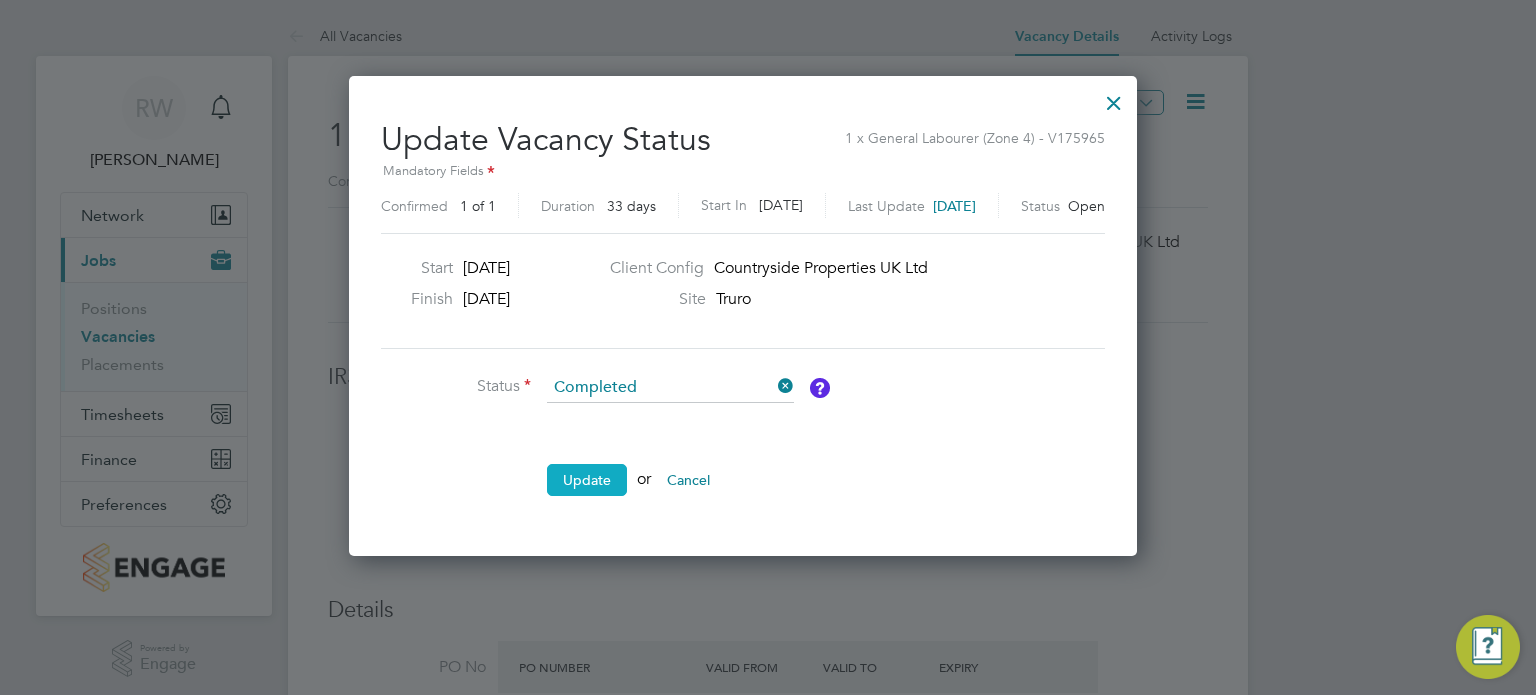 click on "Update" at bounding box center [587, 480] 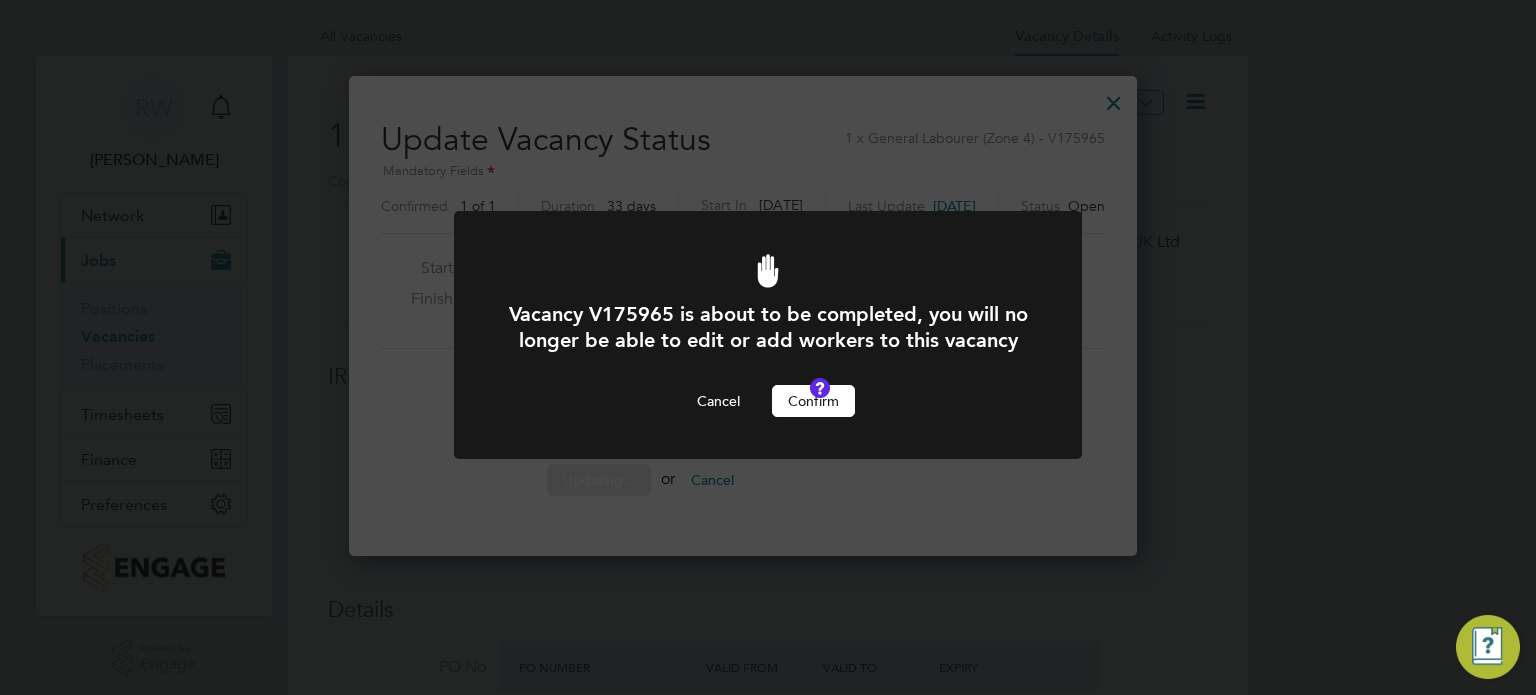 click on "Confirm" at bounding box center [813, 401] 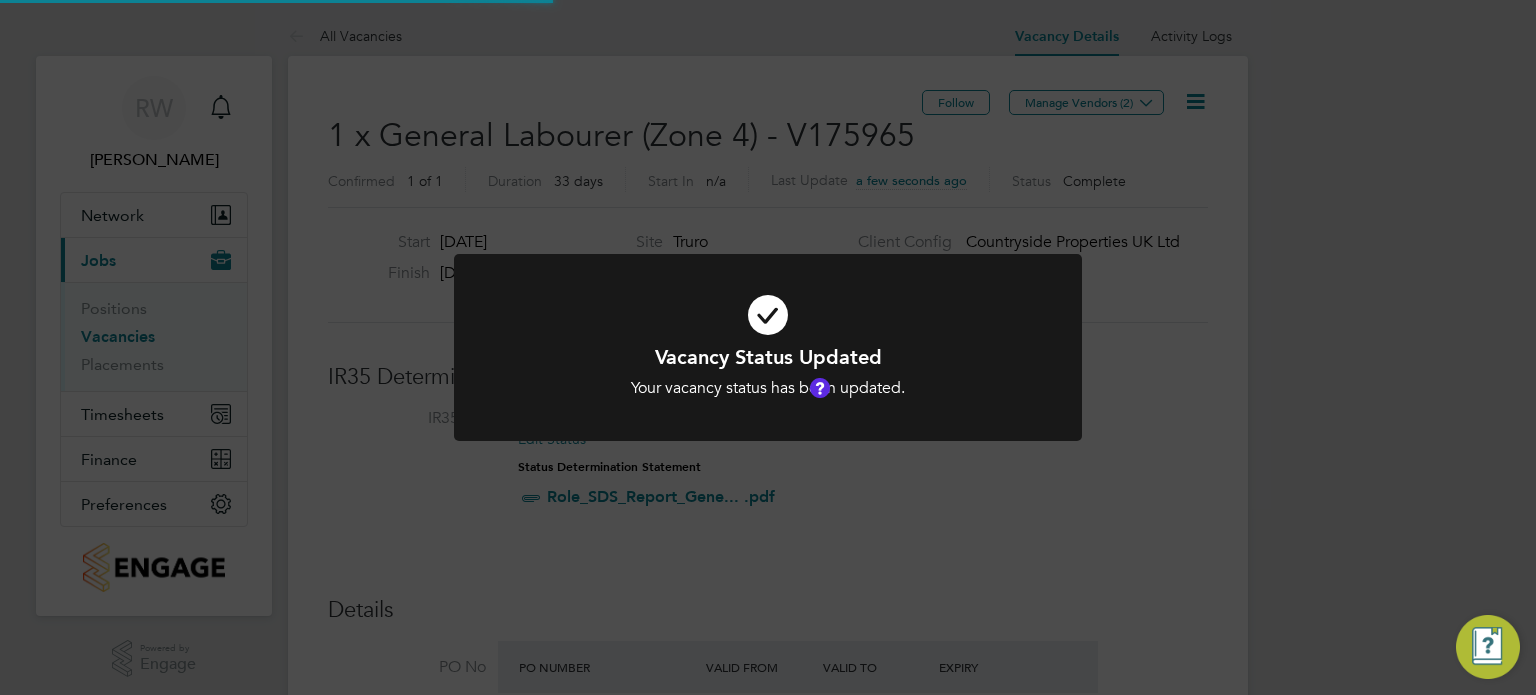 scroll, scrollTop: 9, scrollLeft: 9, axis: both 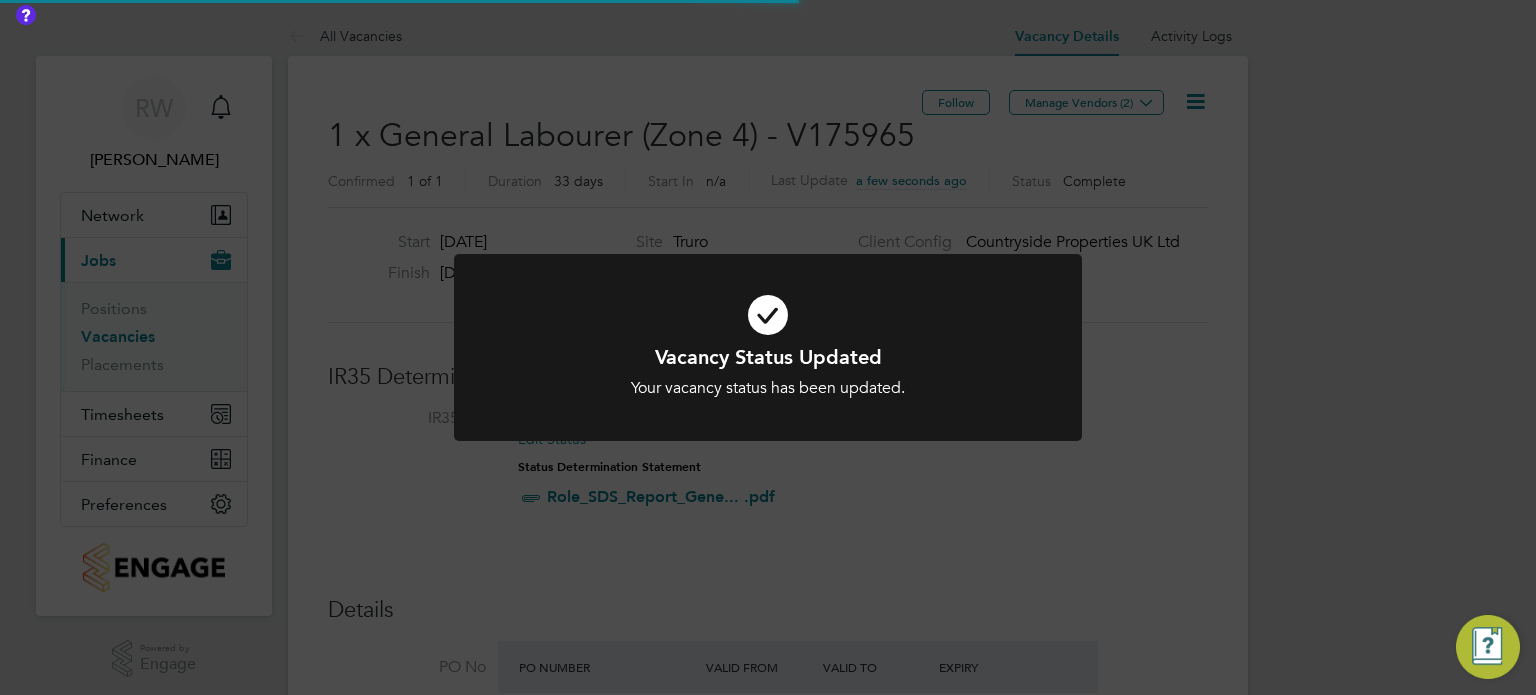 click on "Vacancy Status Updated Your vacancy status has been updated. Cancel Okay" 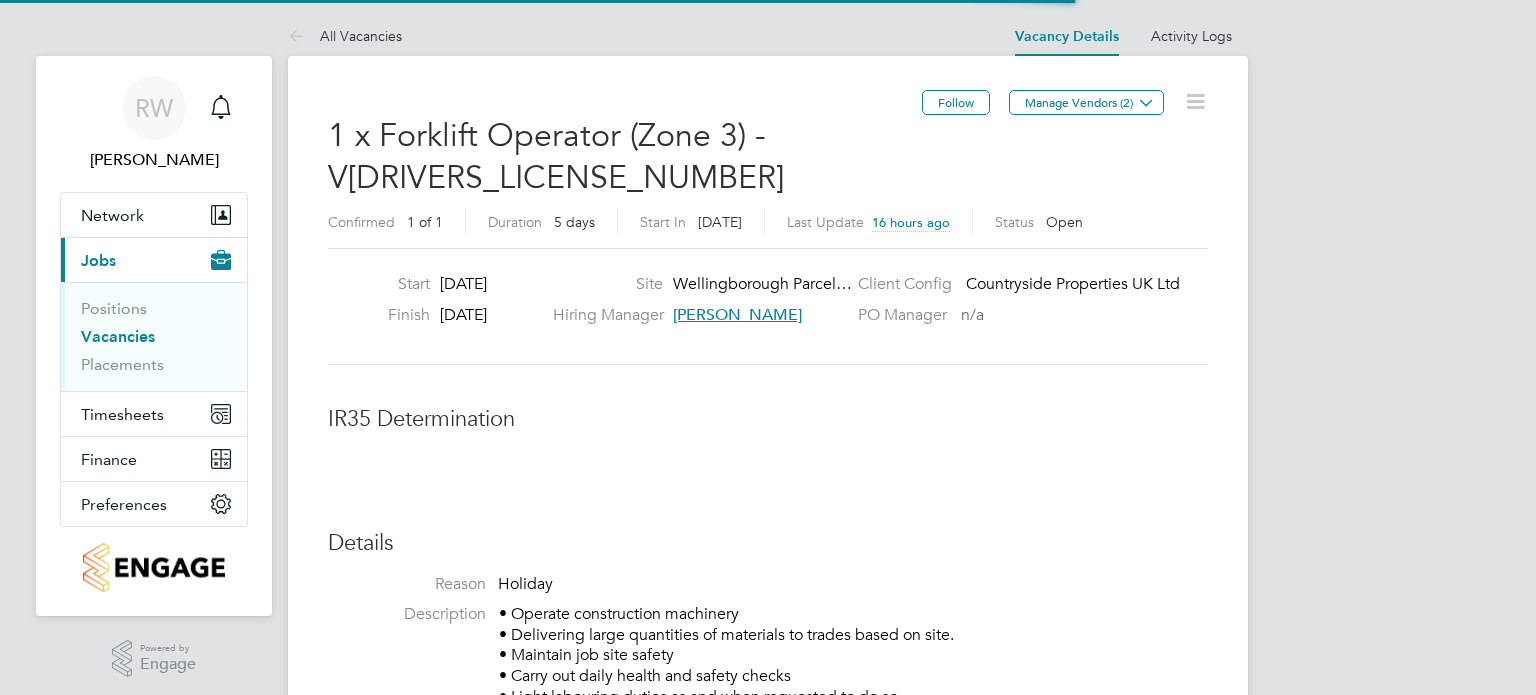 scroll, scrollTop: 0, scrollLeft: 0, axis: both 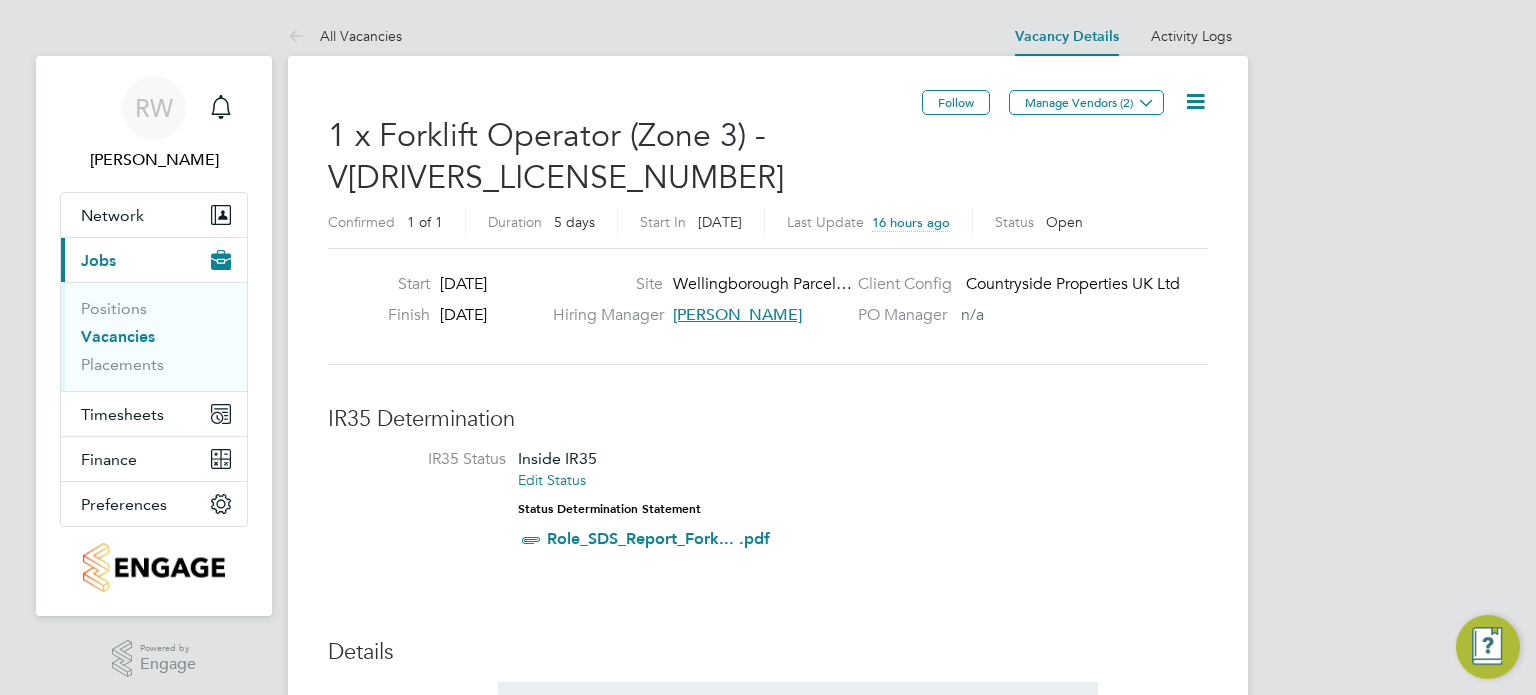 click 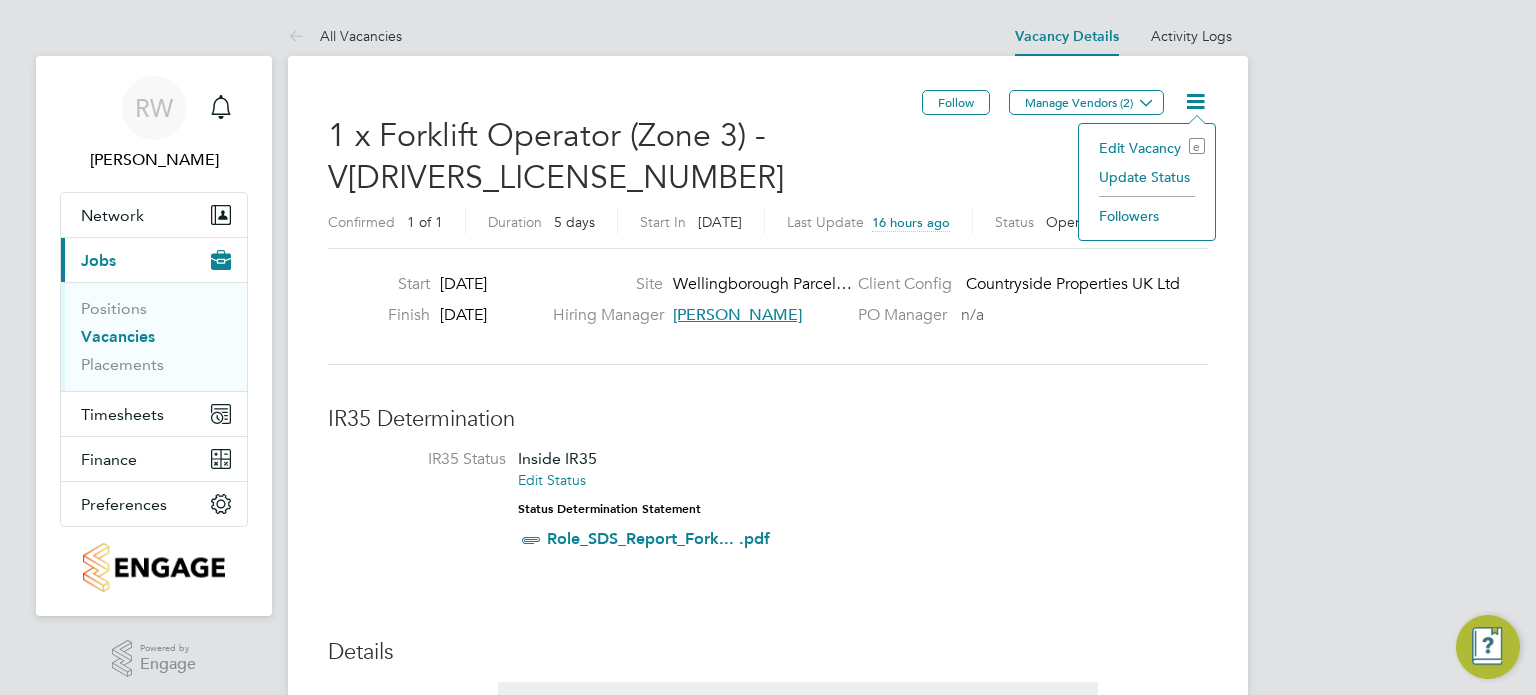 click on "Update Status" 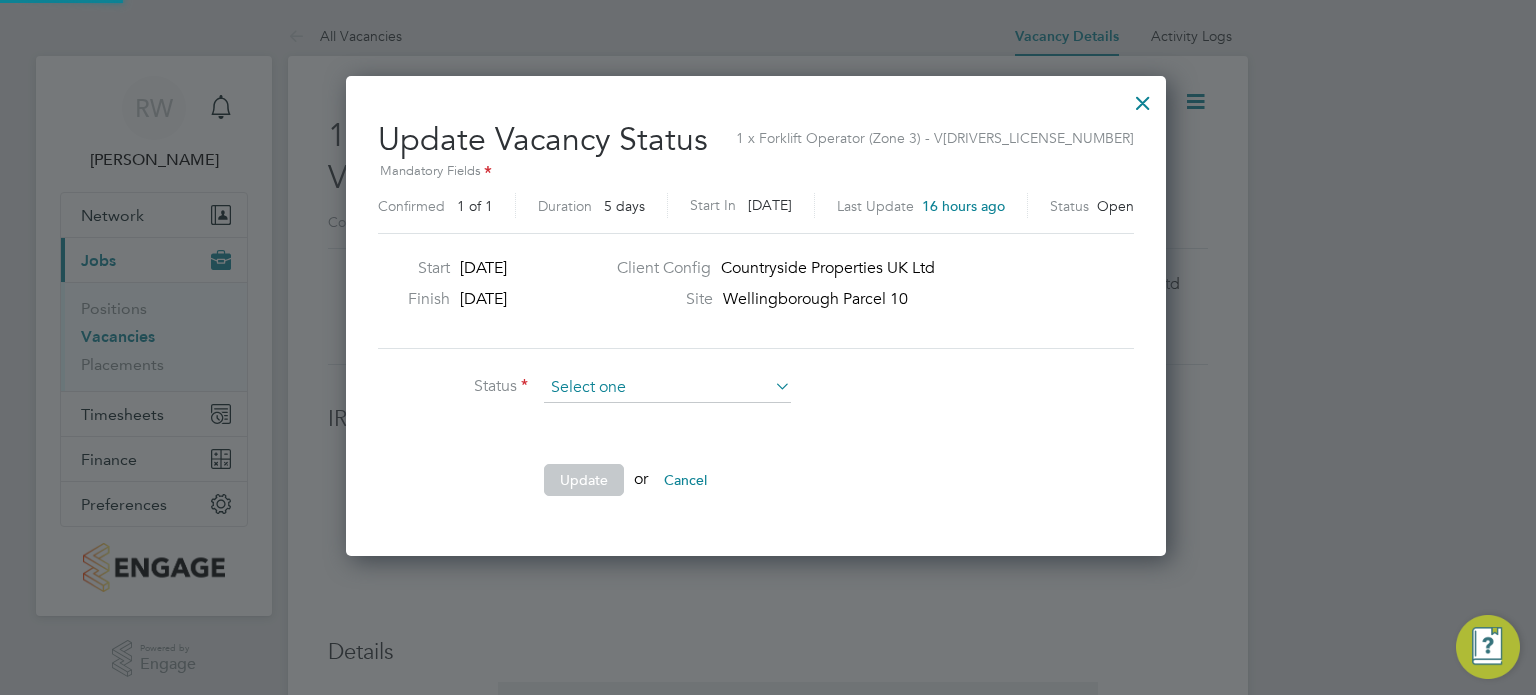 scroll, scrollTop: 10, scrollLeft: 9, axis: both 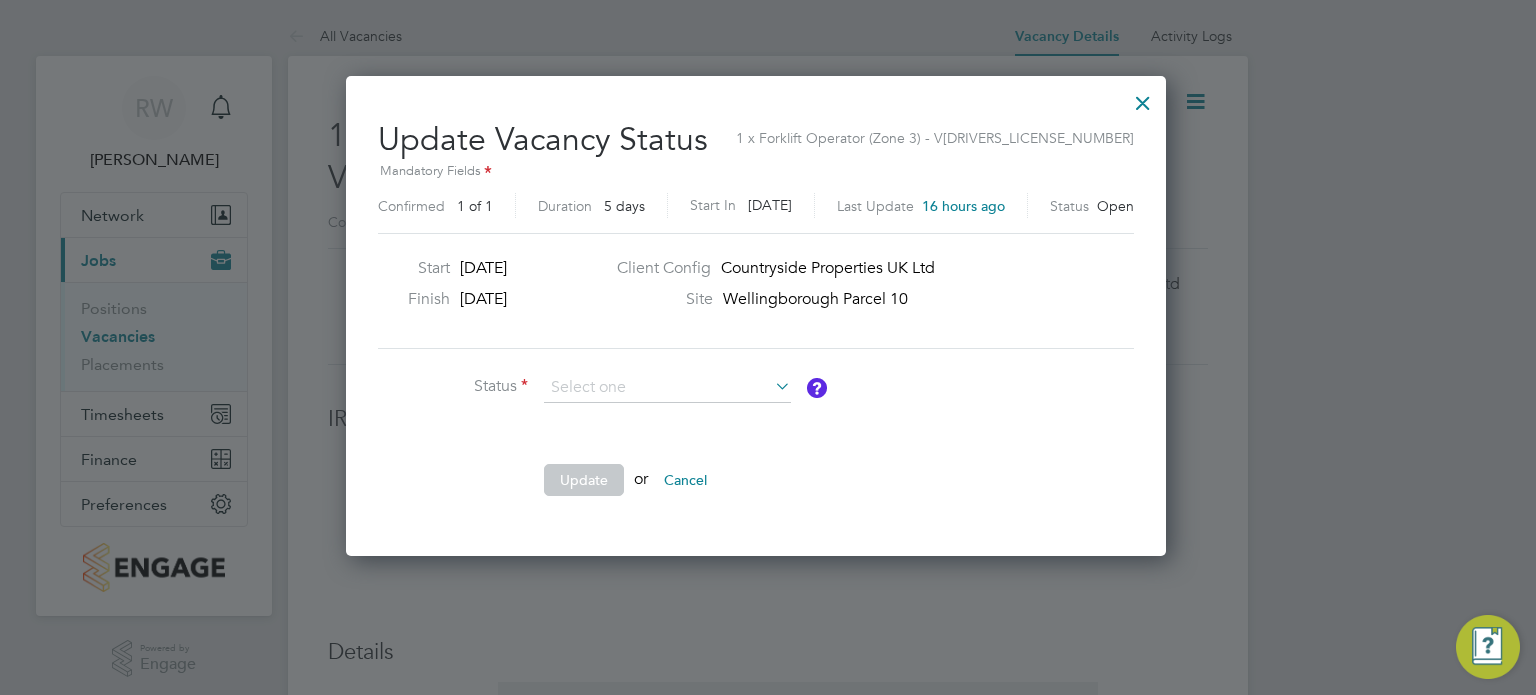 click on "Completed" 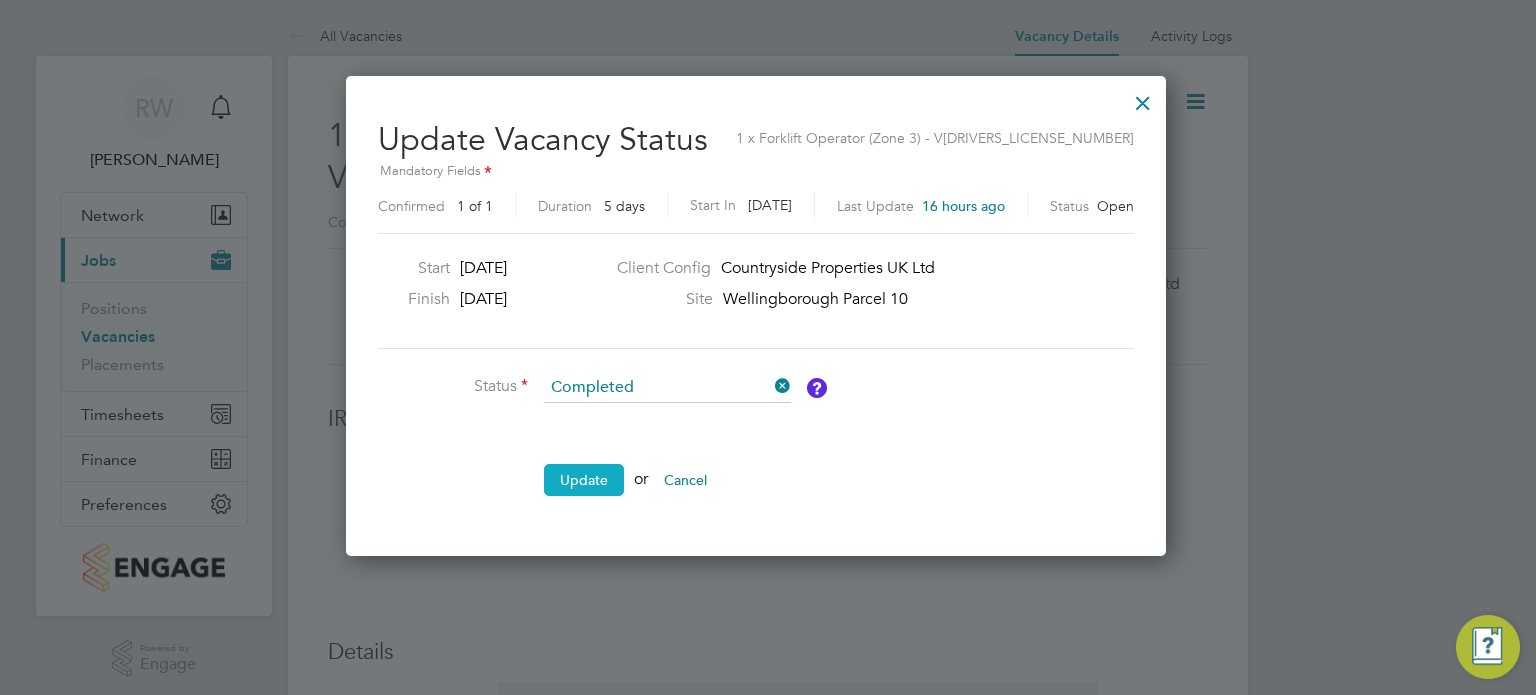 click on "Update" at bounding box center [584, 480] 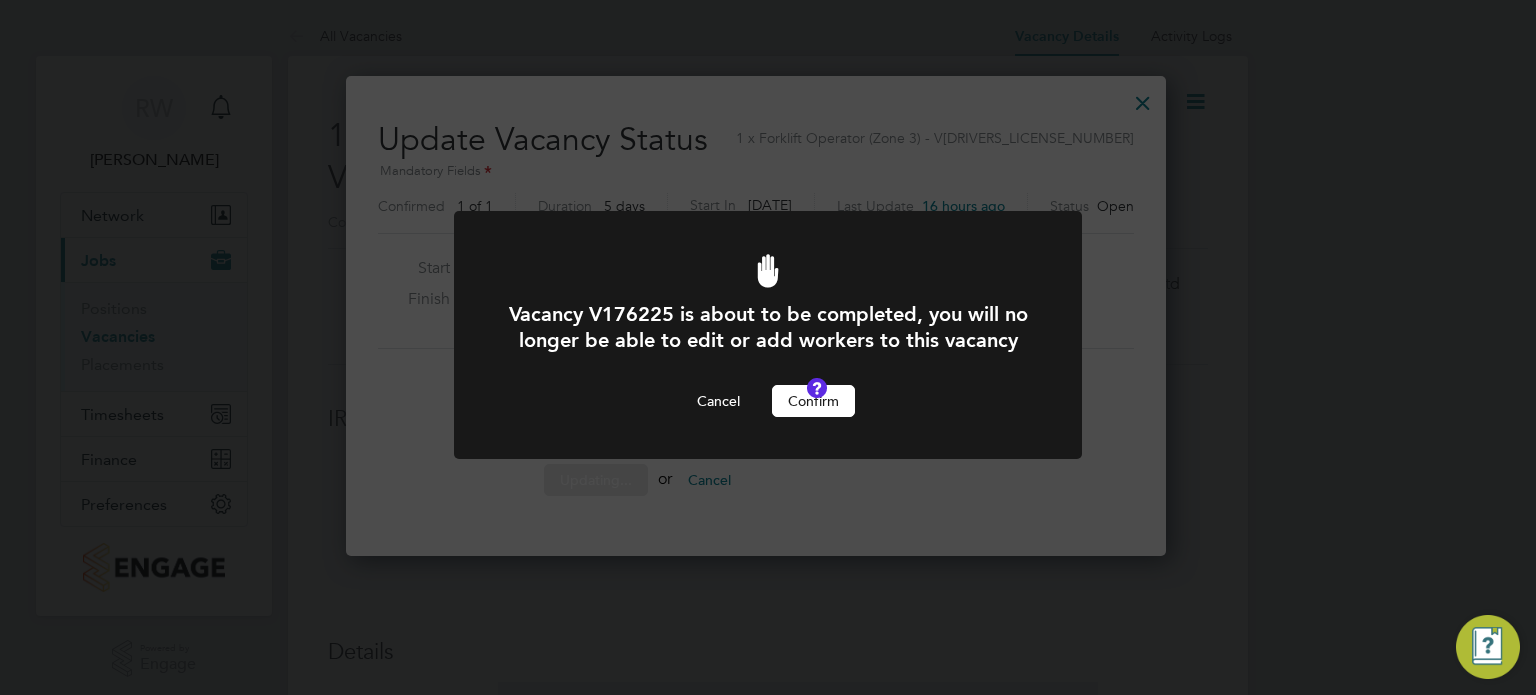 click on "Confirm" at bounding box center [813, 401] 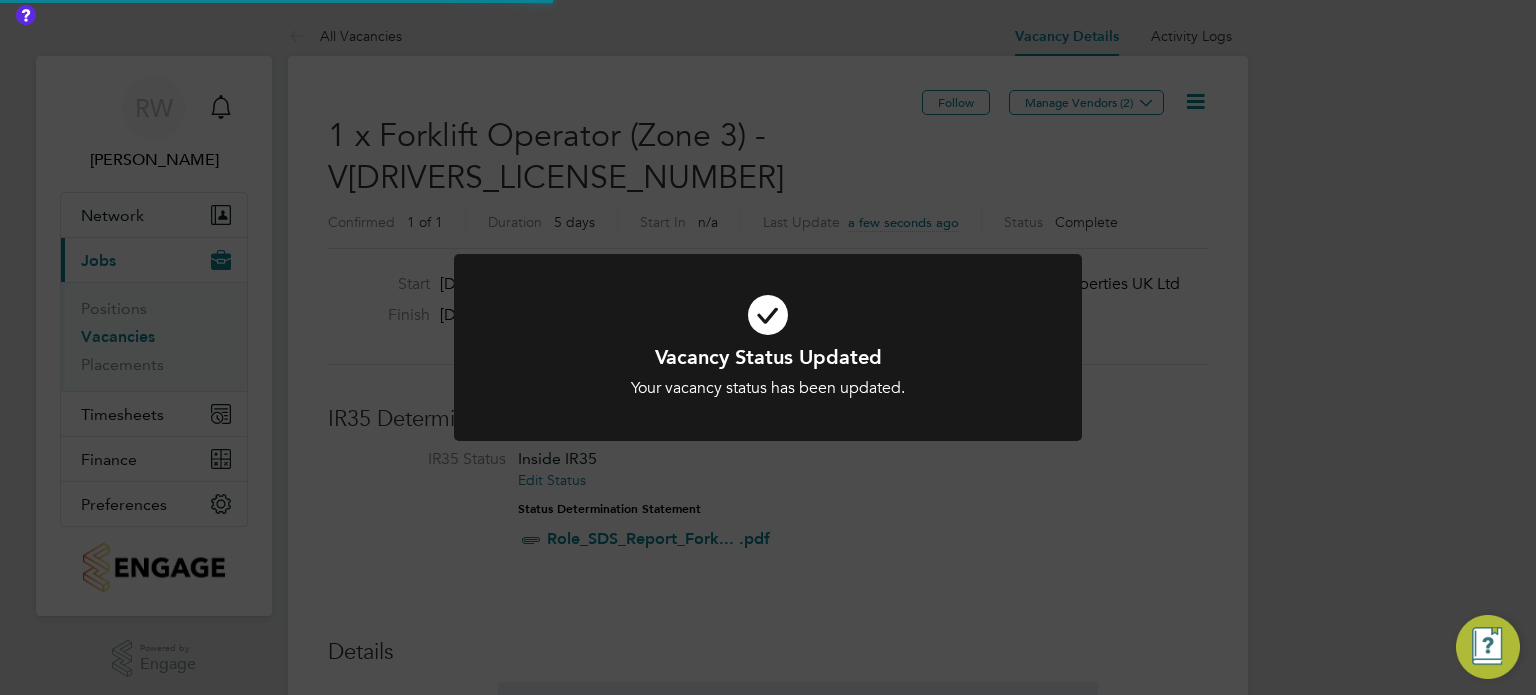 scroll, scrollTop: 9, scrollLeft: 9, axis: both 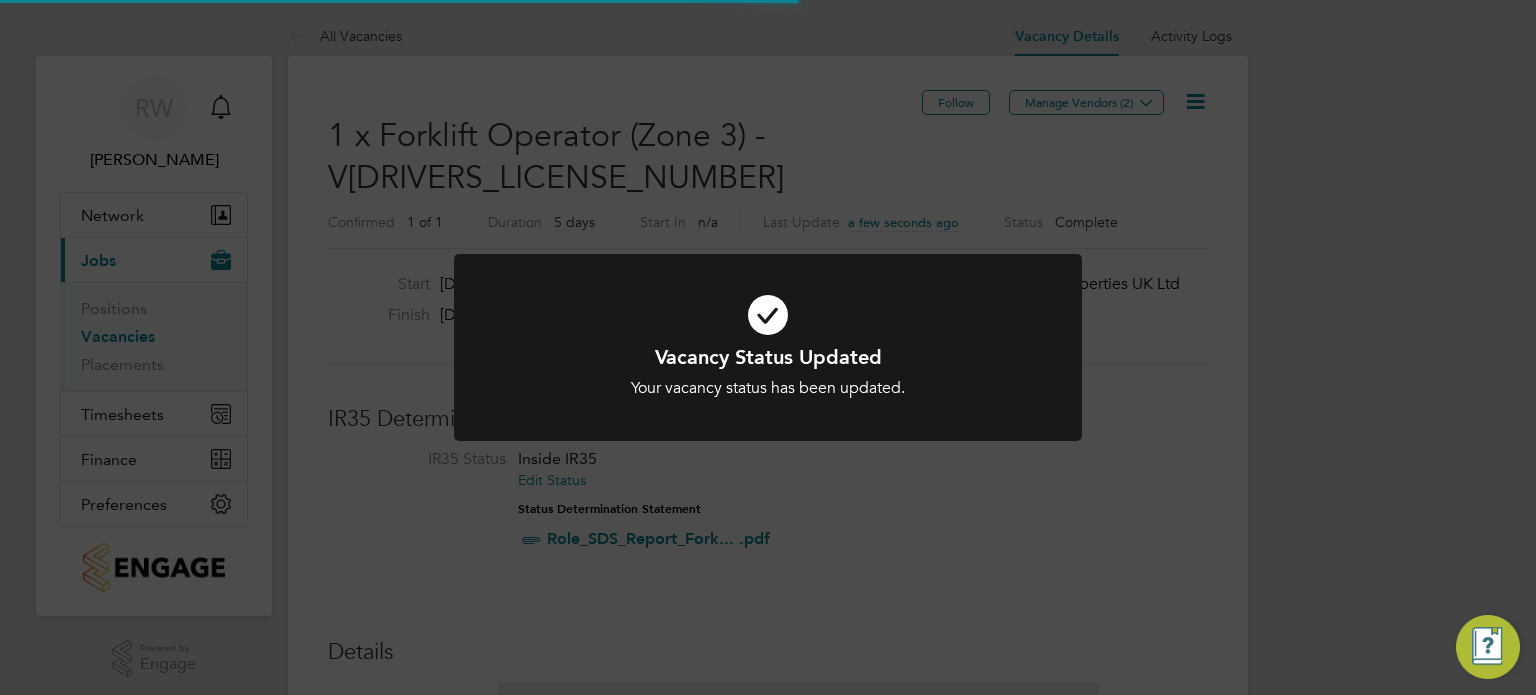 click on "Vacancy Status Updated Your vacancy status has been updated. Cancel Okay" 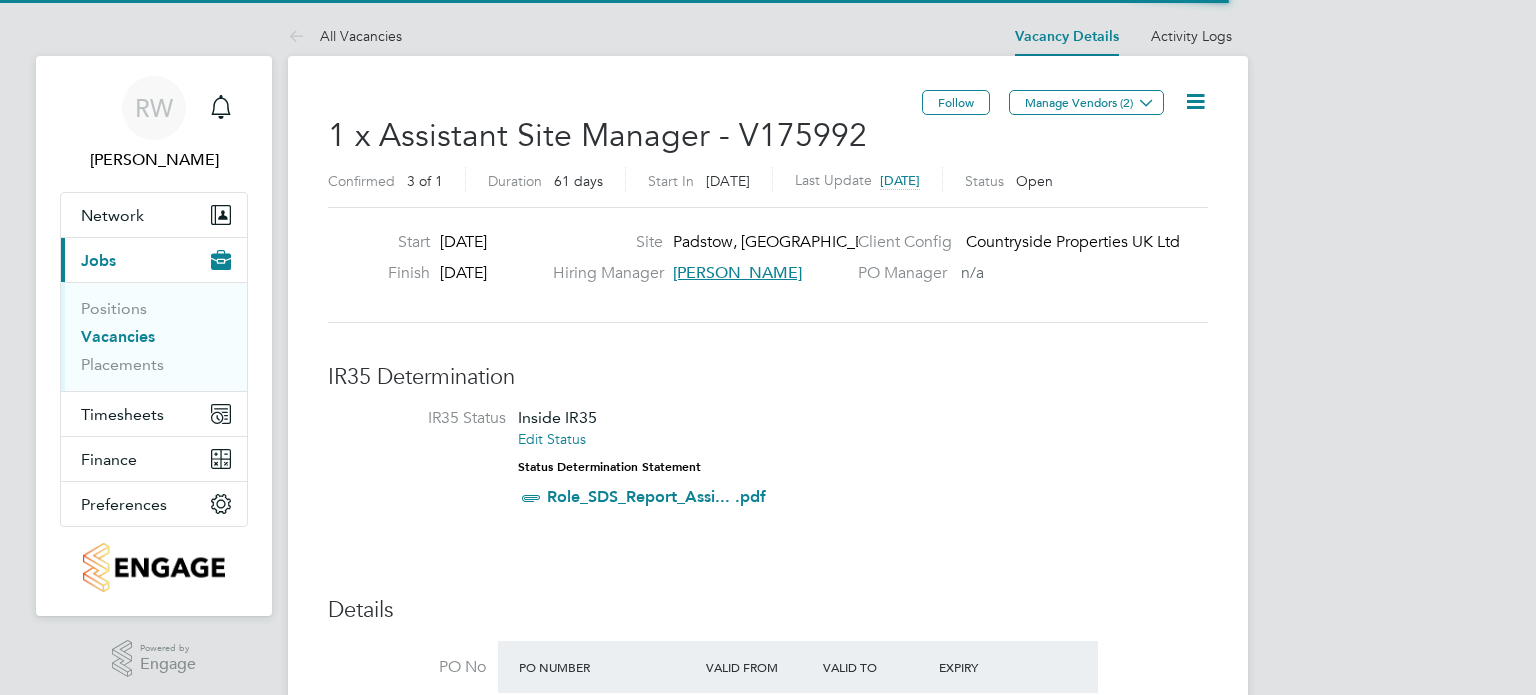 scroll, scrollTop: 0, scrollLeft: 0, axis: both 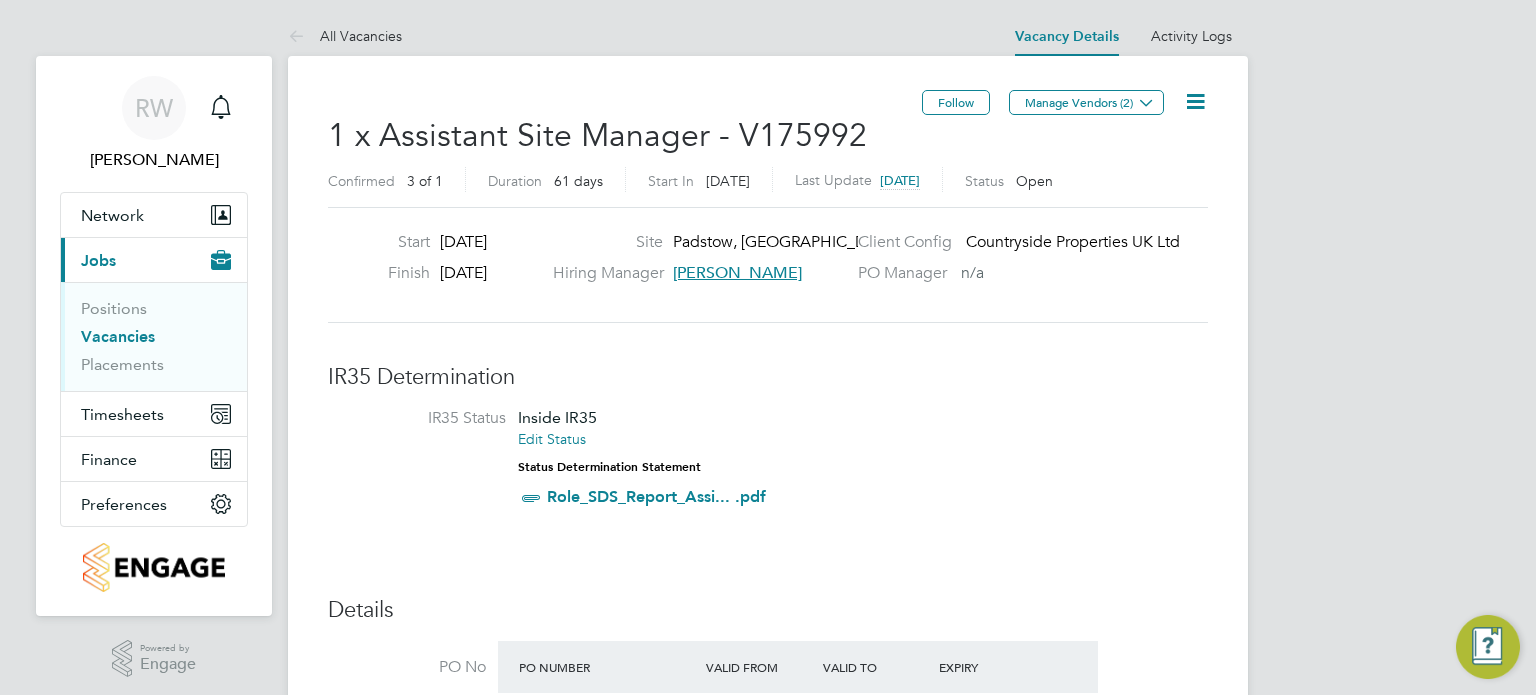 click 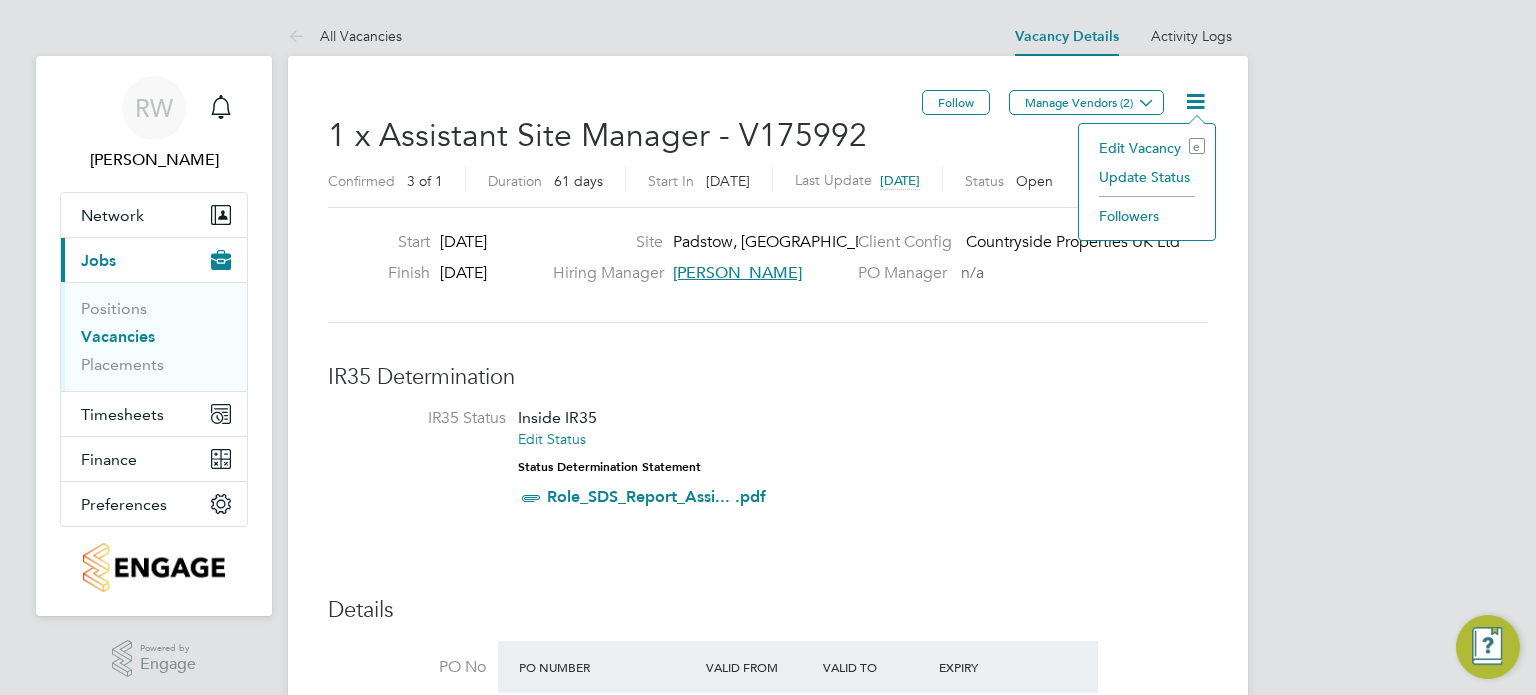 click on "Update Status" 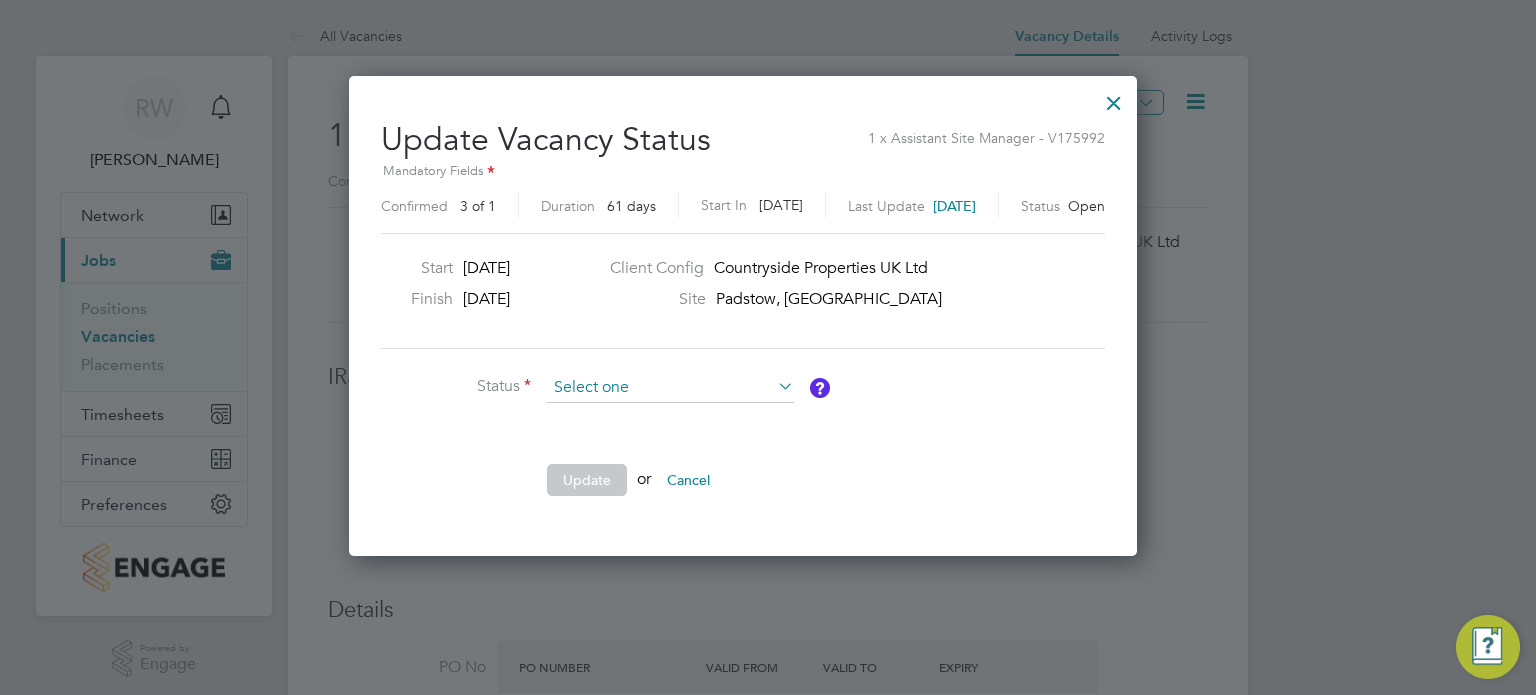 click at bounding box center (670, 388) 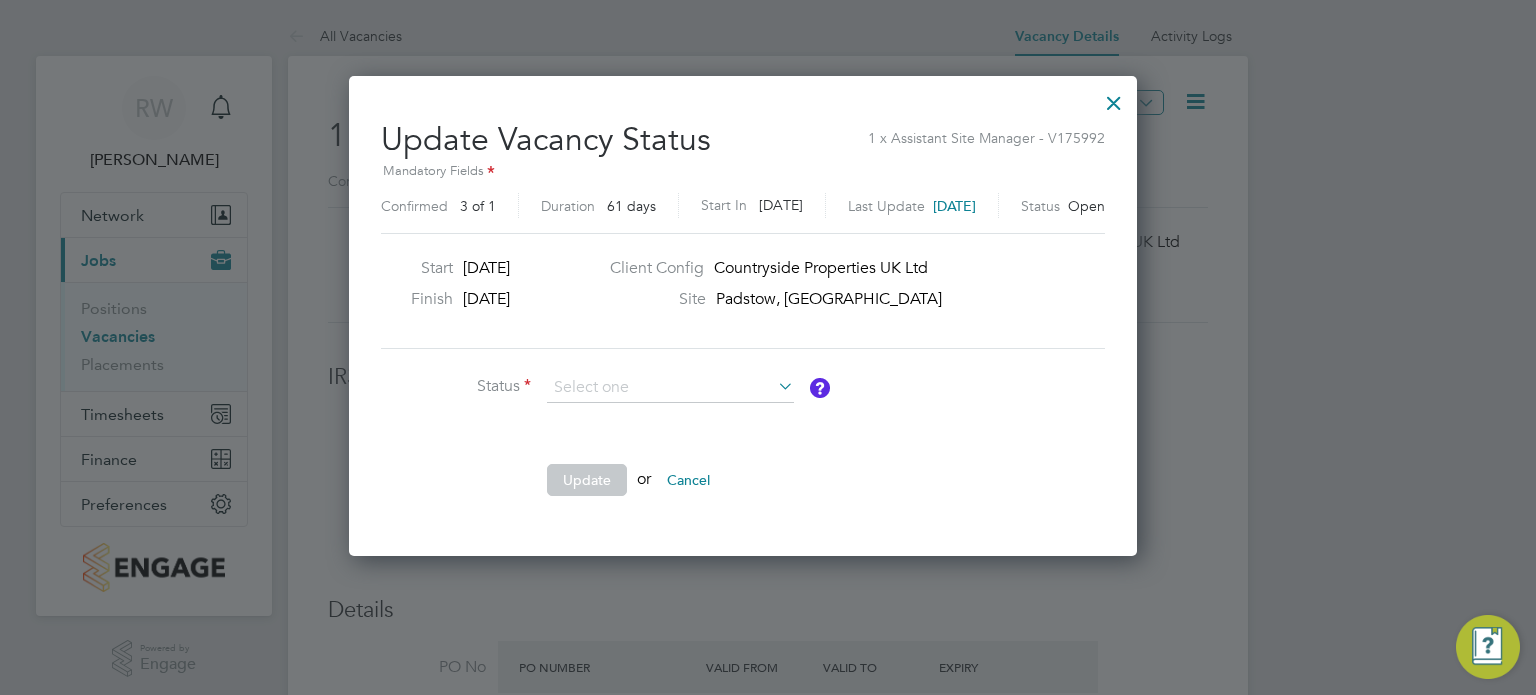 click on "Completed" 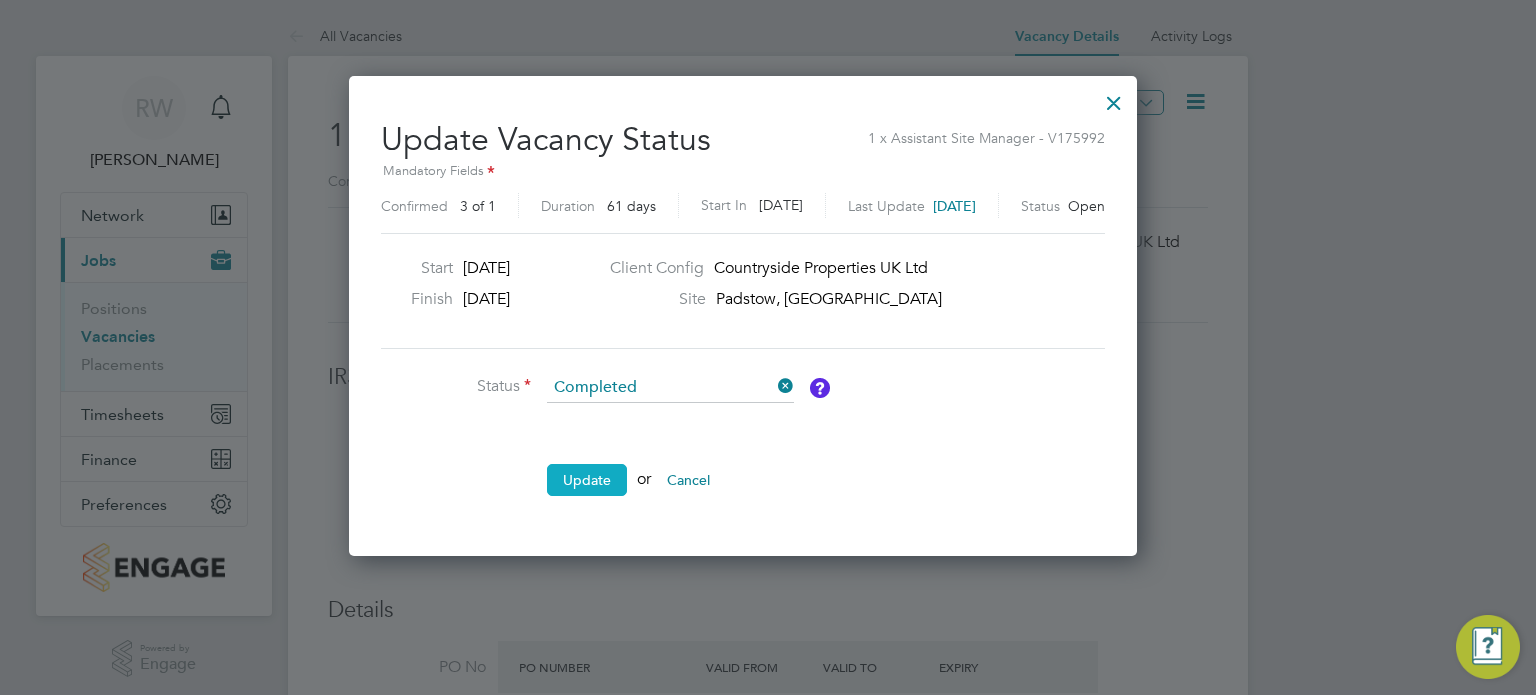 click on "Update" at bounding box center (587, 480) 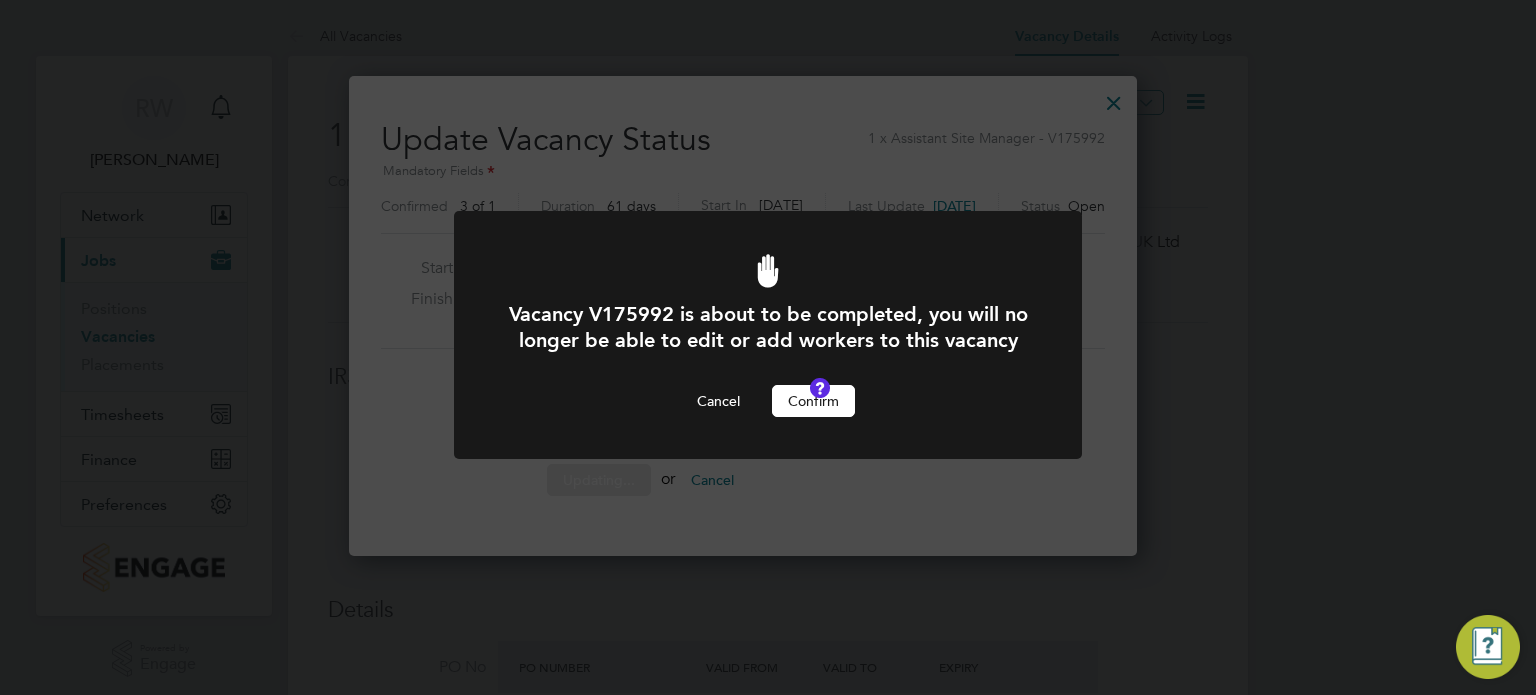 click on "Confirm" at bounding box center [813, 401] 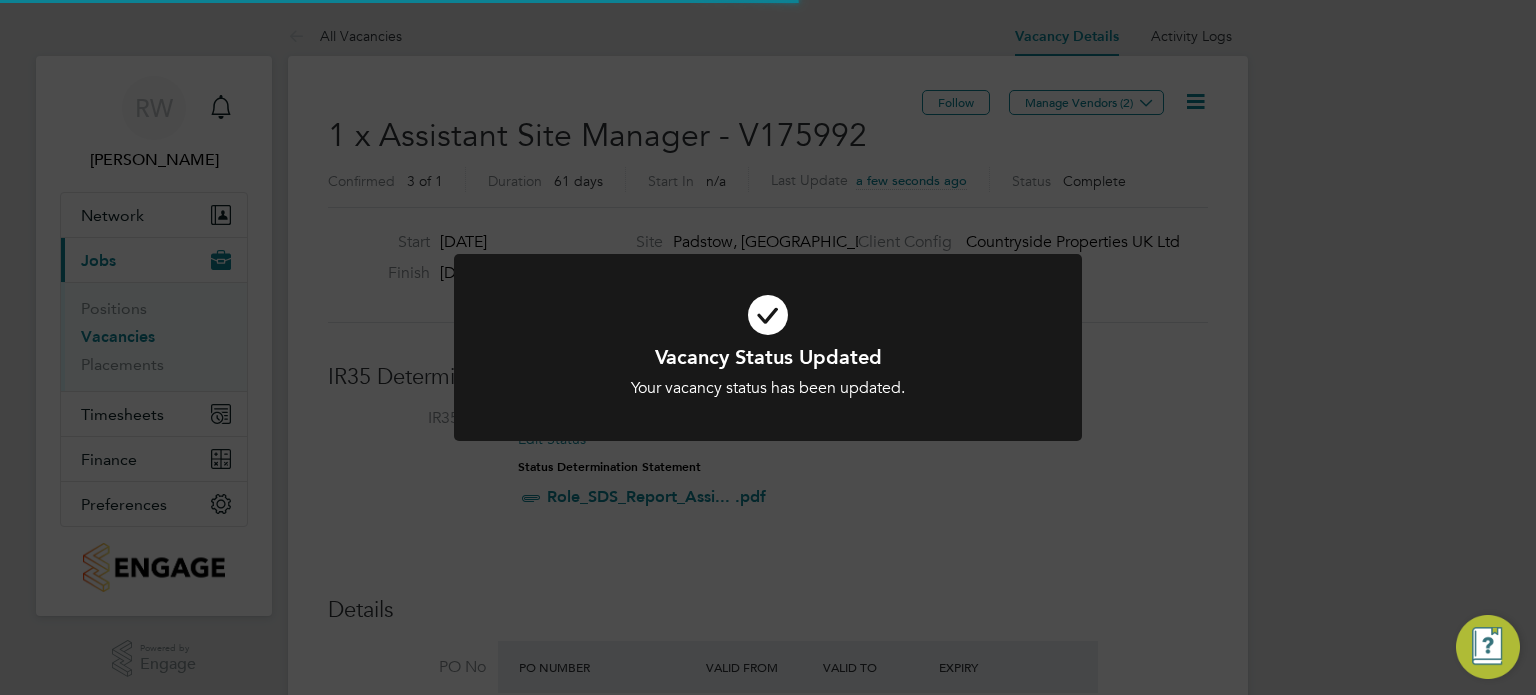 click on "Vacancy Status Updated Your vacancy status has been updated. Cancel Okay" 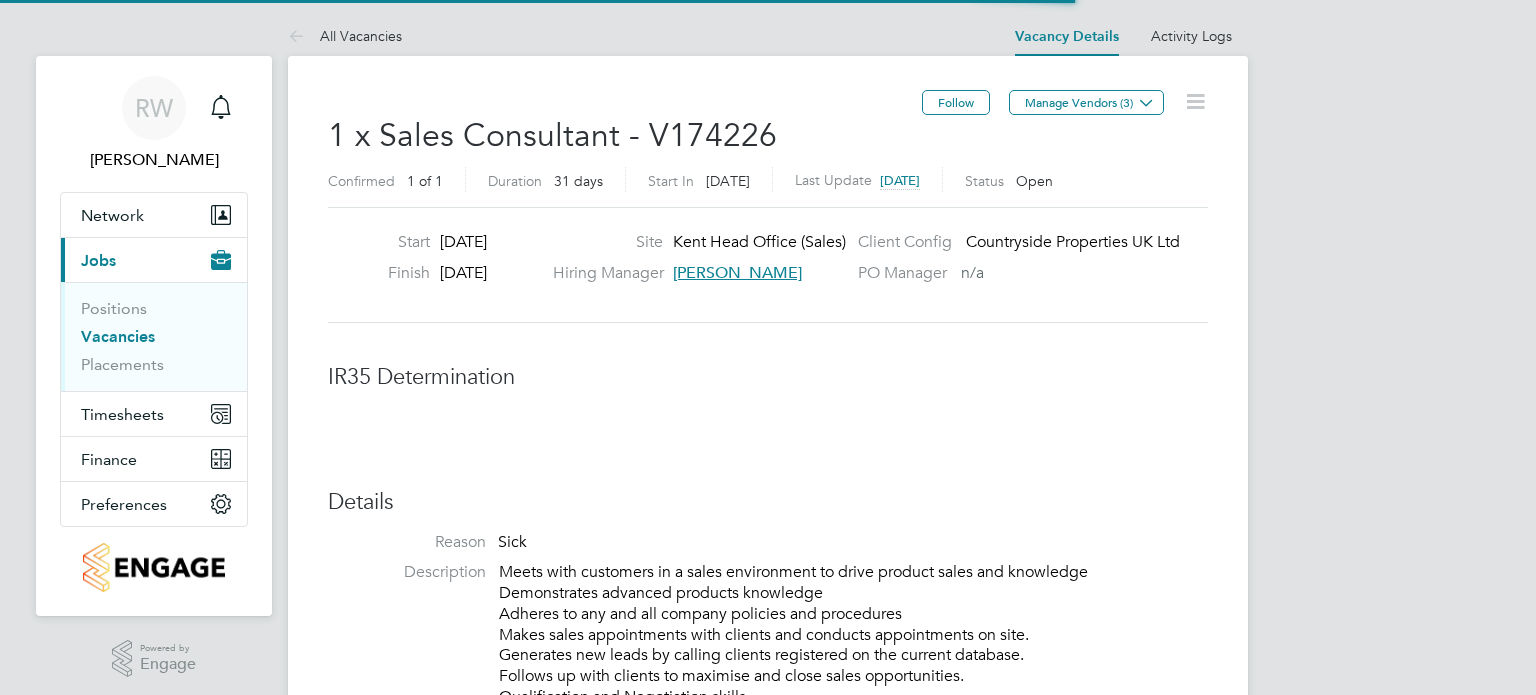 scroll, scrollTop: 0, scrollLeft: 0, axis: both 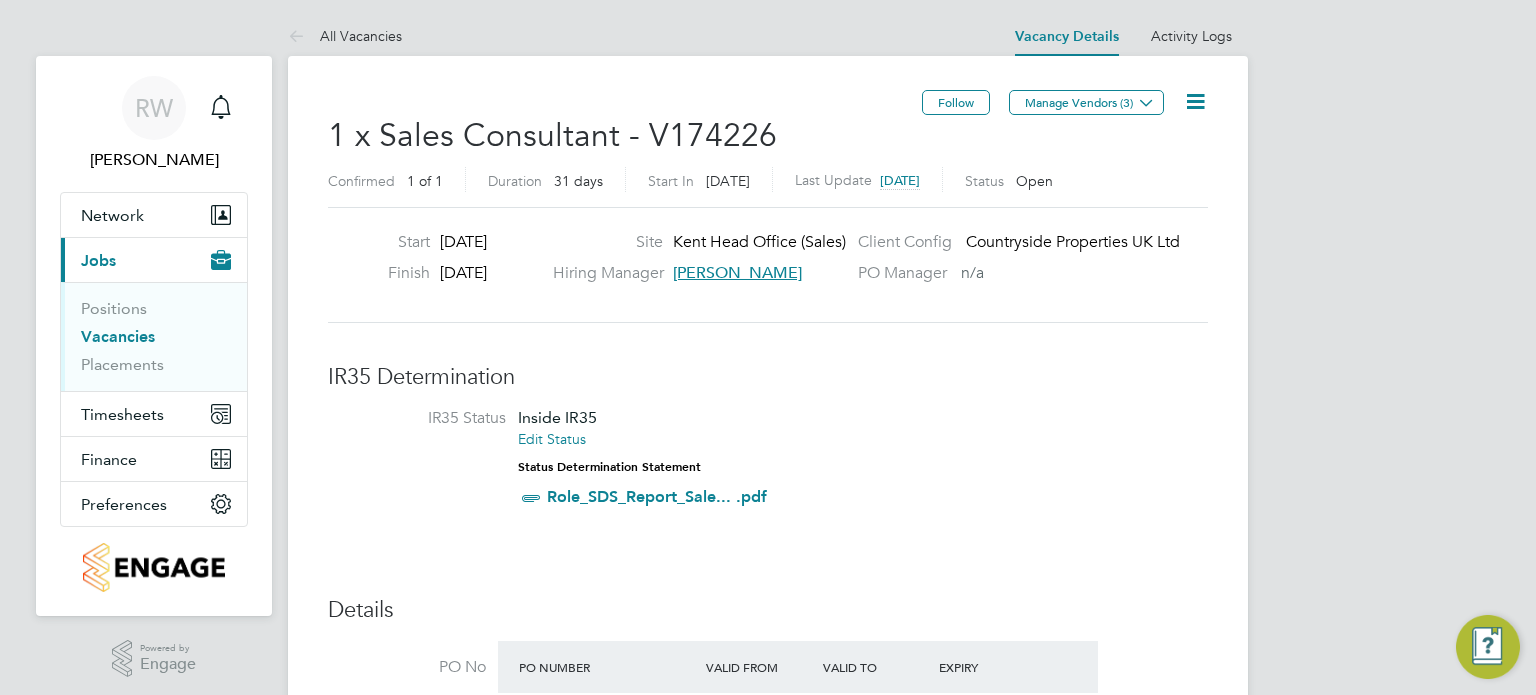 click 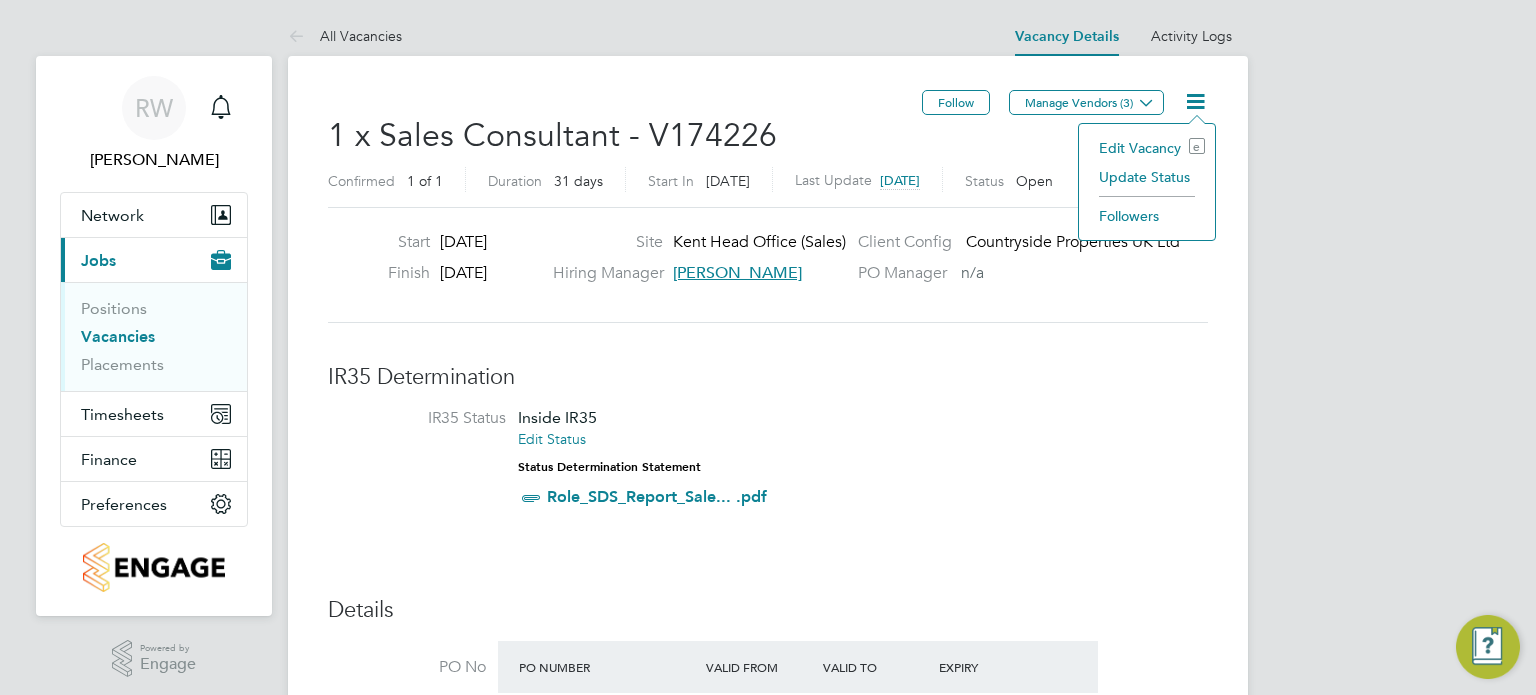 click on "Update Status" 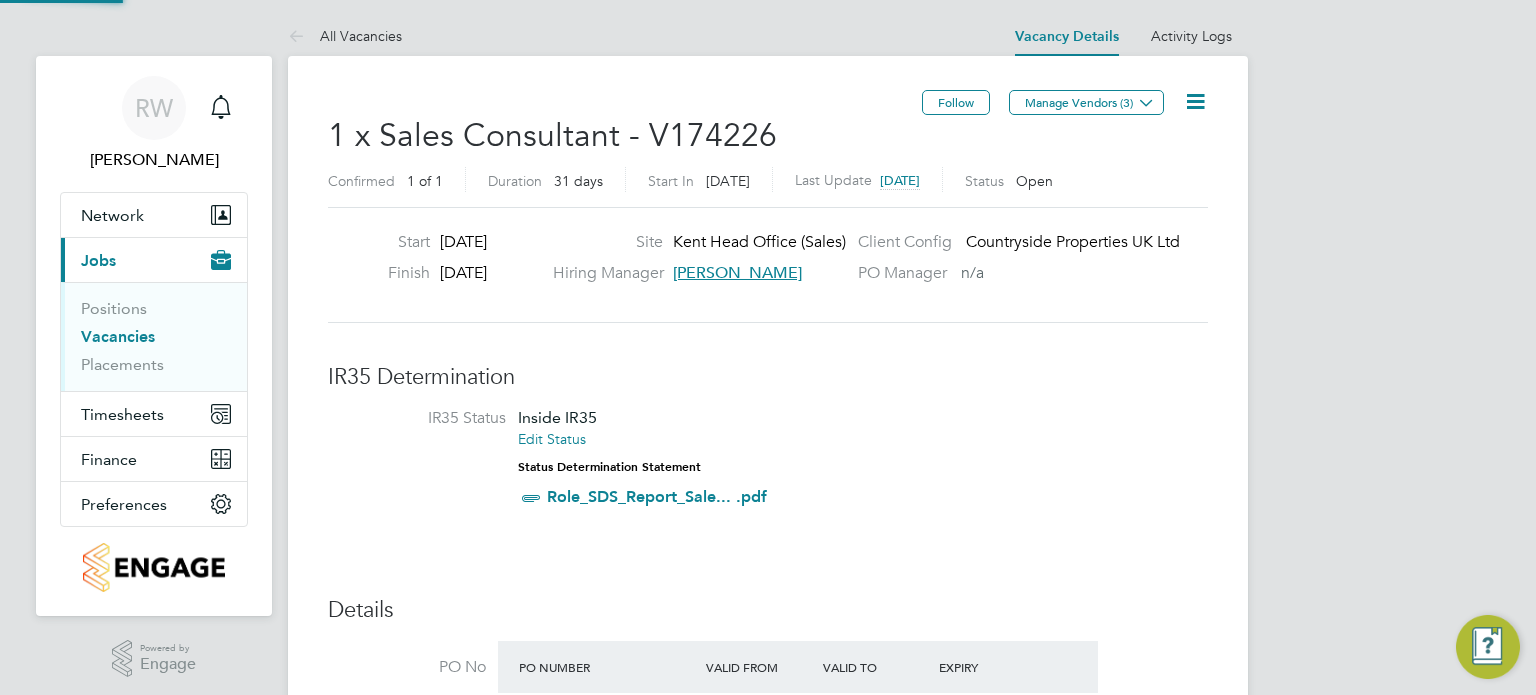 scroll, scrollTop: 10, scrollLeft: 9, axis: both 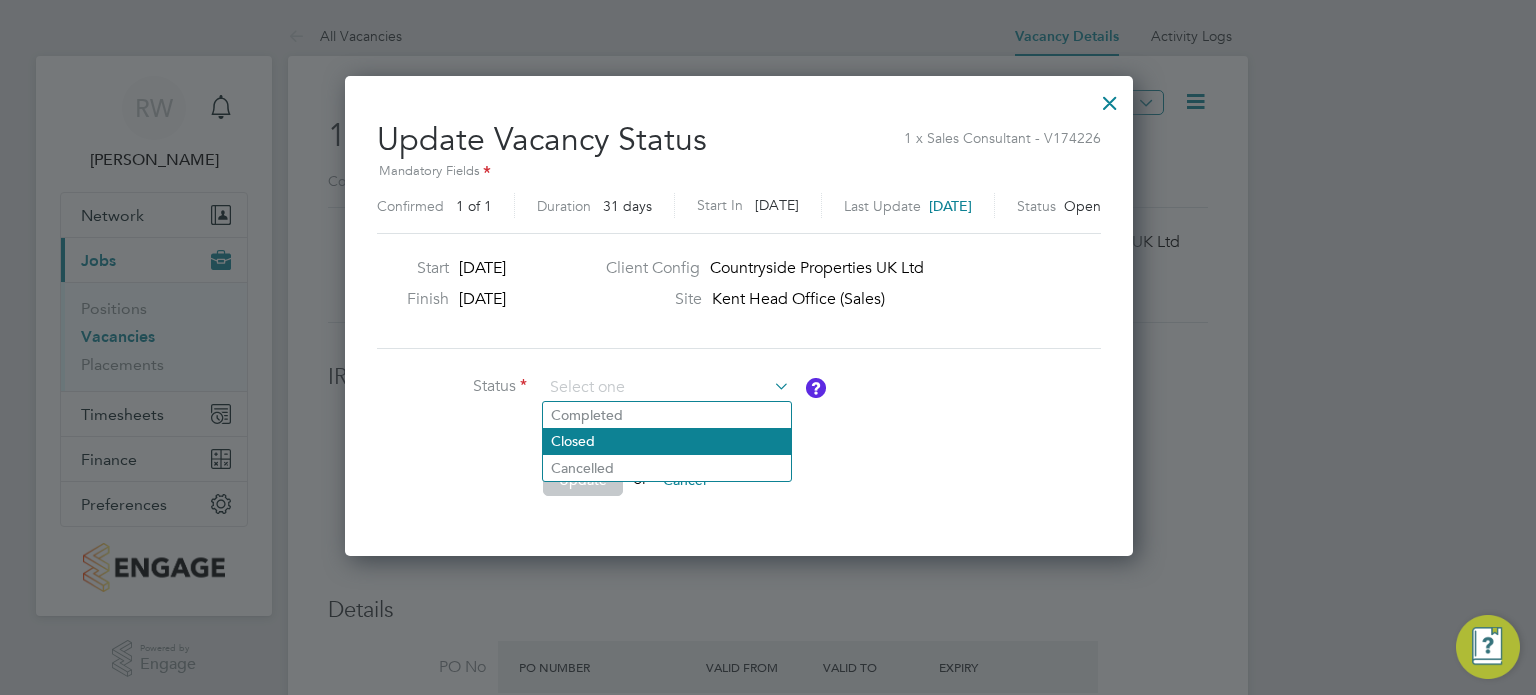 click on "Closed" 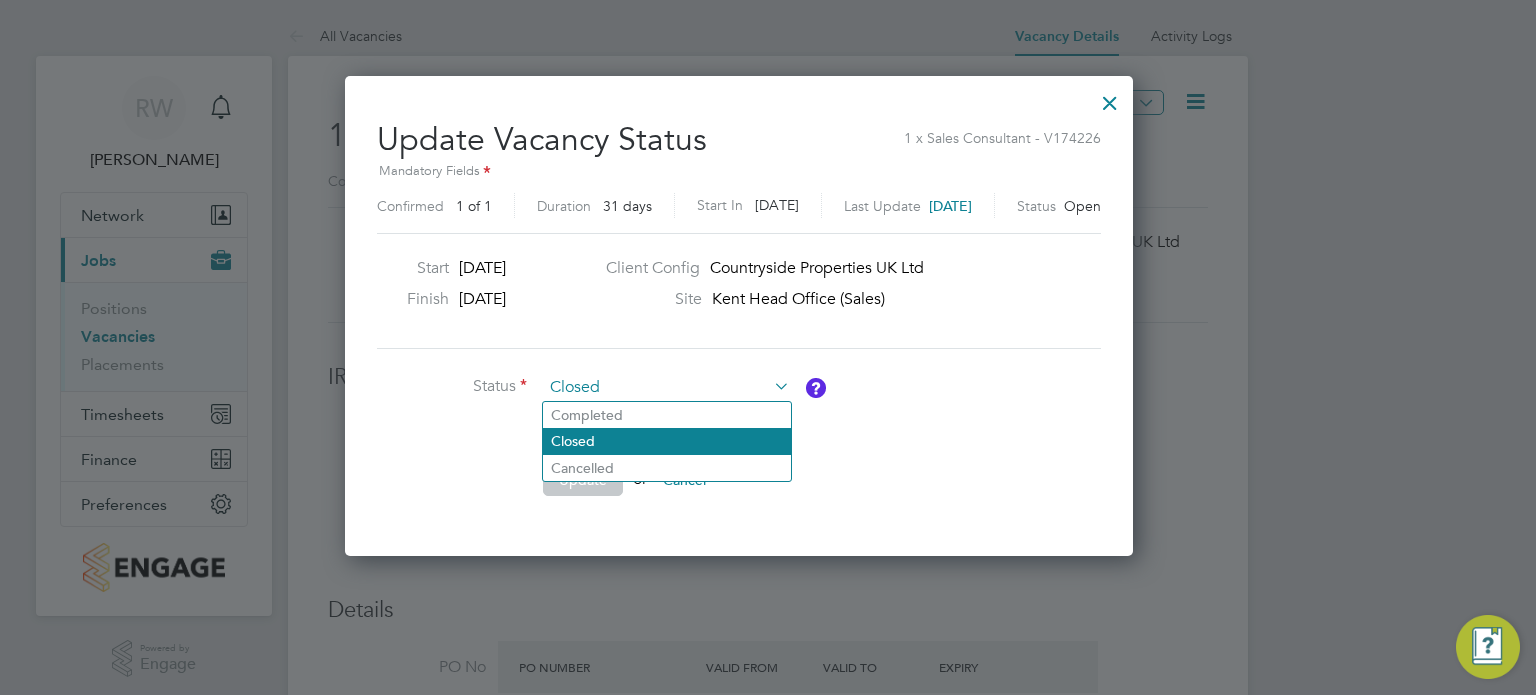 scroll, scrollTop: 10, scrollLeft: 10, axis: both 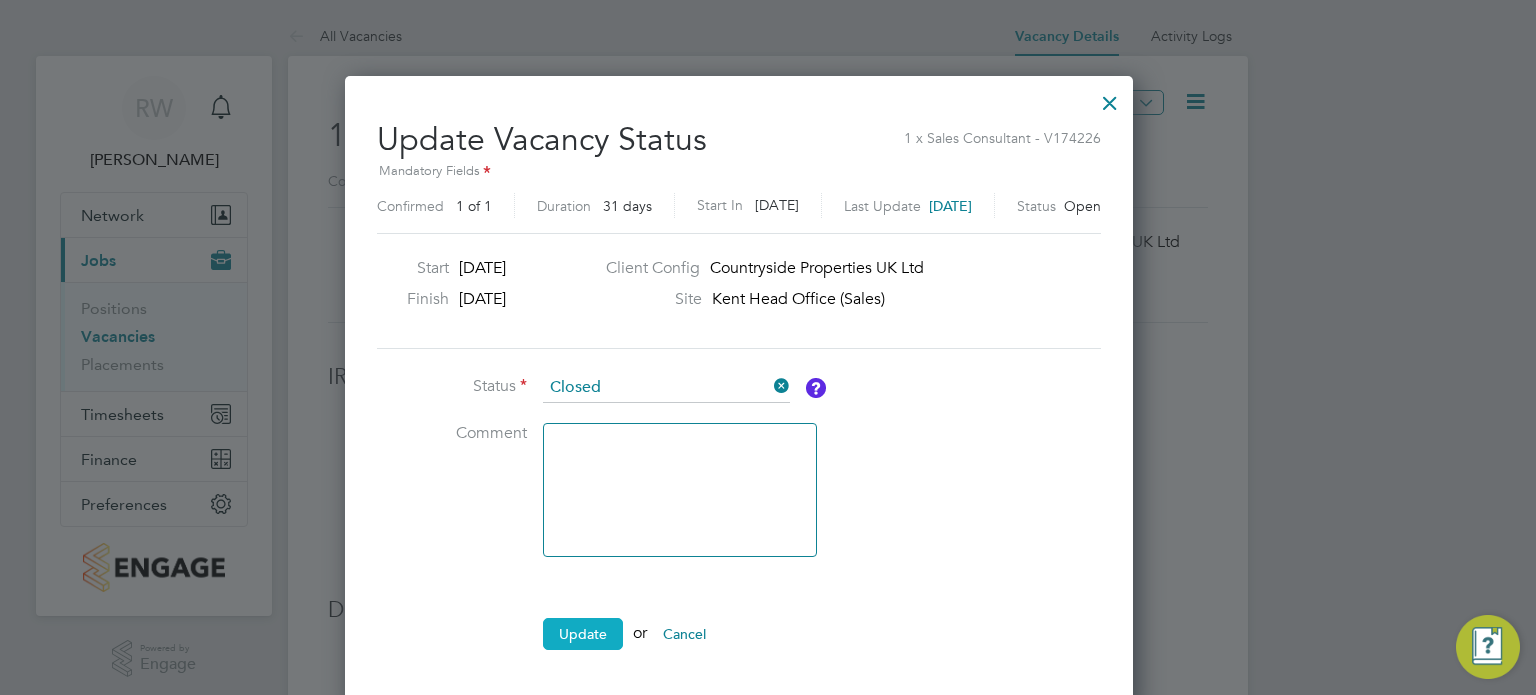click on "Update" at bounding box center (583, 634) 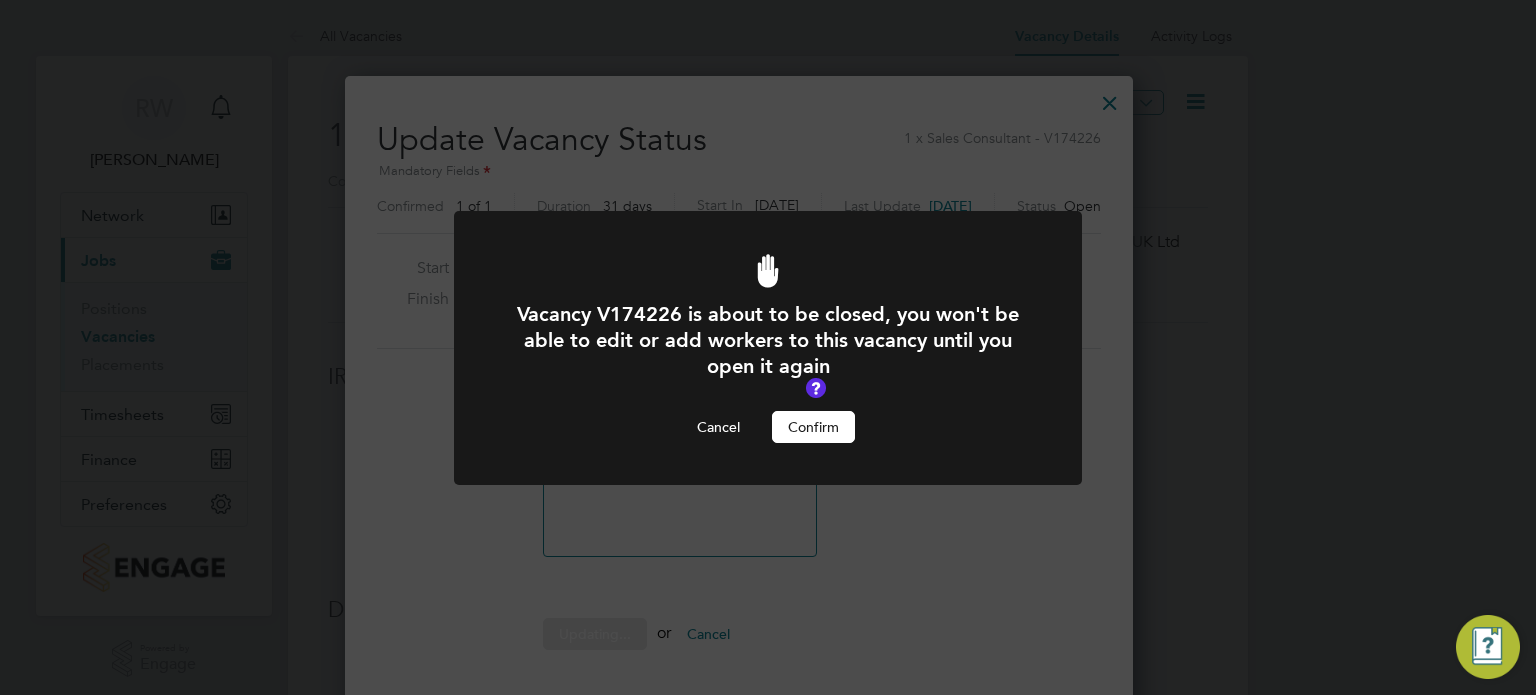 click on "Confirm" at bounding box center (813, 427) 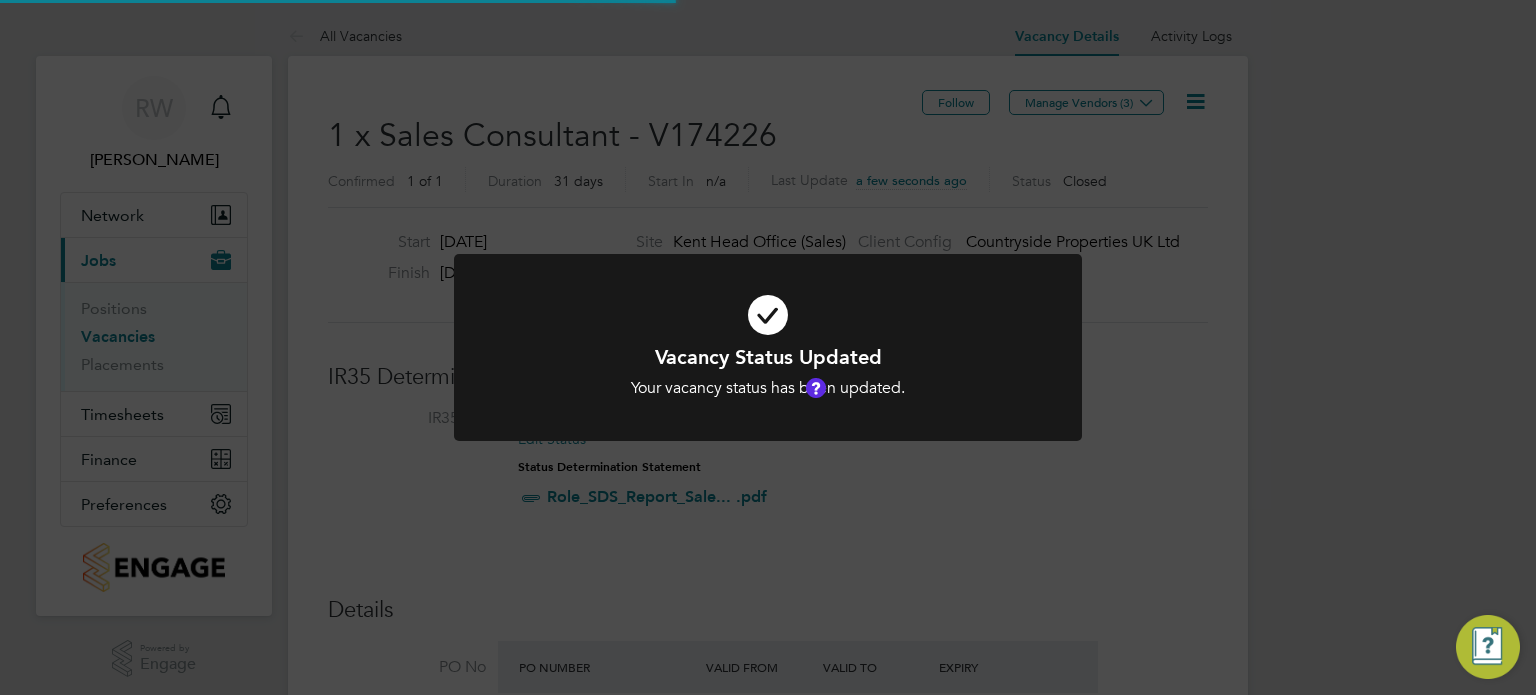 scroll, scrollTop: 9, scrollLeft: 9, axis: both 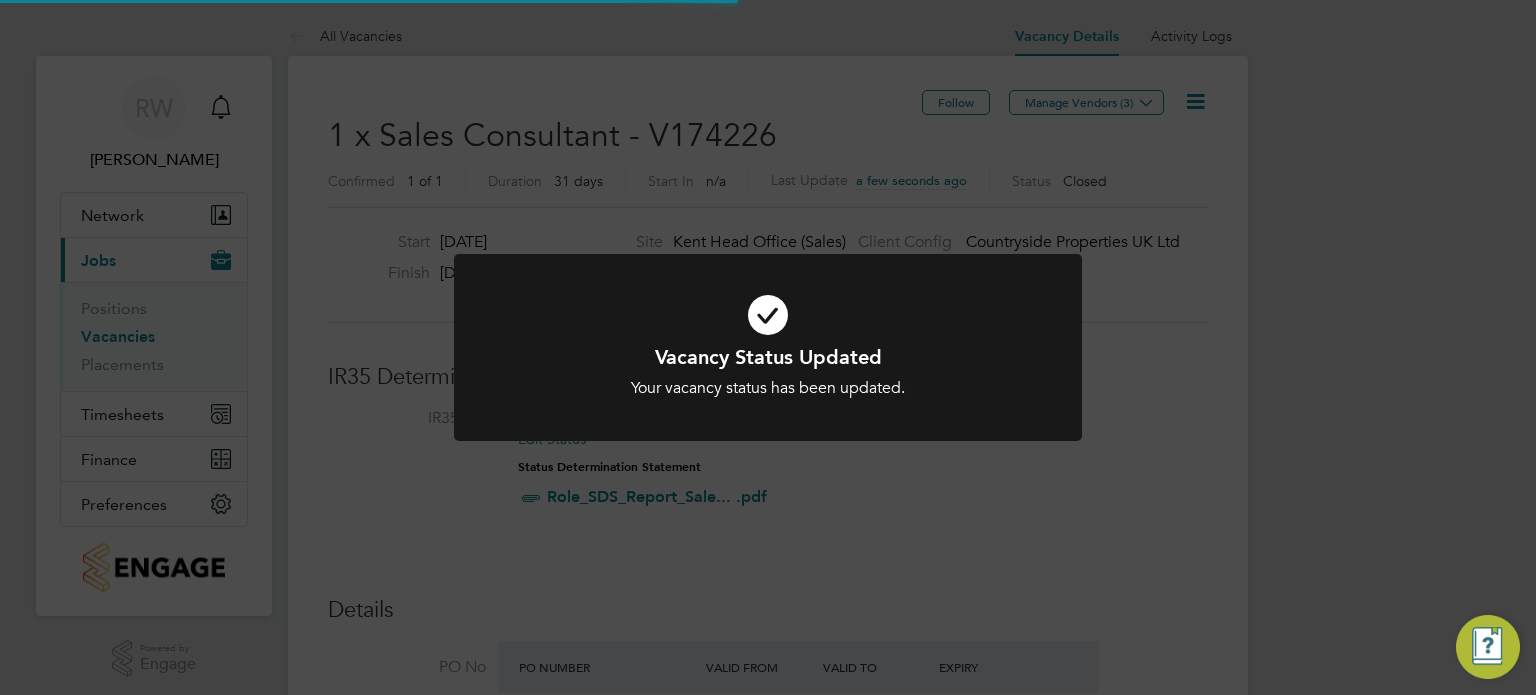 click at bounding box center (768, 347) 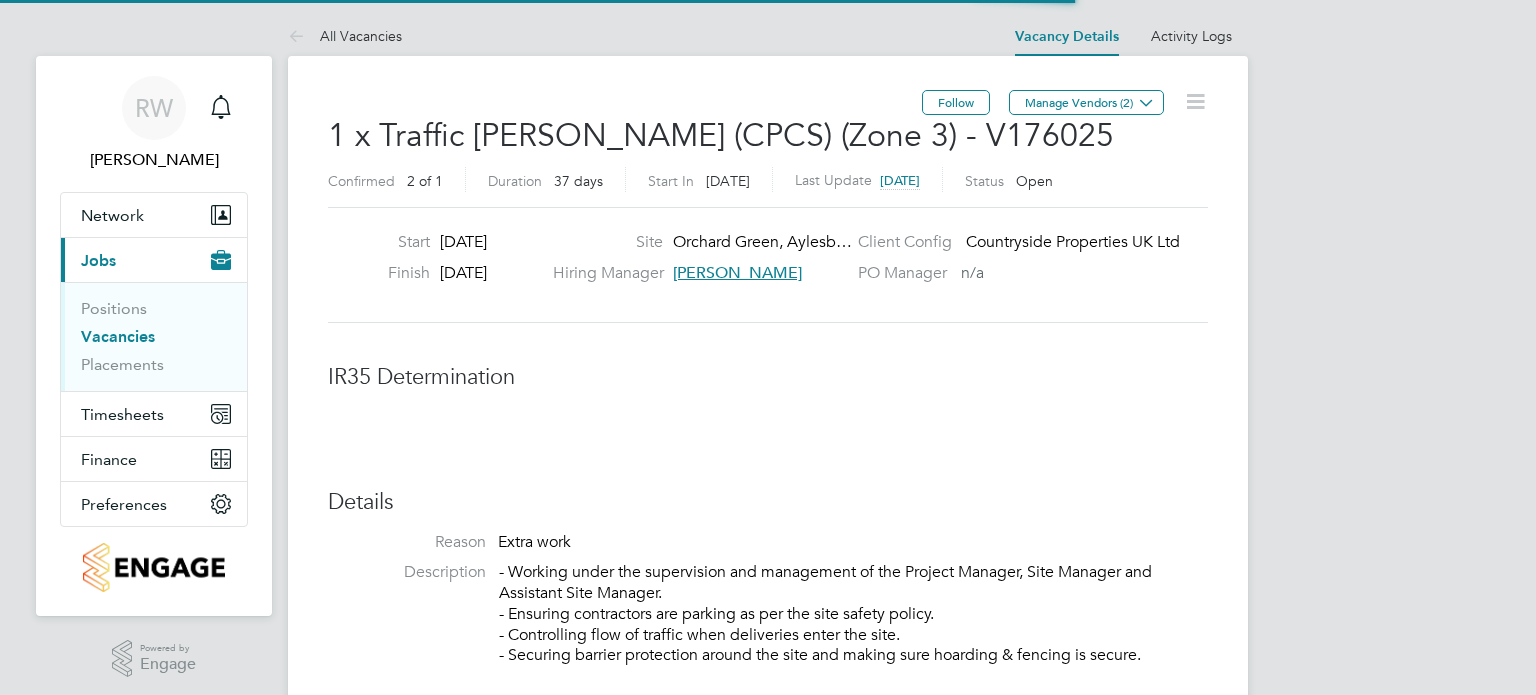 scroll, scrollTop: 0, scrollLeft: 0, axis: both 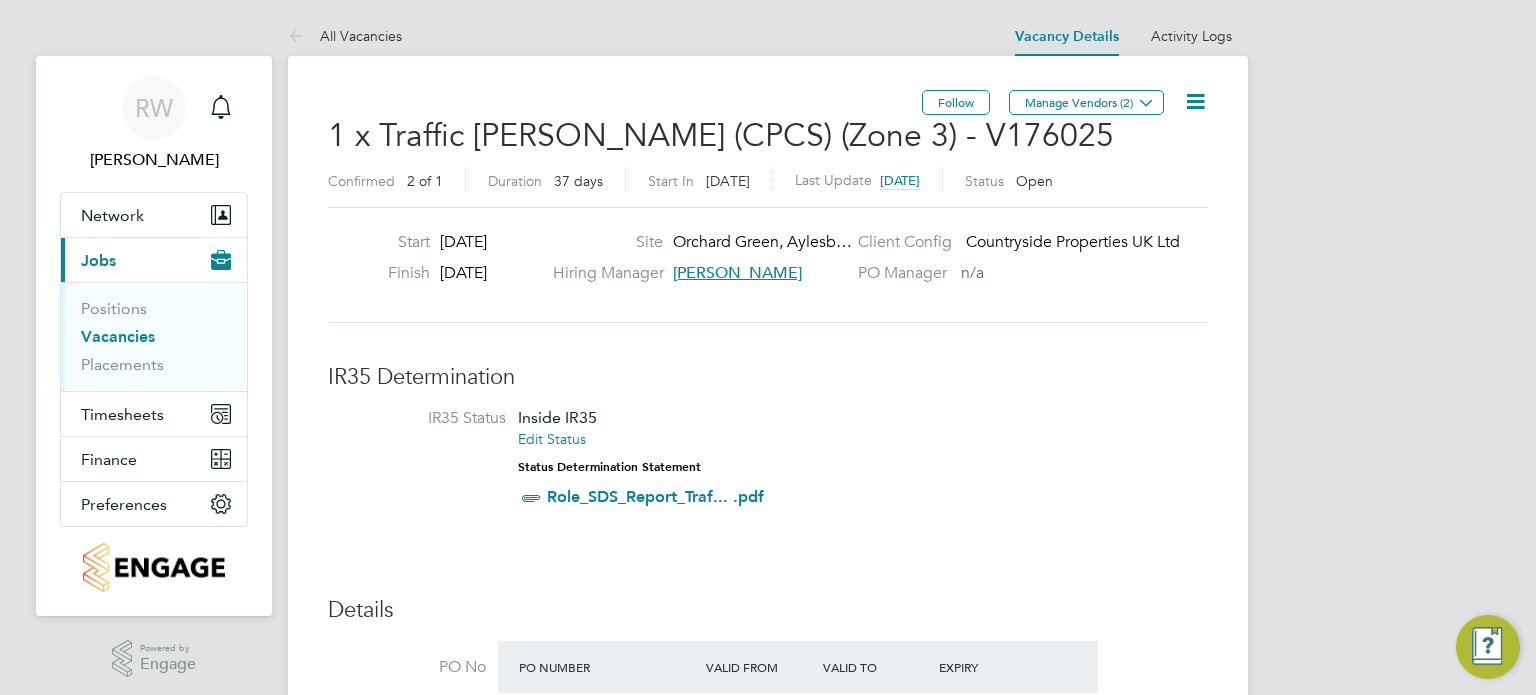 click 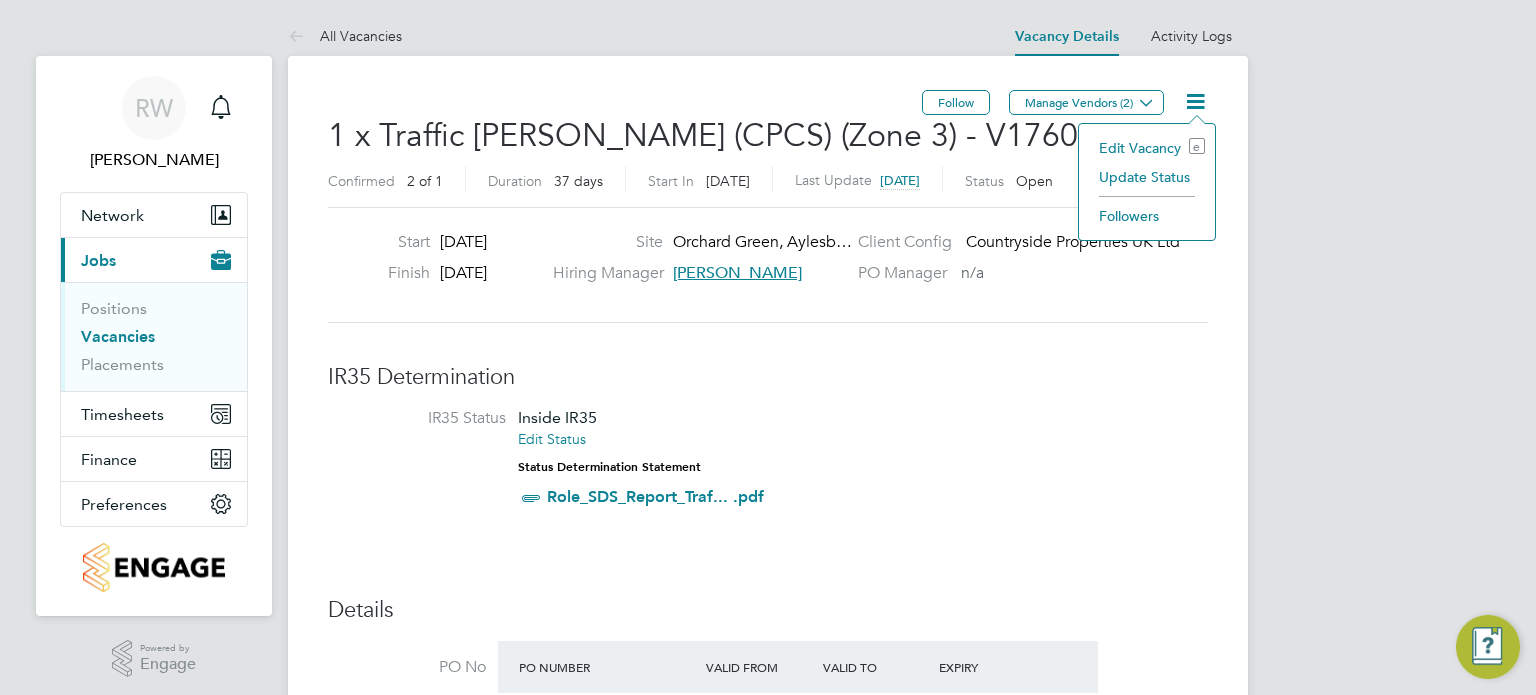 click on "Update Status" 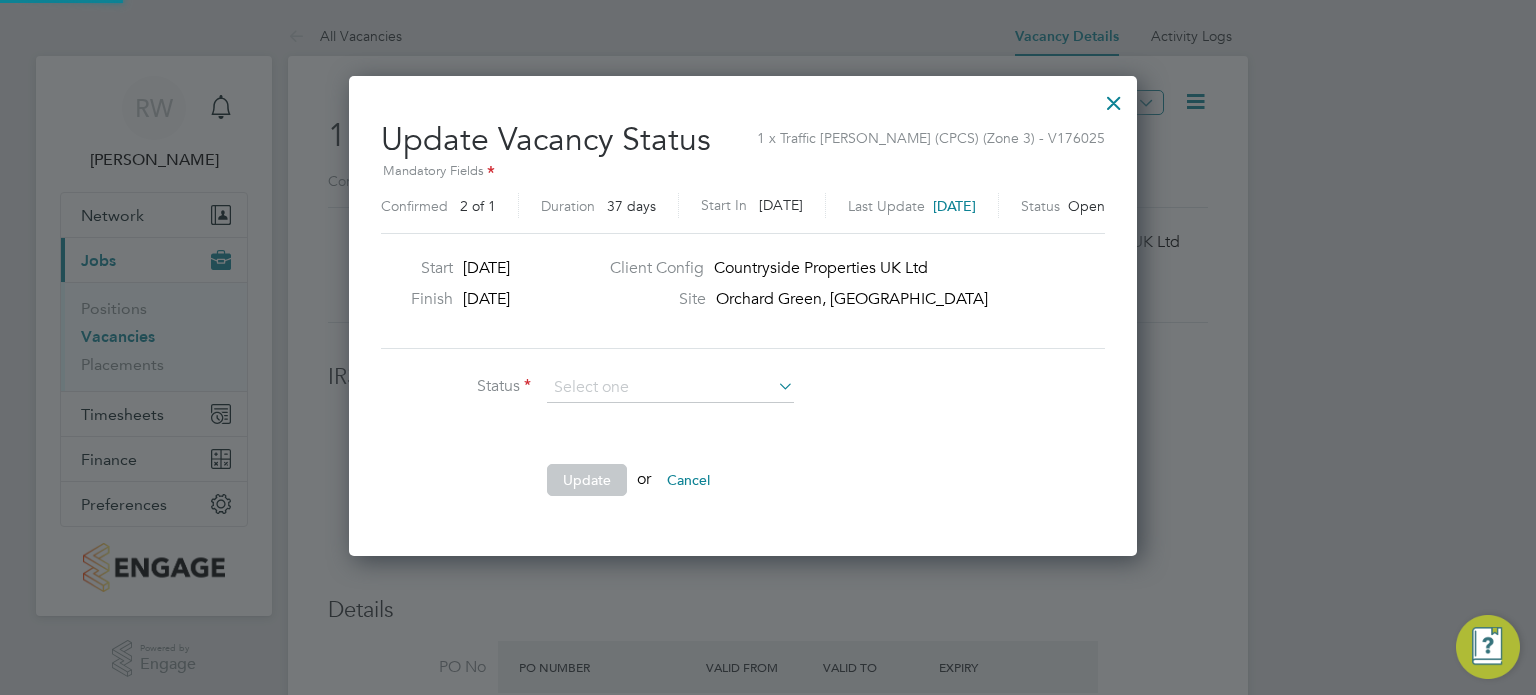 scroll, scrollTop: 10, scrollLeft: 9, axis: both 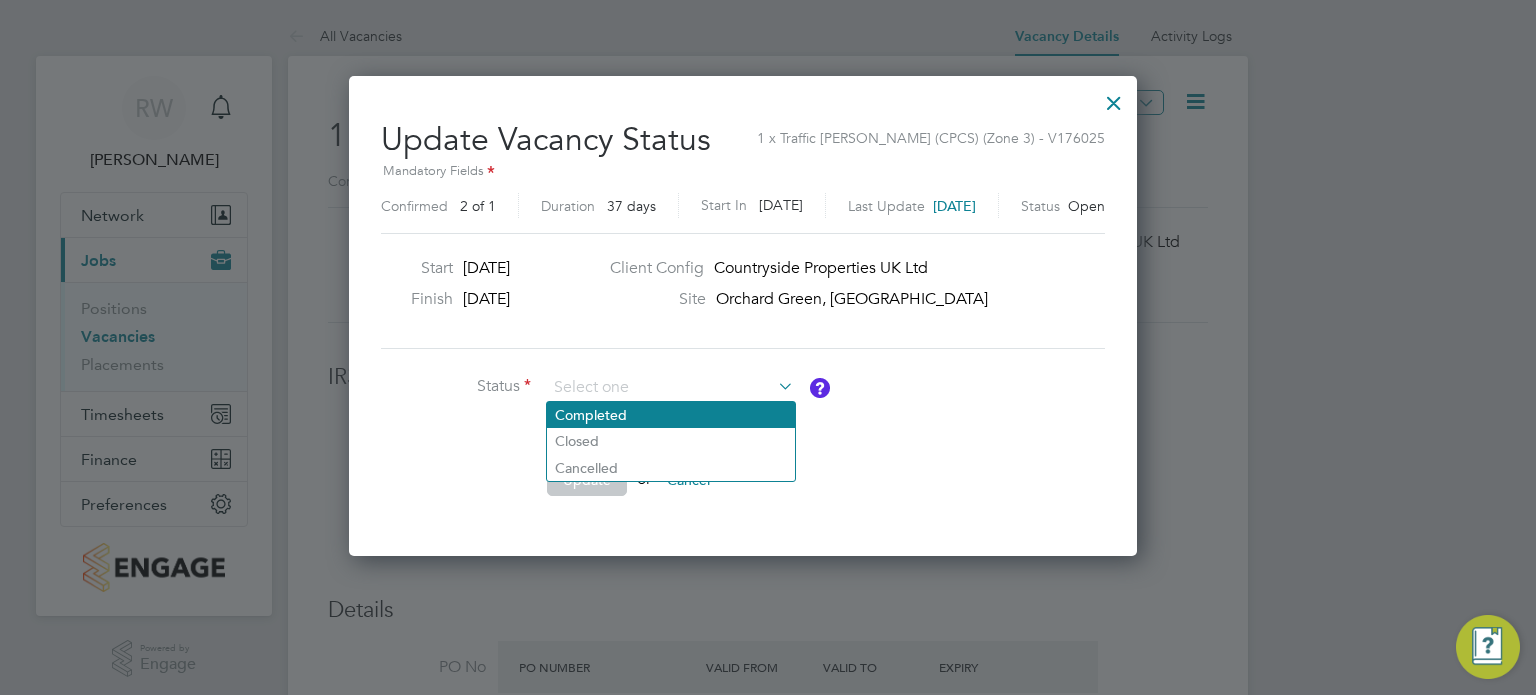 click on "Completed" 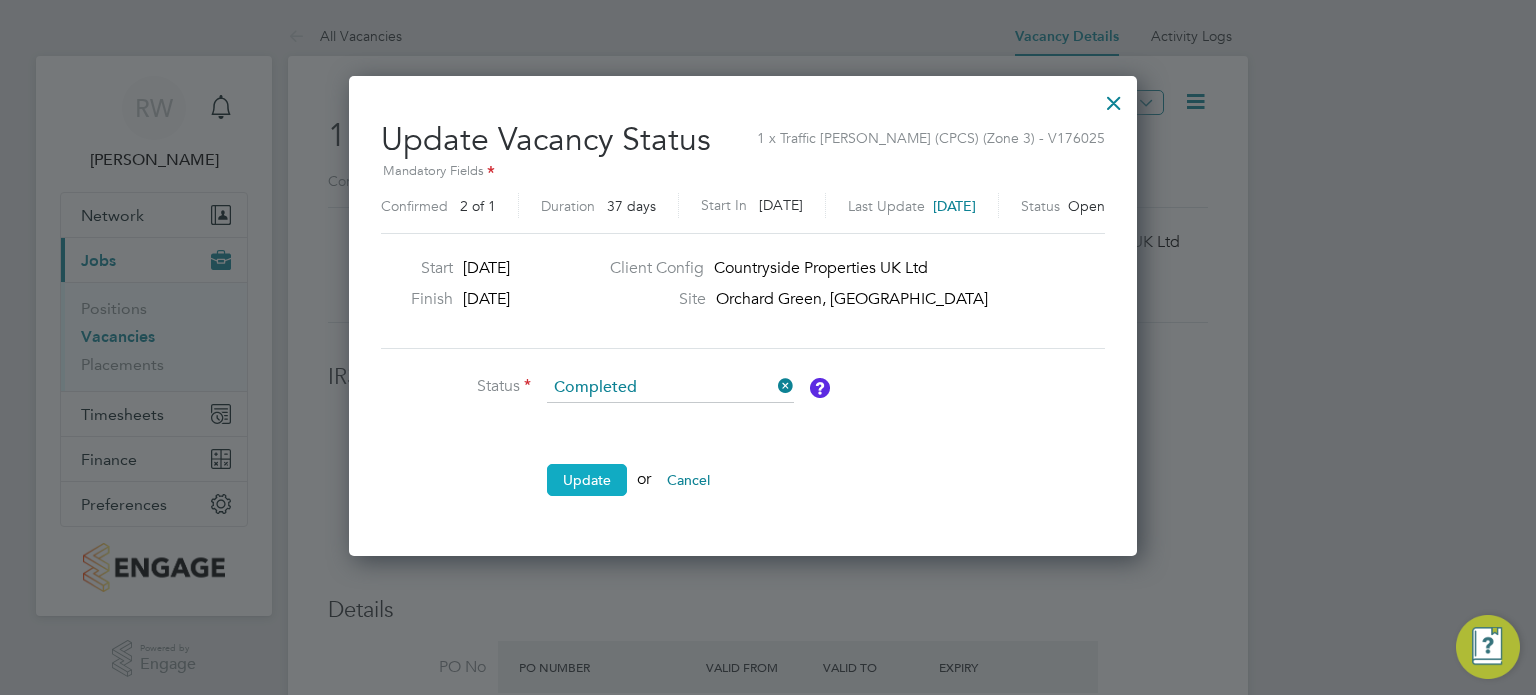 click on "Update" at bounding box center (587, 480) 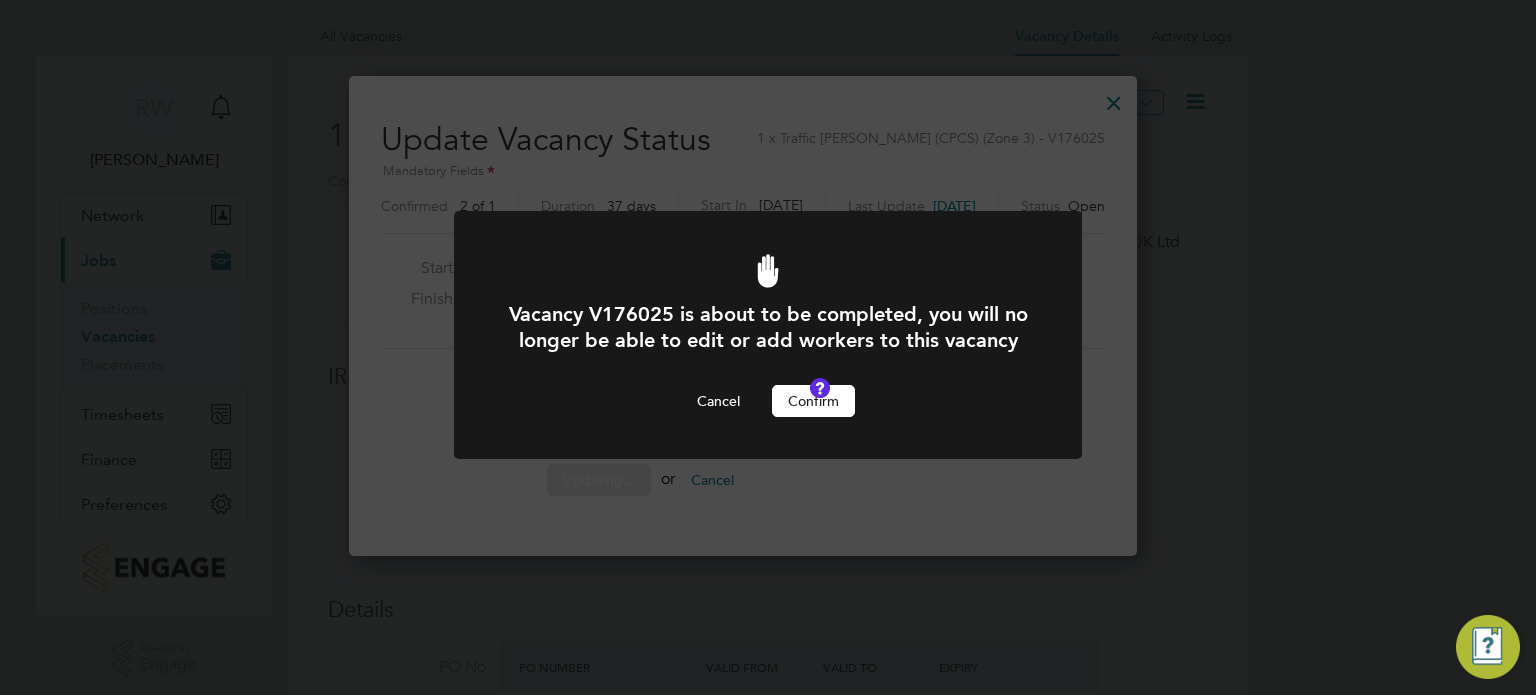 click on "Vacancy V176025 is about to be completed, you will no longer be able to edit or add workers to this vacancy Cancel Confirm" at bounding box center [768, 359] 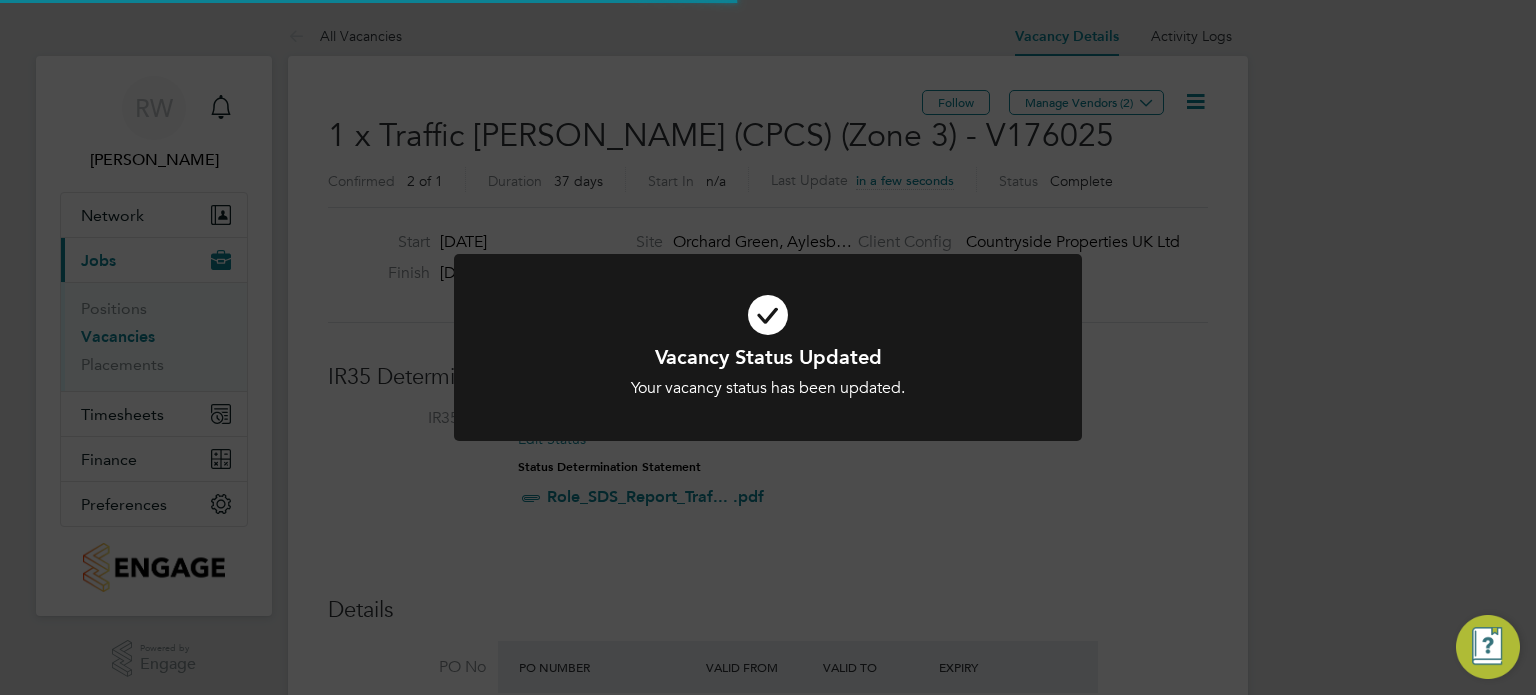 scroll, scrollTop: 9, scrollLeft: 9, axis: both 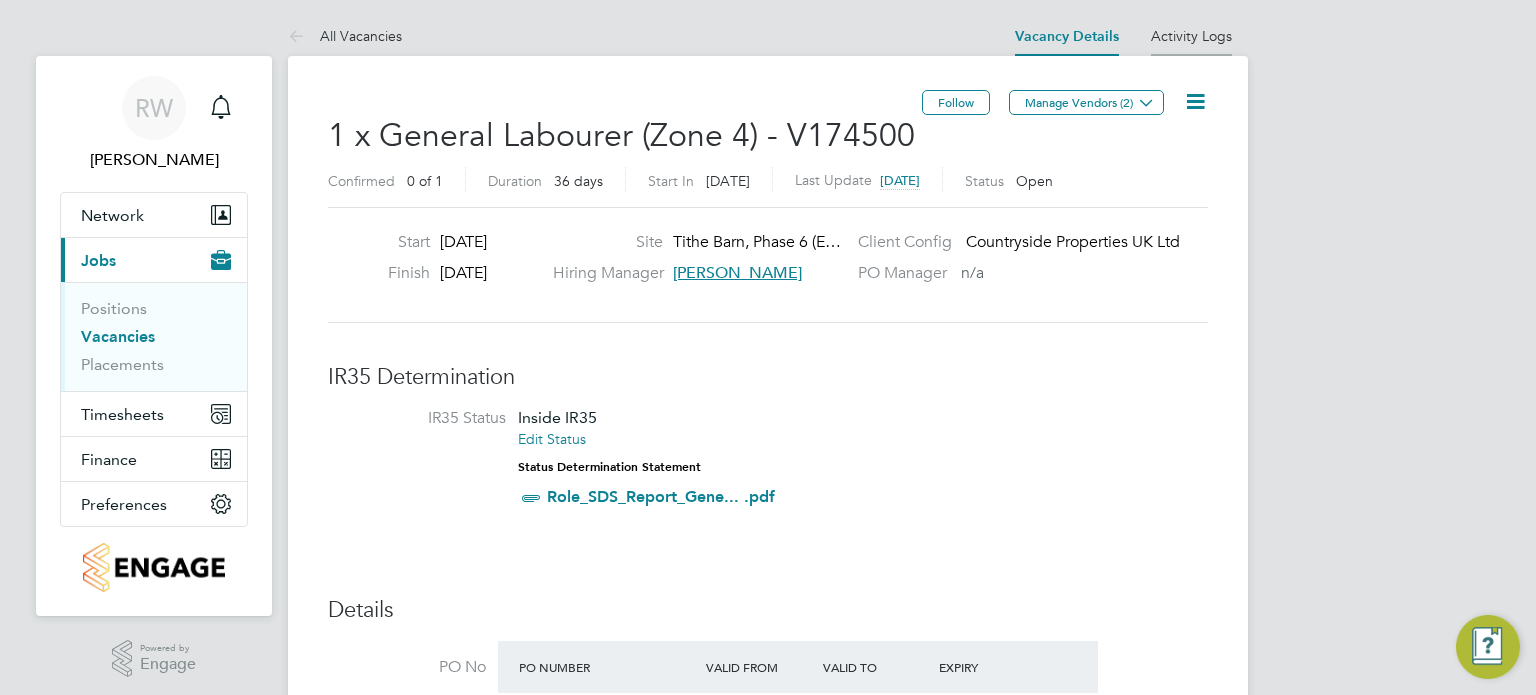click on "Activity Logs" at bounding box center (1191, 36) 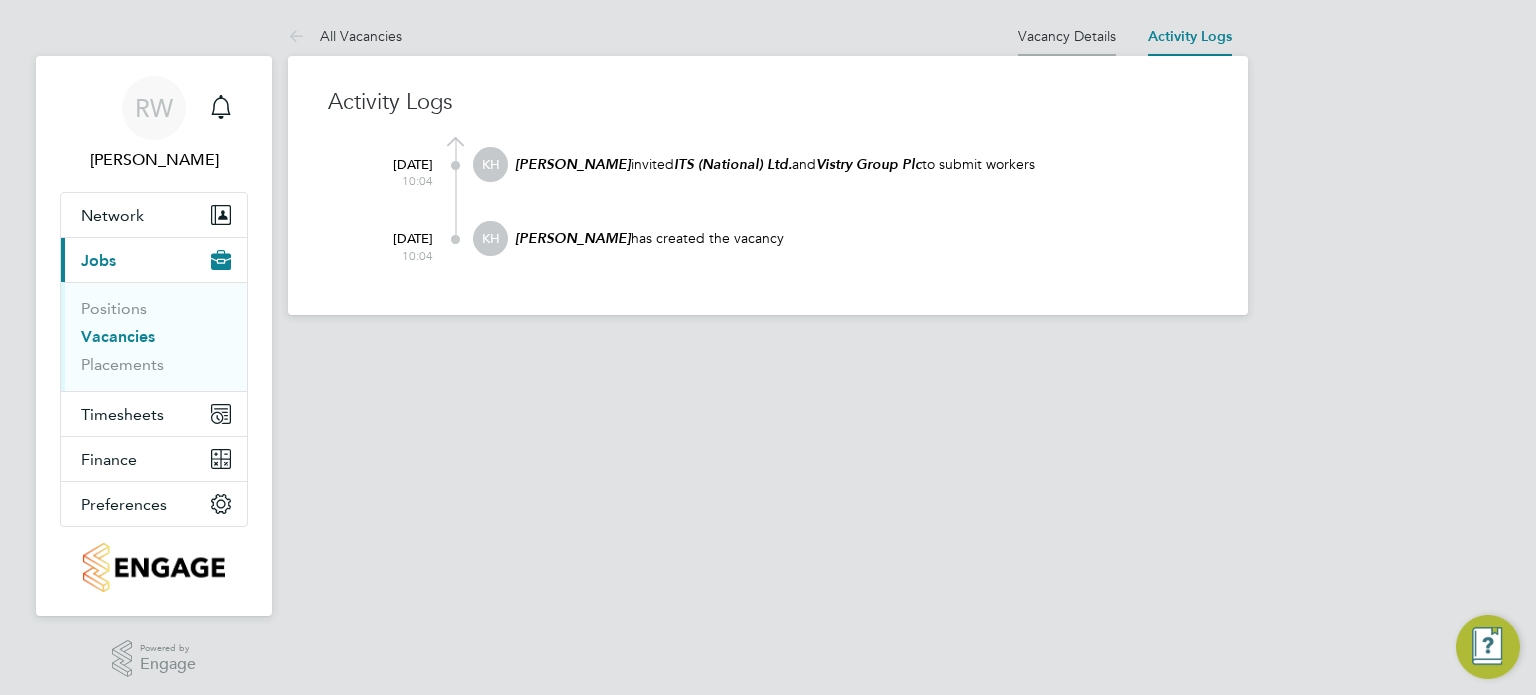 click on "Vacancy Details" at bounding box center (1067, 36) 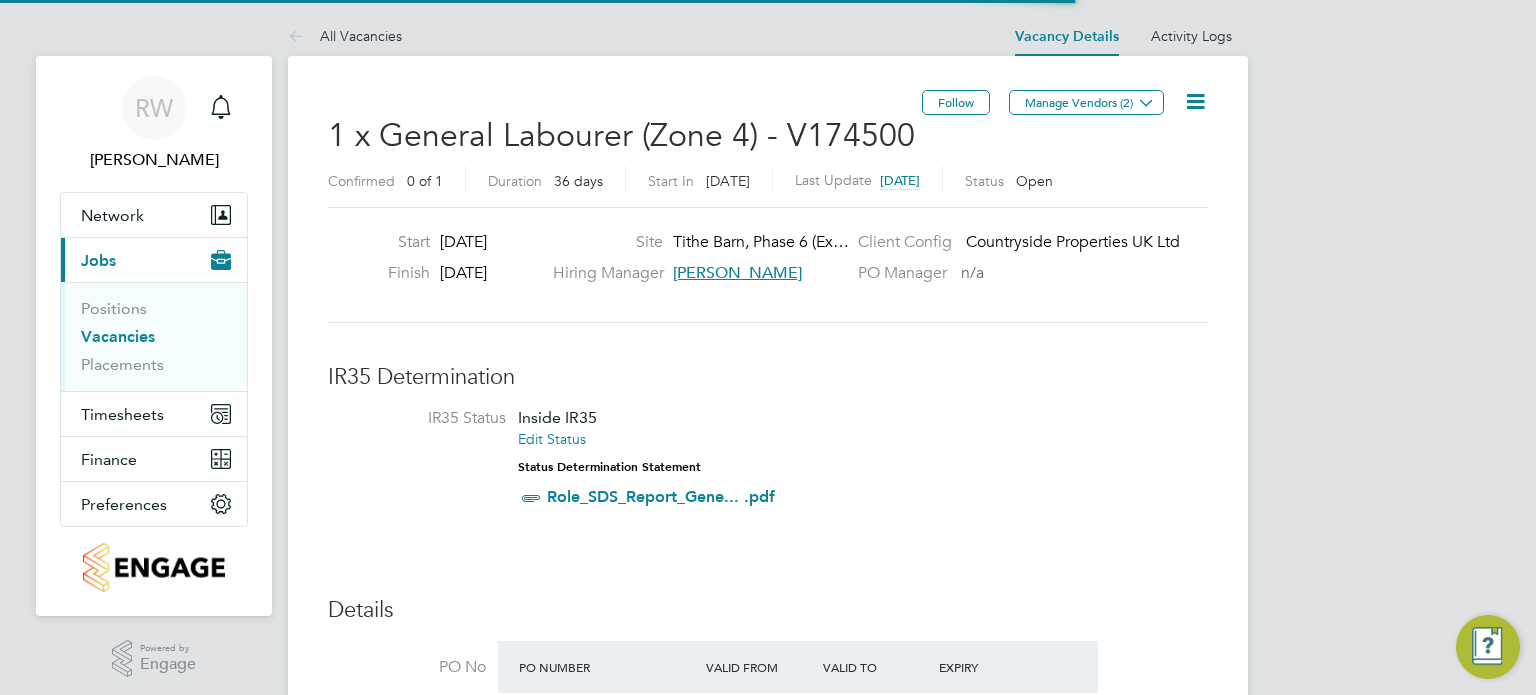 scroll, scrollTop: 10, scrollLeft: 10, axis: both 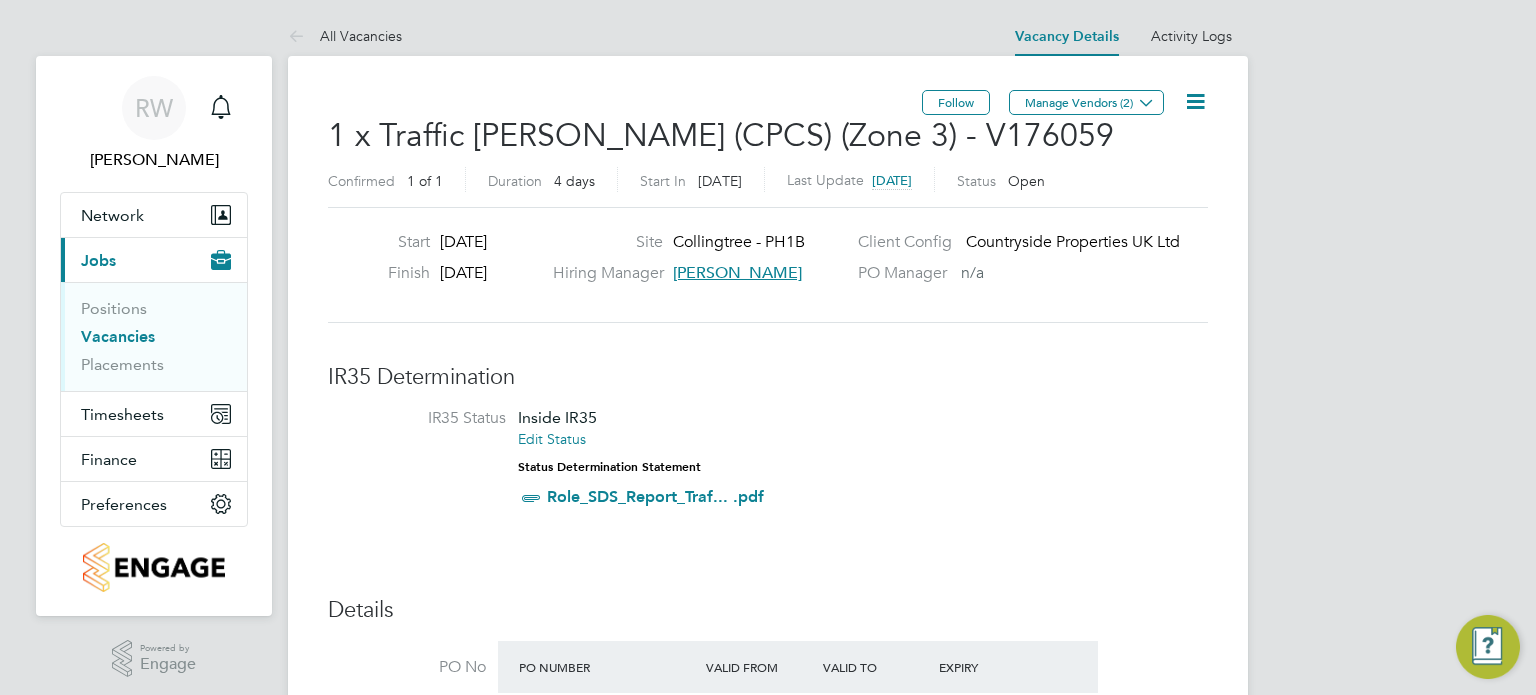 click 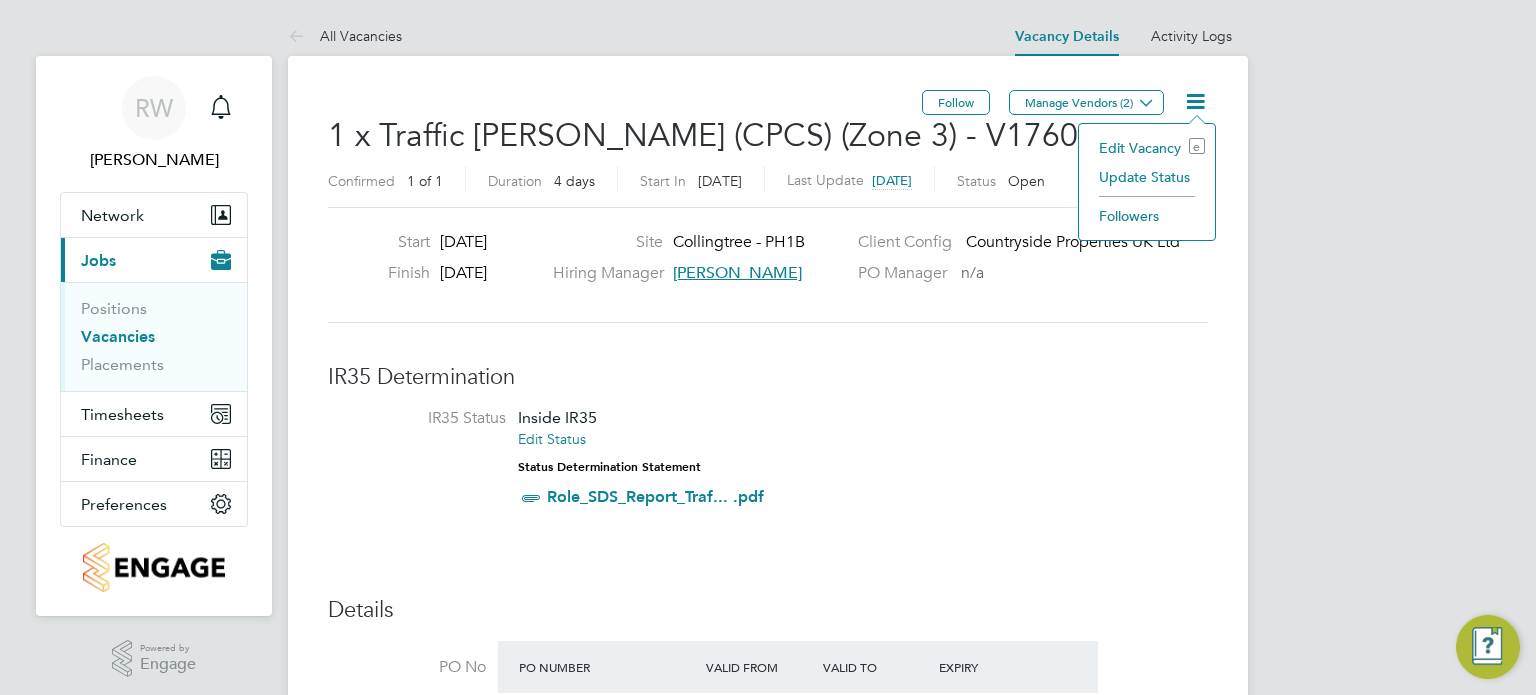 click on "Update Status" 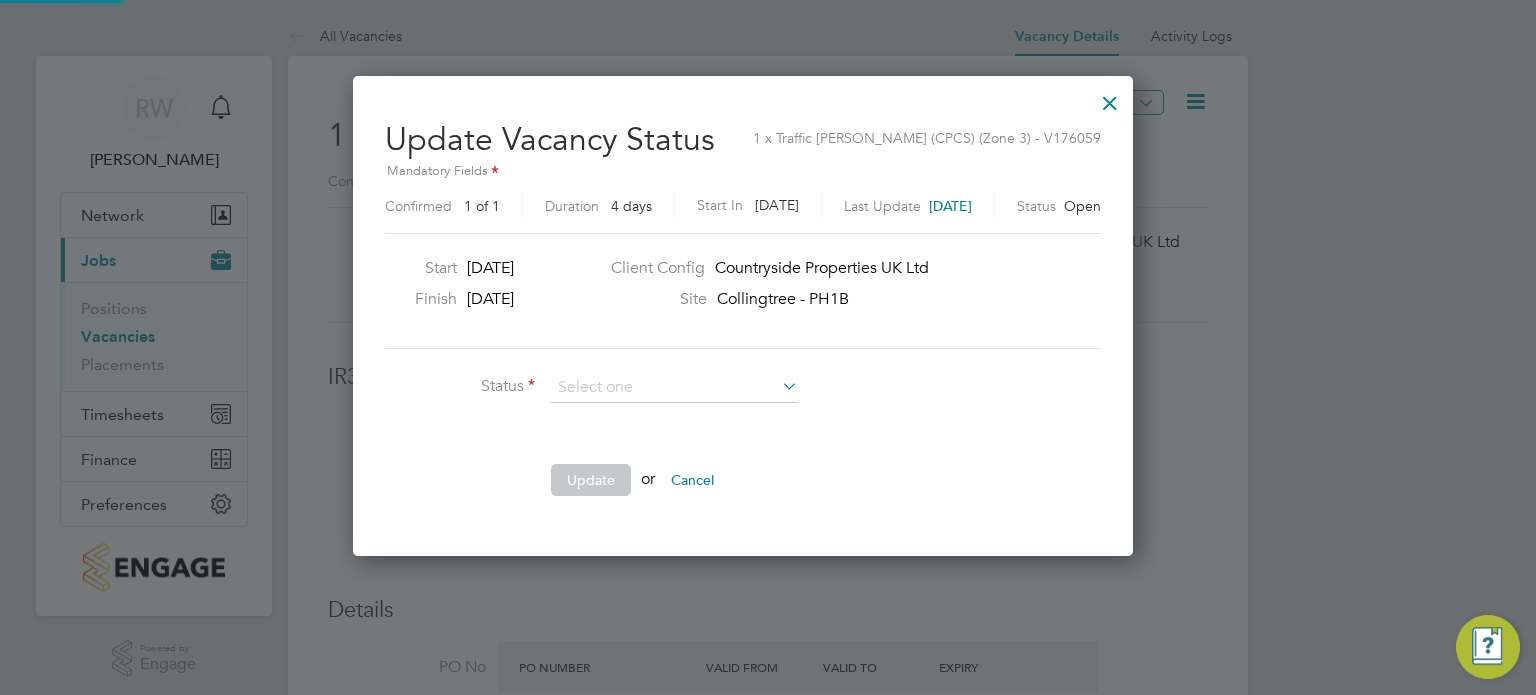 scroll, scrollTop: 10, scrollLeft: 10, axis: both 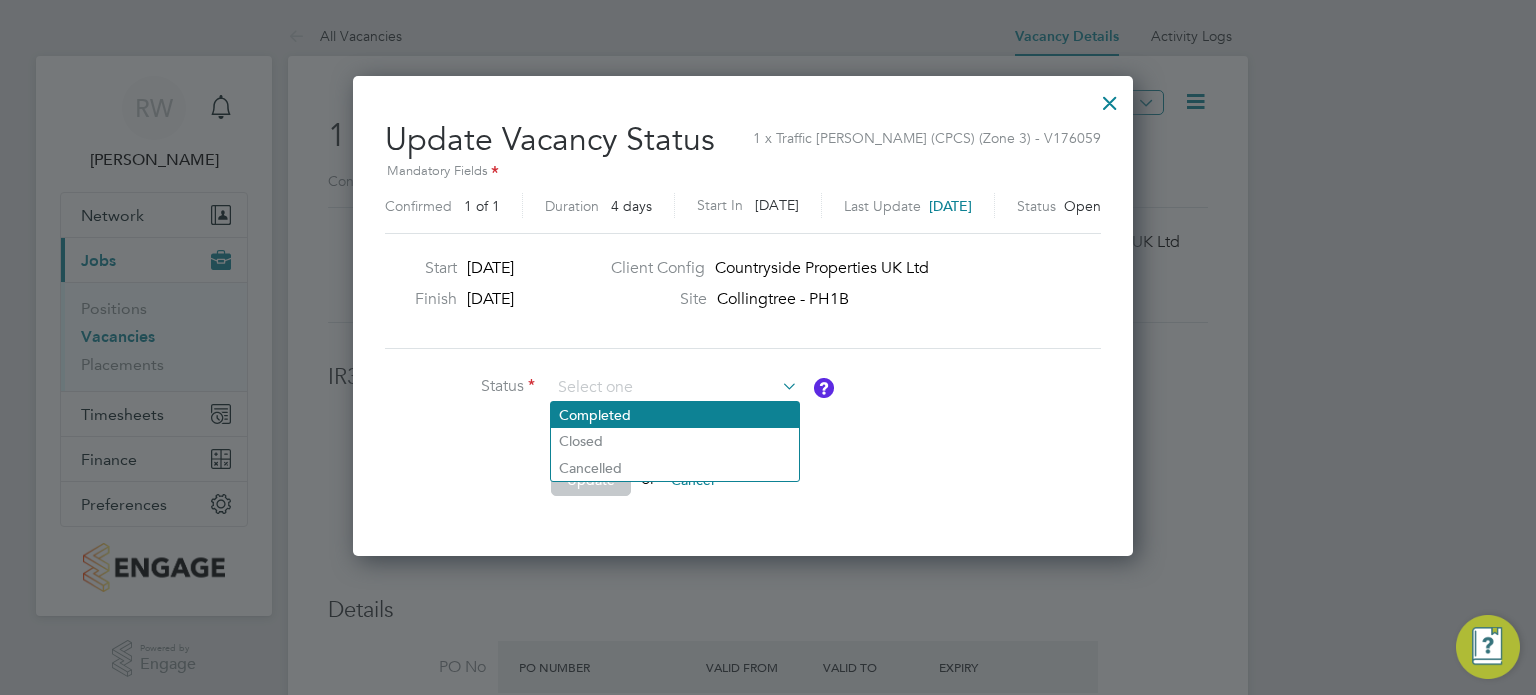 click on "Completed" 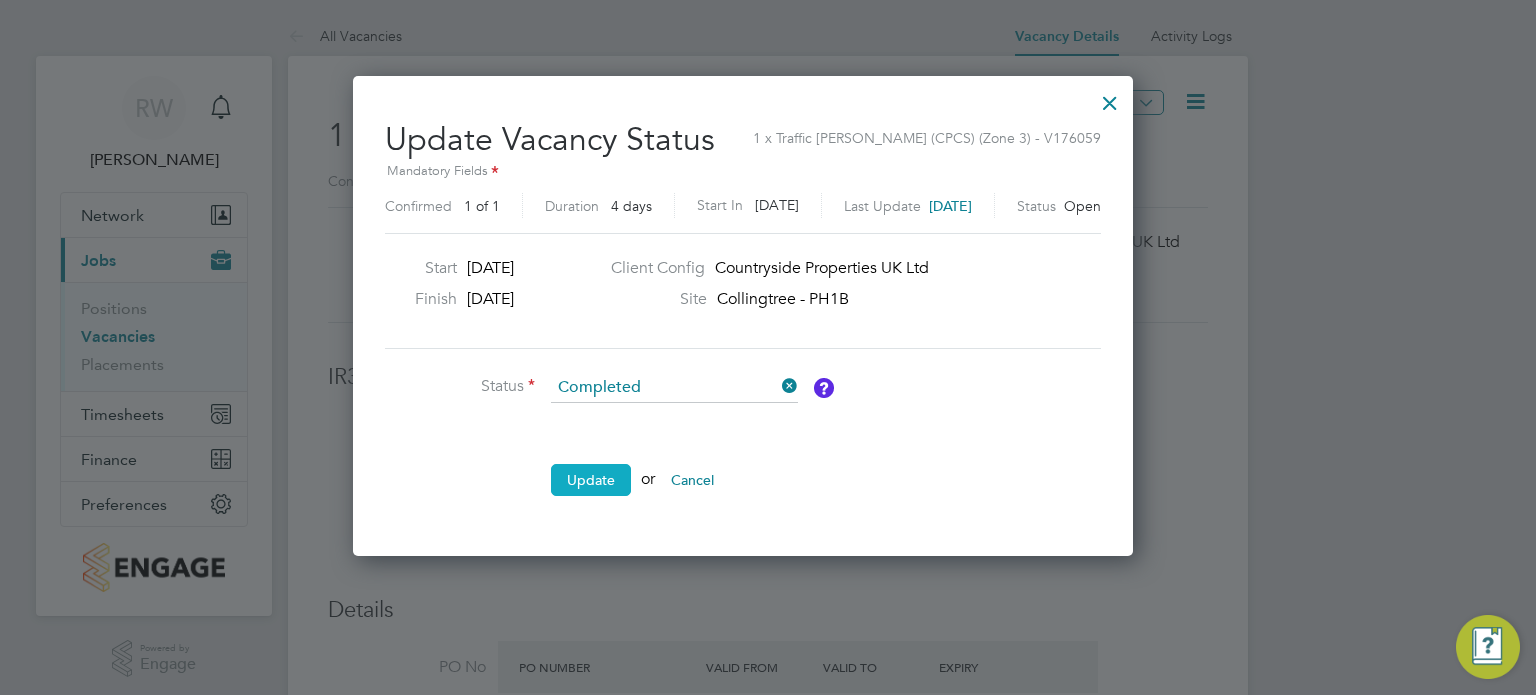 click on "Update" at bounding box center (591, 480) 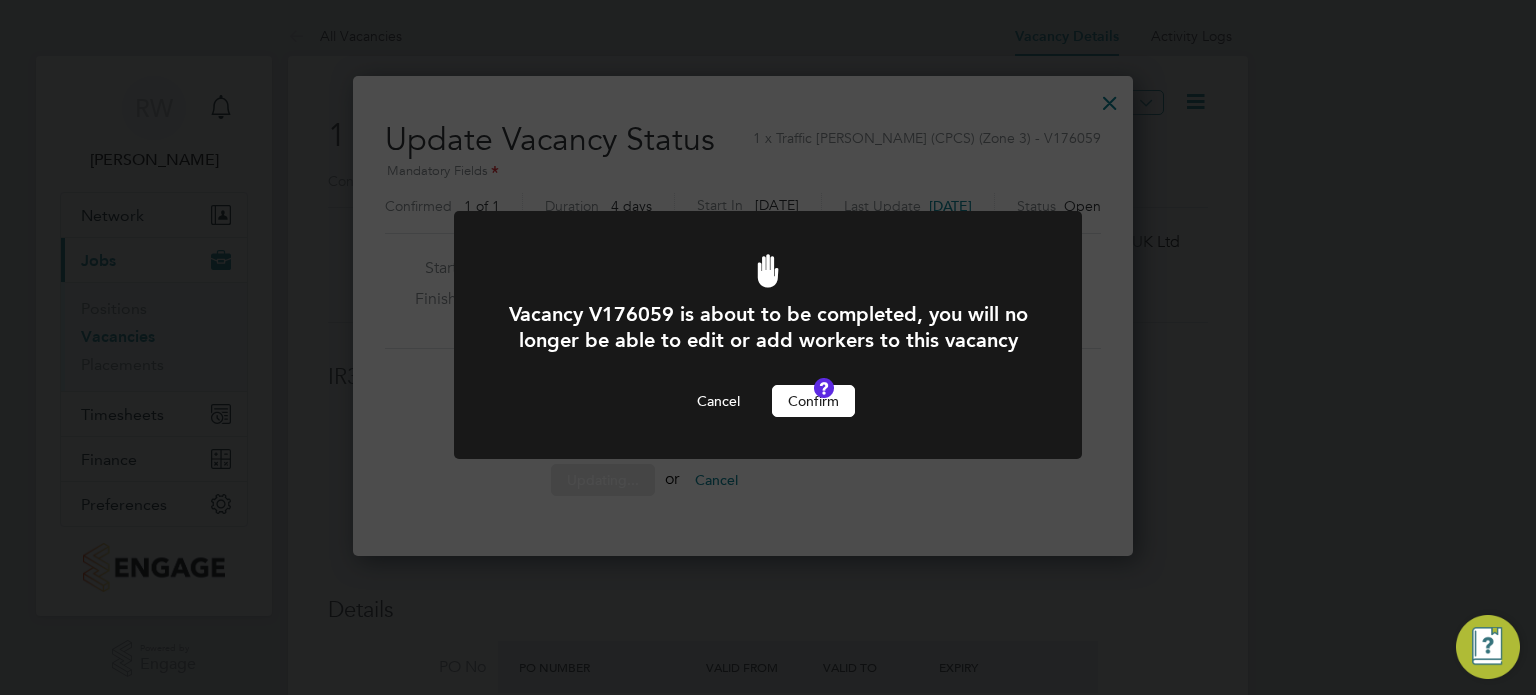 click on "Confirm" at bounding box center (813, 401) 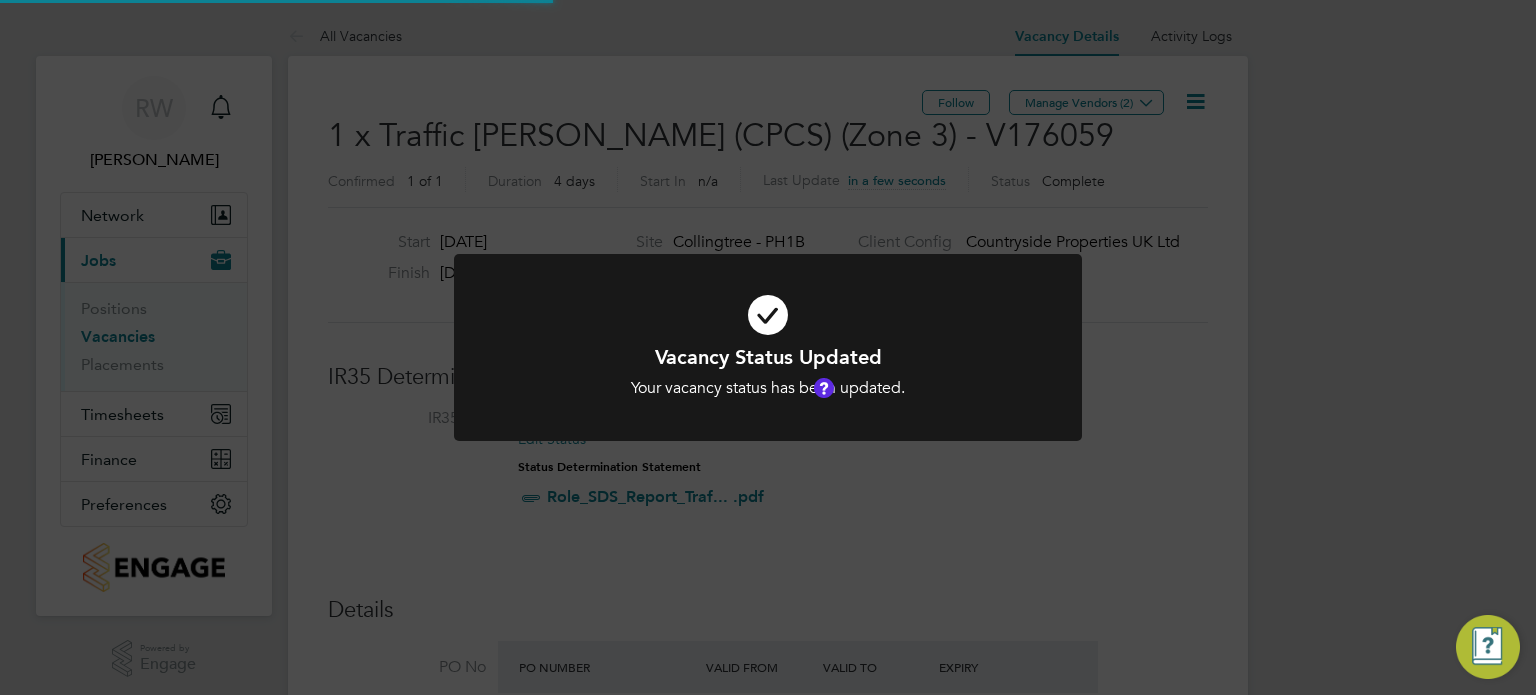 scroll, scrollTop: 9, scrollLeft: 9, axis: both 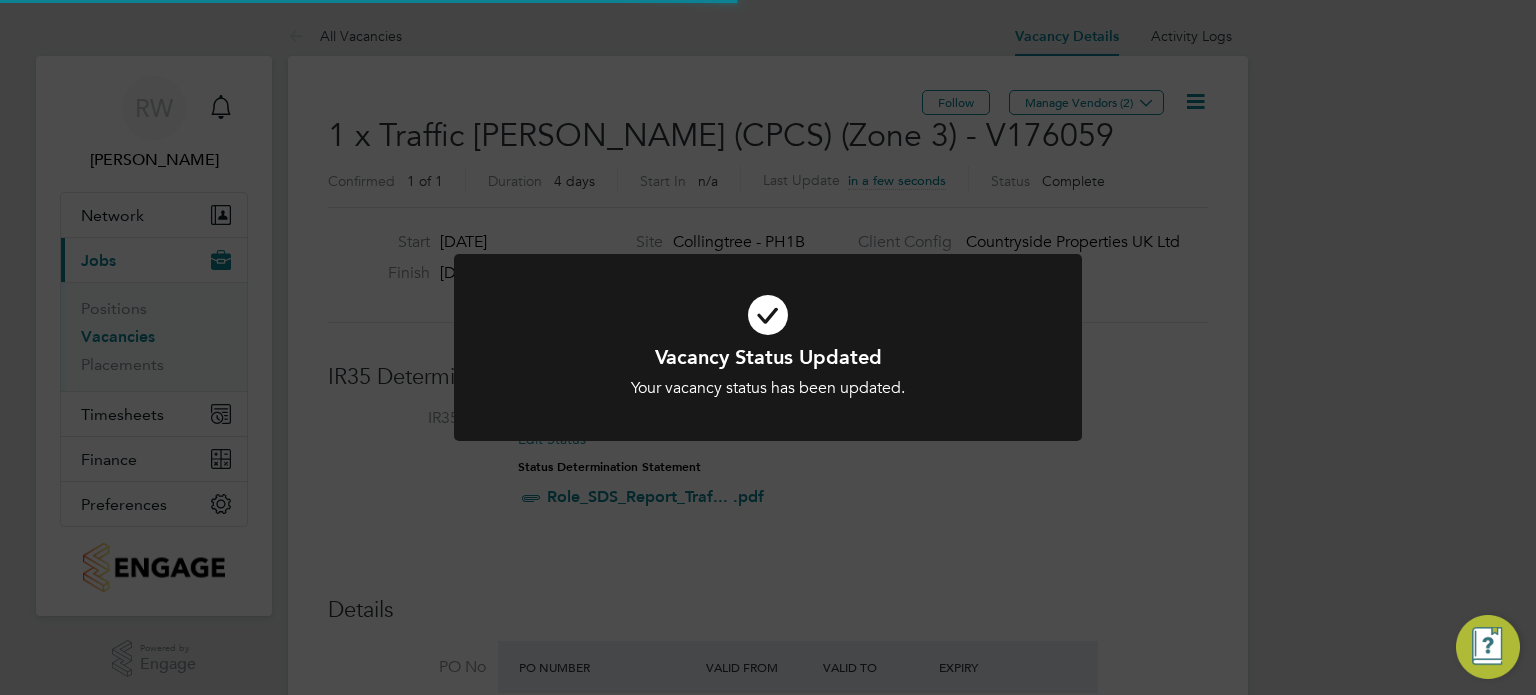 click on "Vacancy Status Updated Your vacancy status has been updated. Cancel Okay" 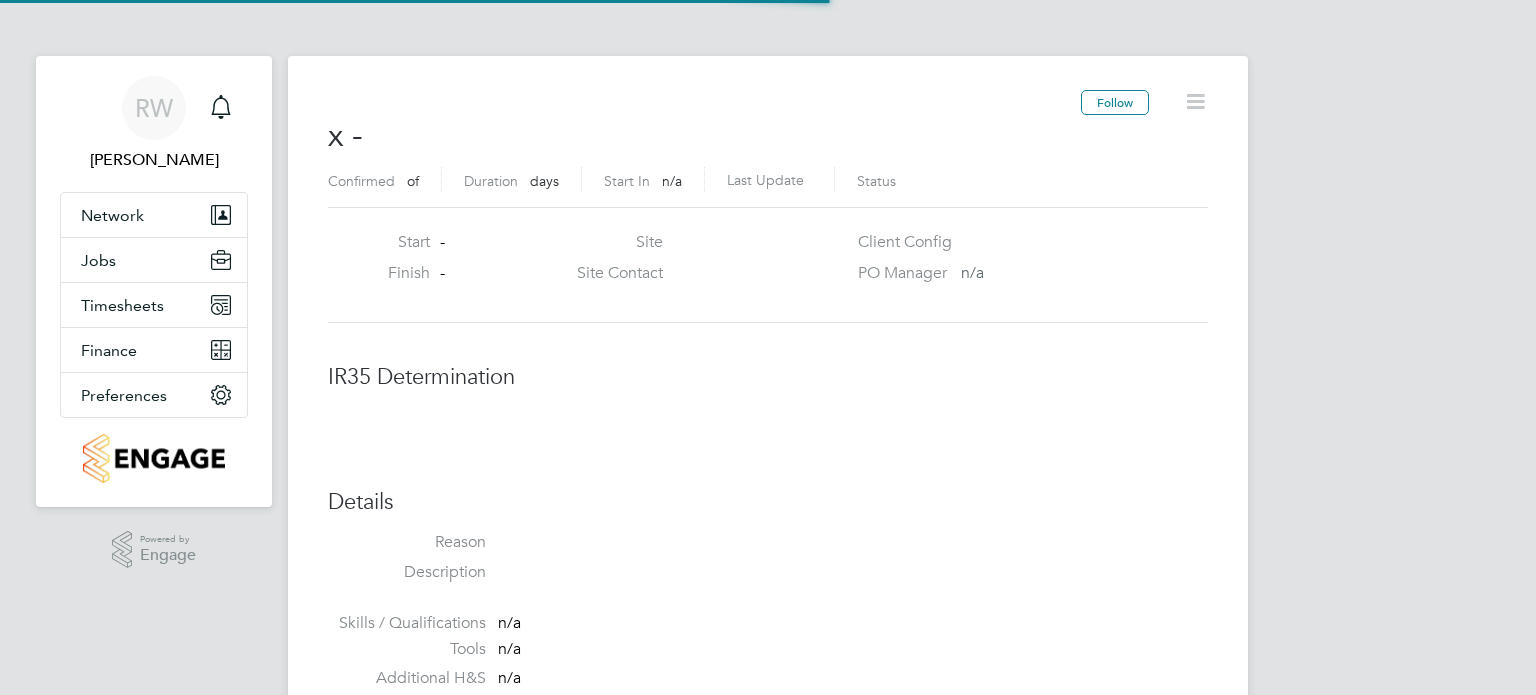 scroll, scrollTop: 0, scrollLeft: 0, axis: both 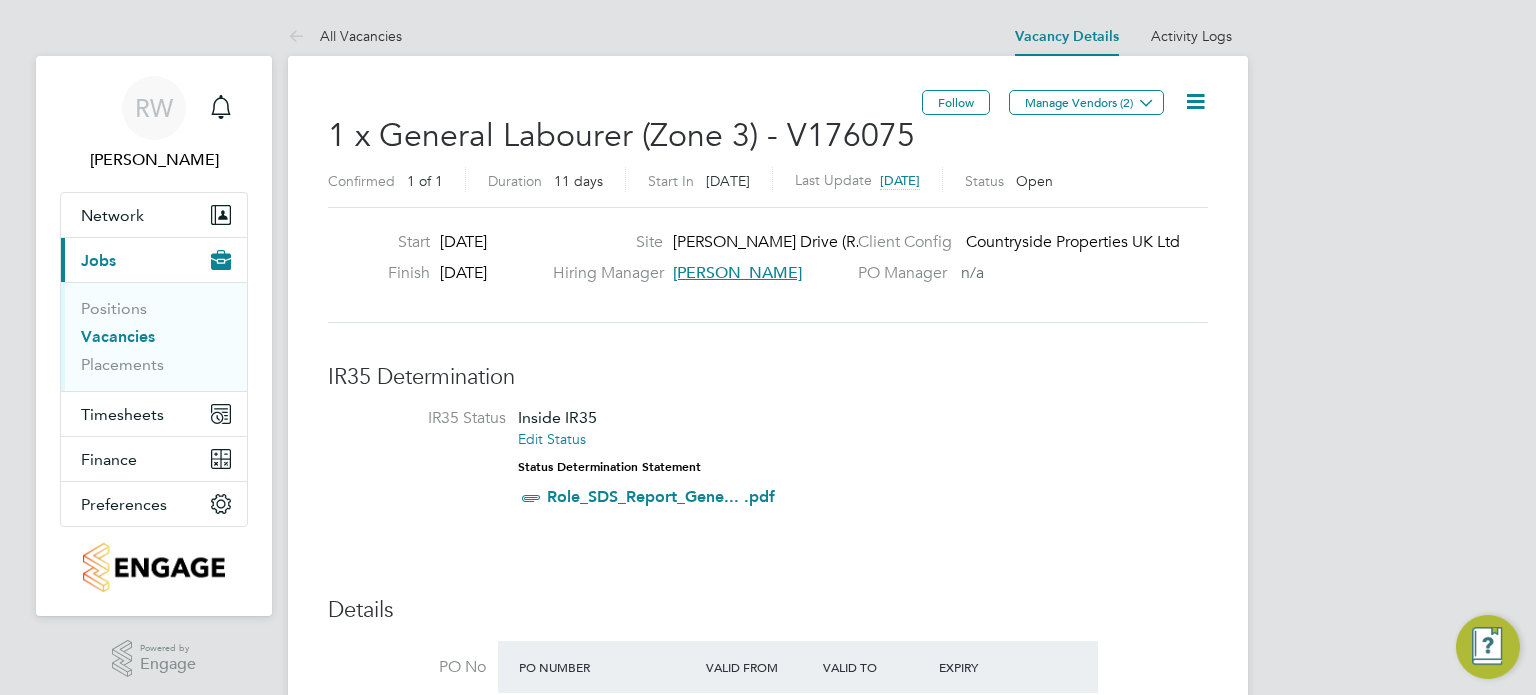 click 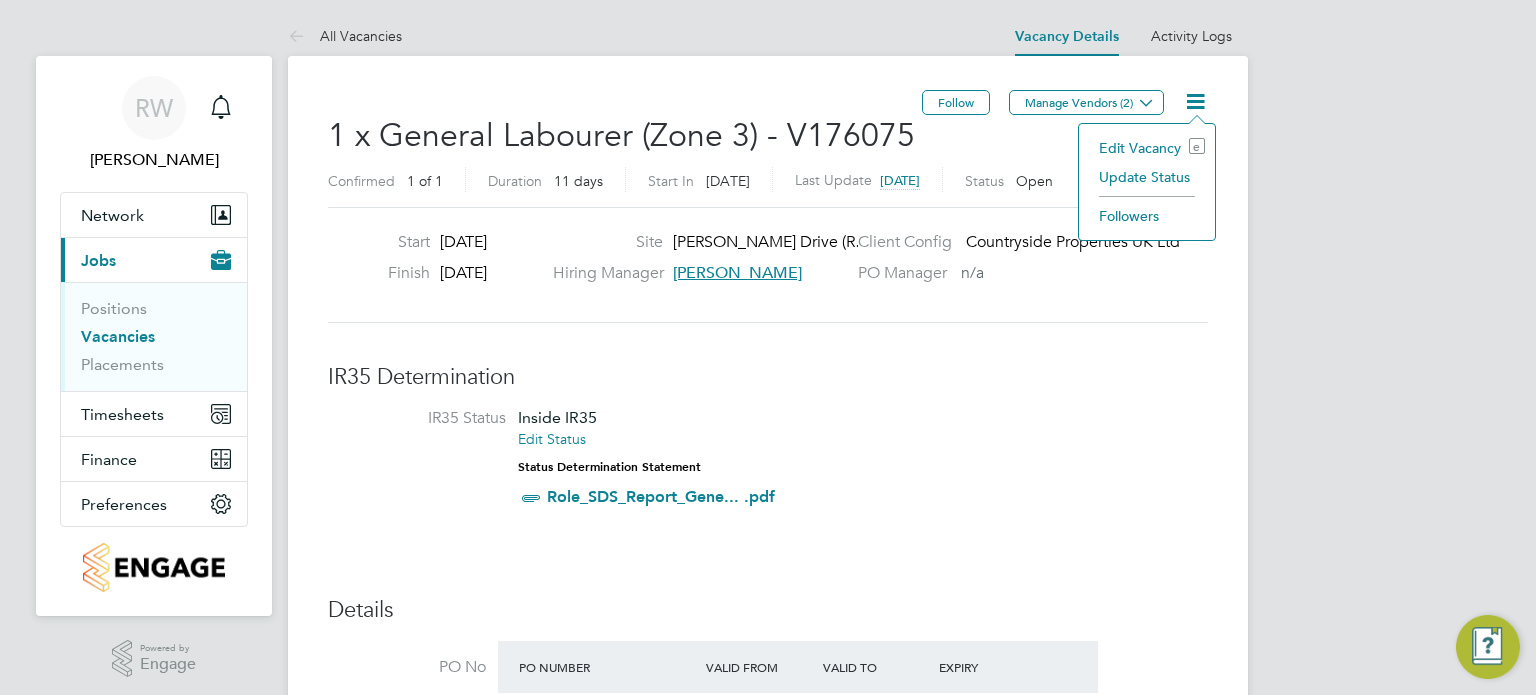 click on "Update Status" 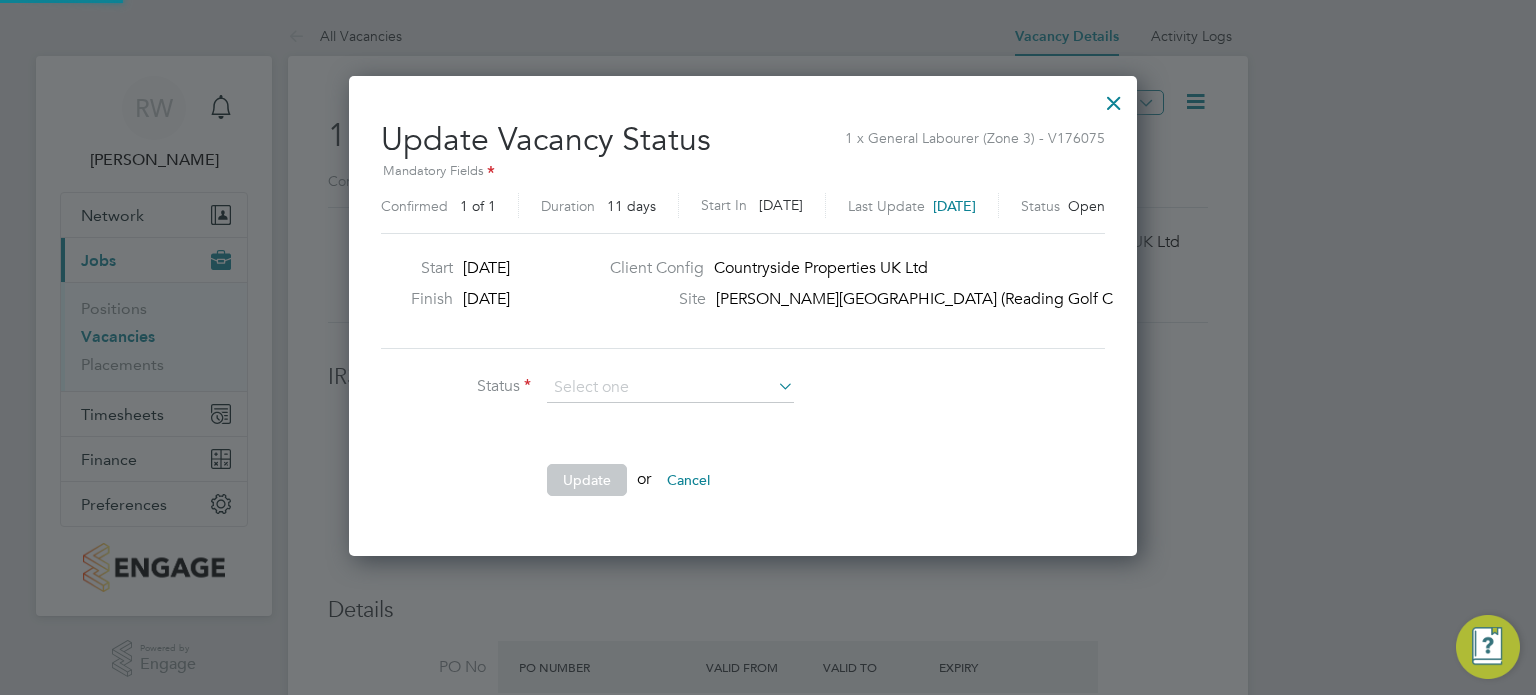 scroll, scrollTop: 10, scrollLeft: 10, axis: both 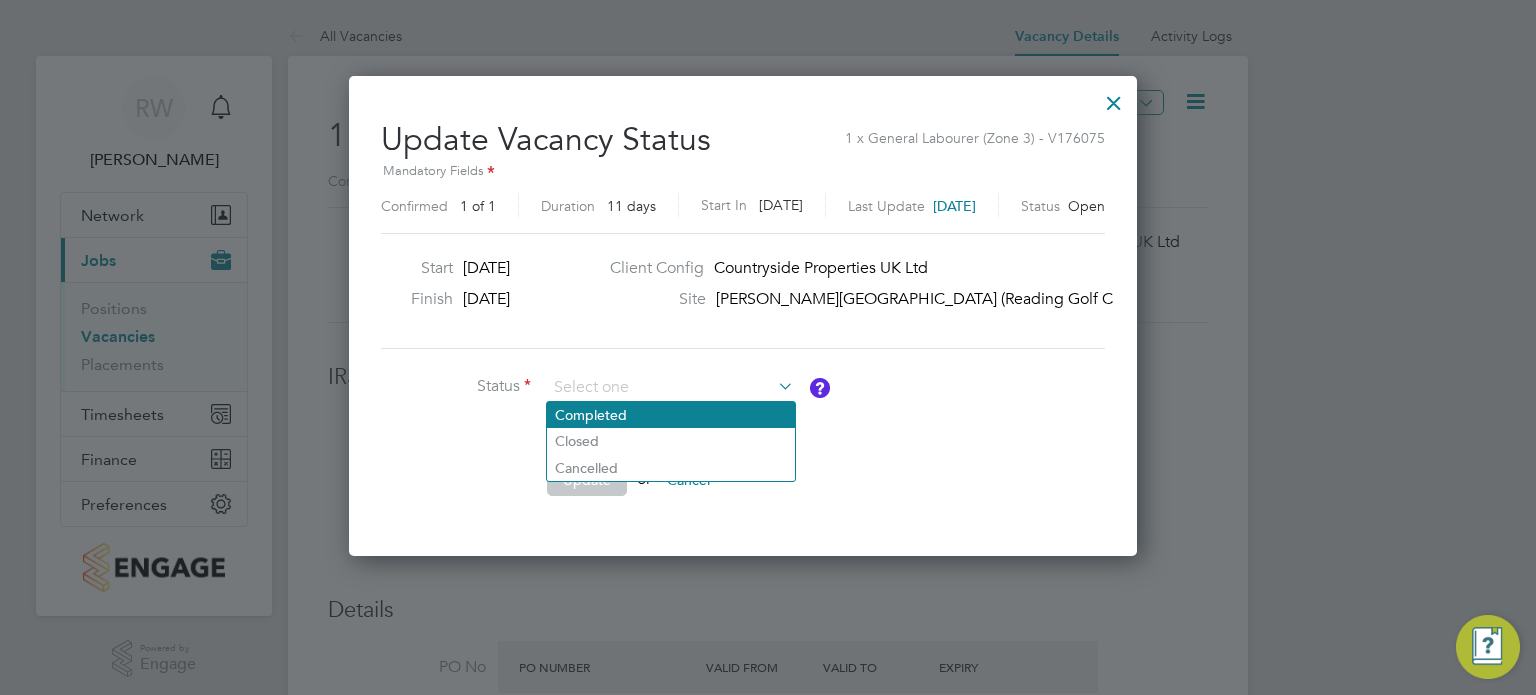 click on "Completed" 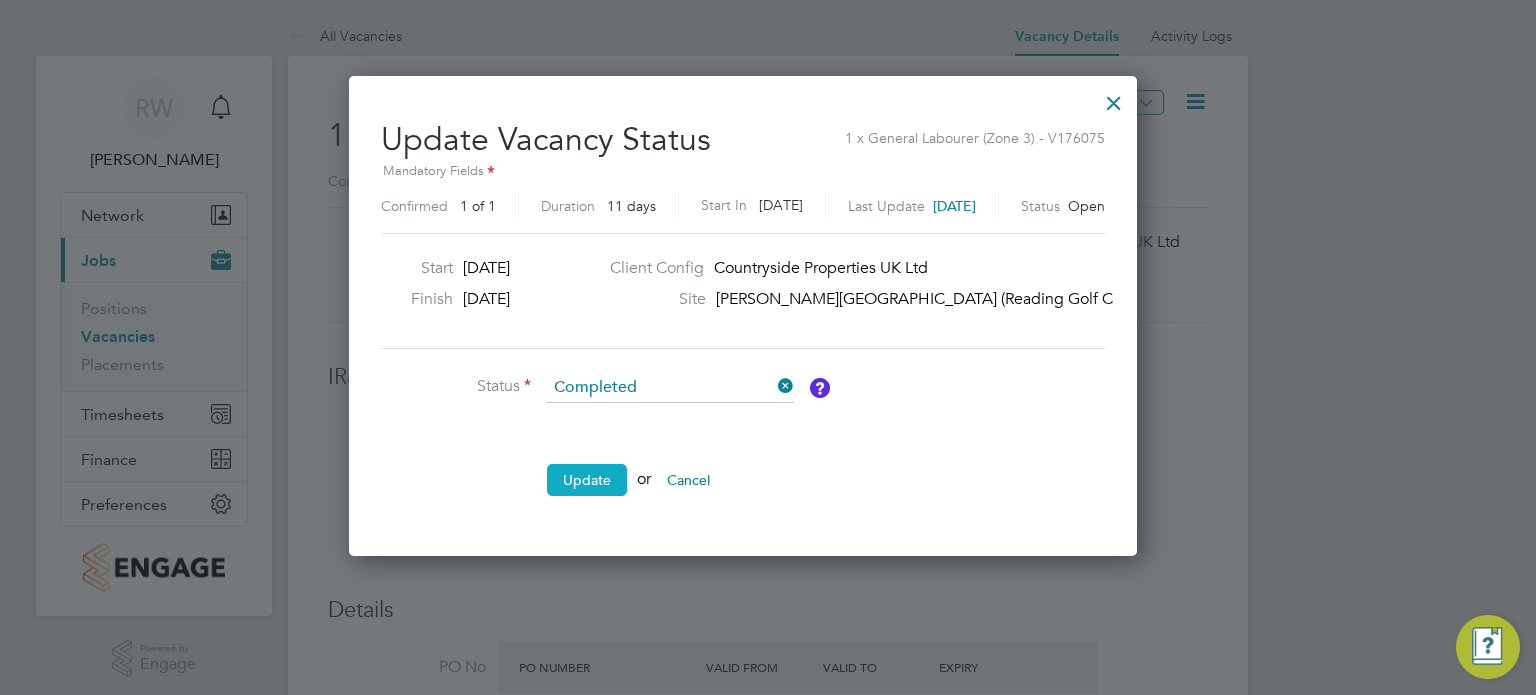 click on "Update" at bounding box center [587, 480] 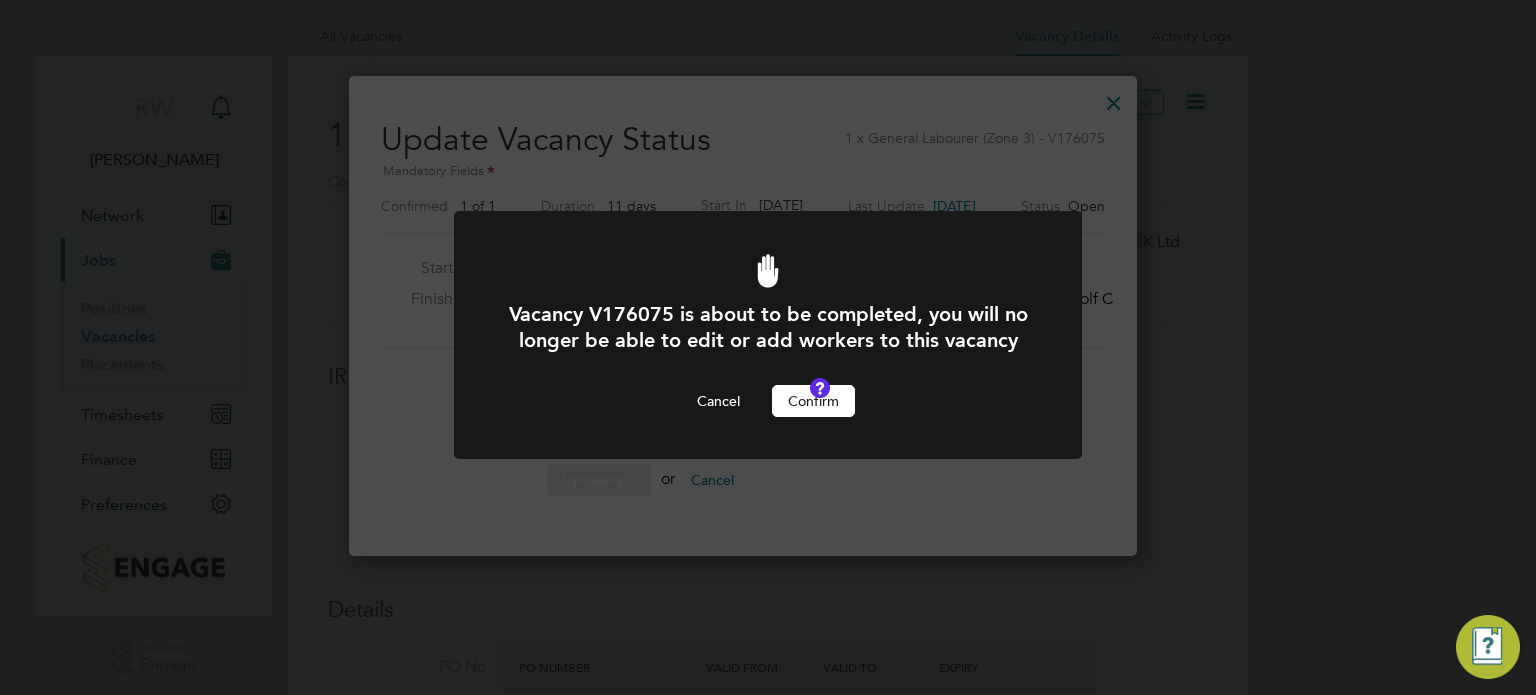 click on "Confirm" at bounding box center (813, 401) 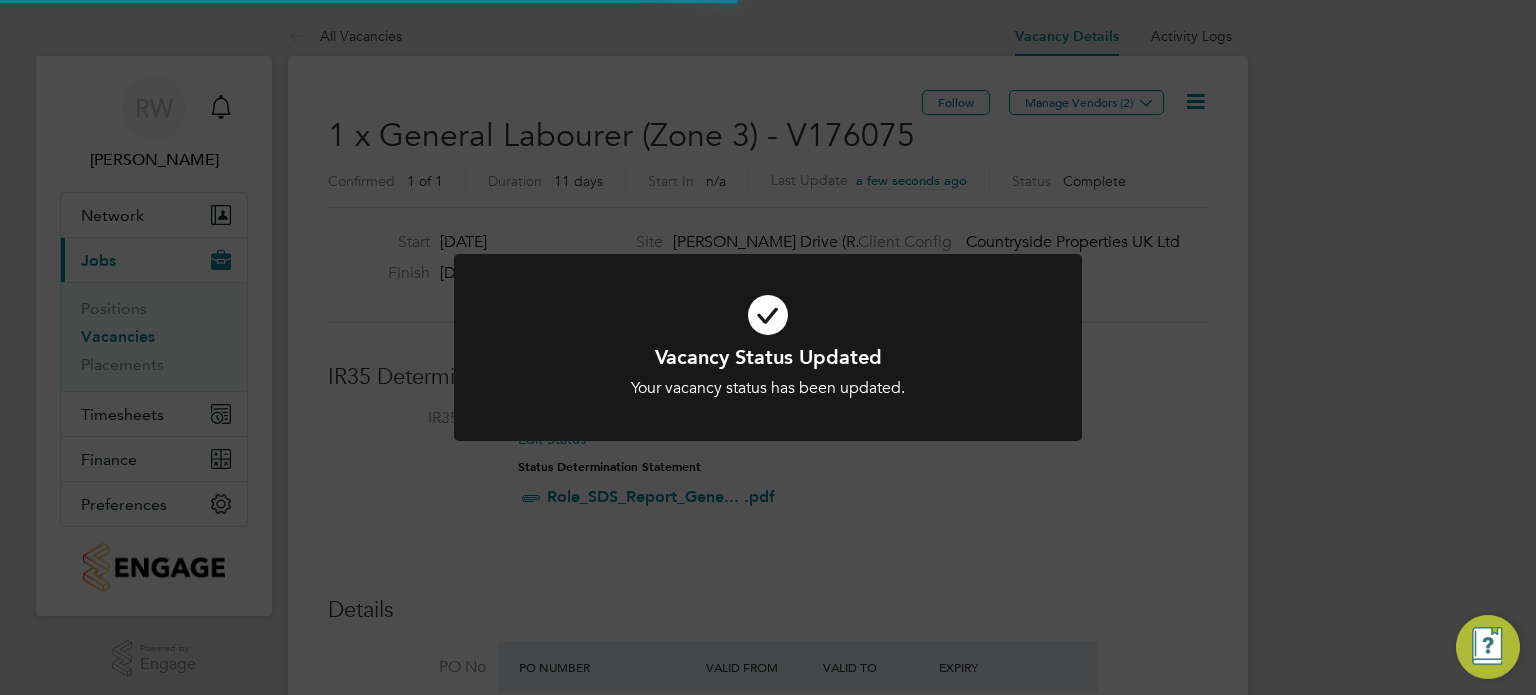 click on "Vacancy Status Updated Your vacancy status has been updated. Cancel Okay" 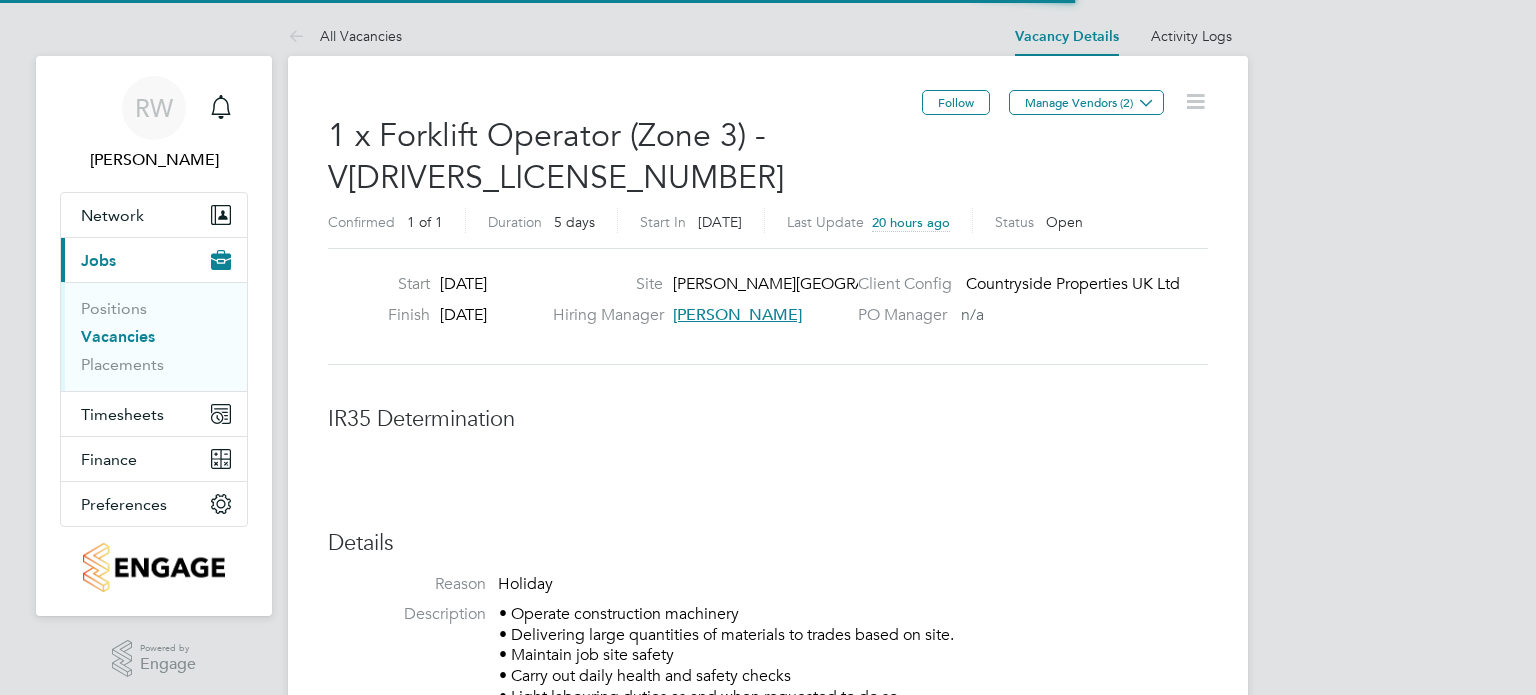 scroll, scrollTop: 0, scrollLeft: 0, axis: both 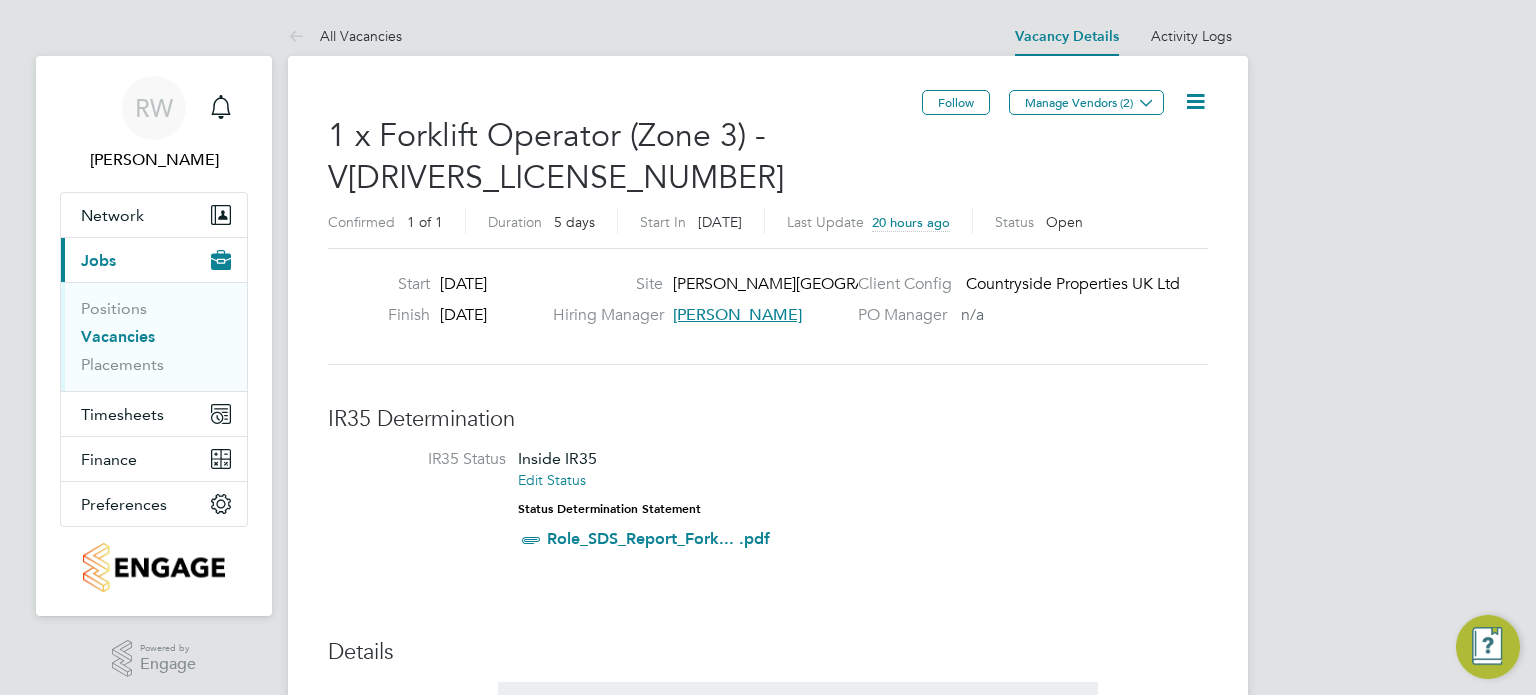 click 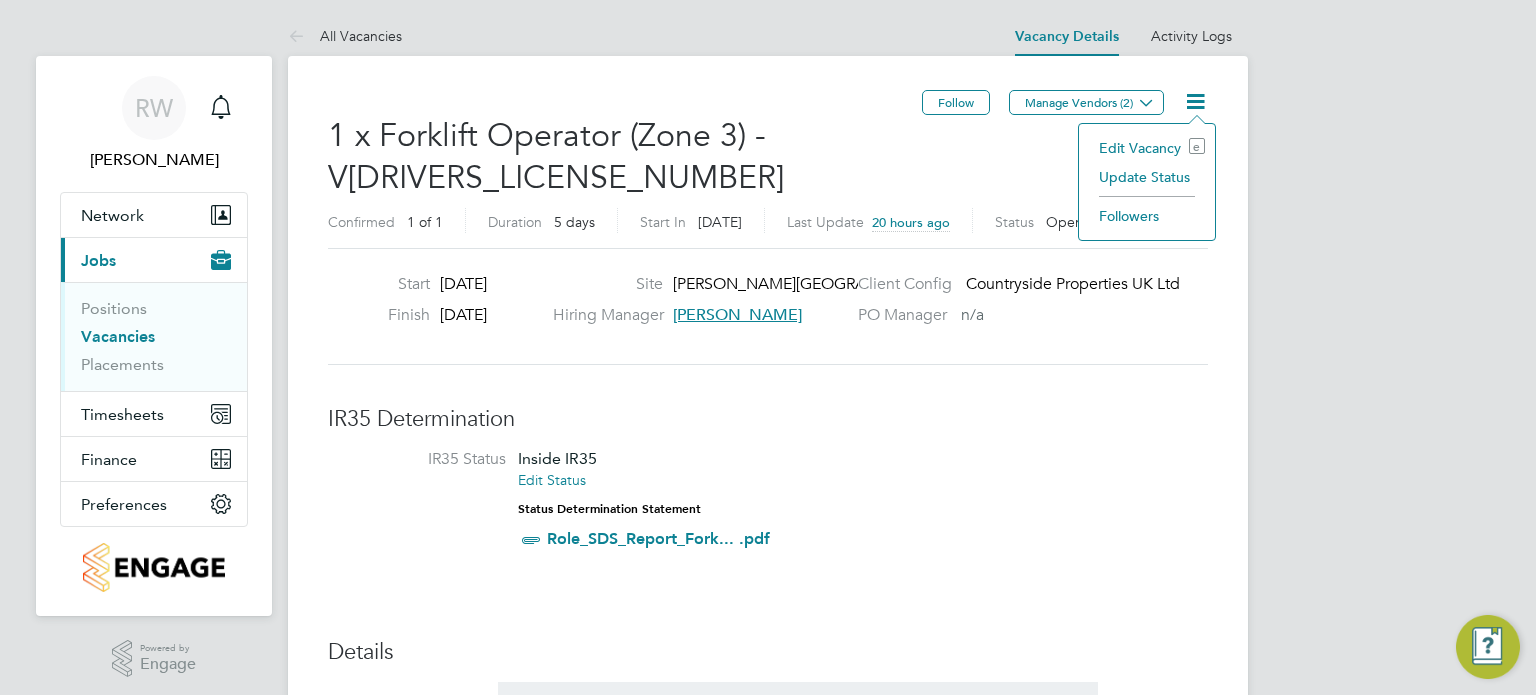 click on "Update Status" 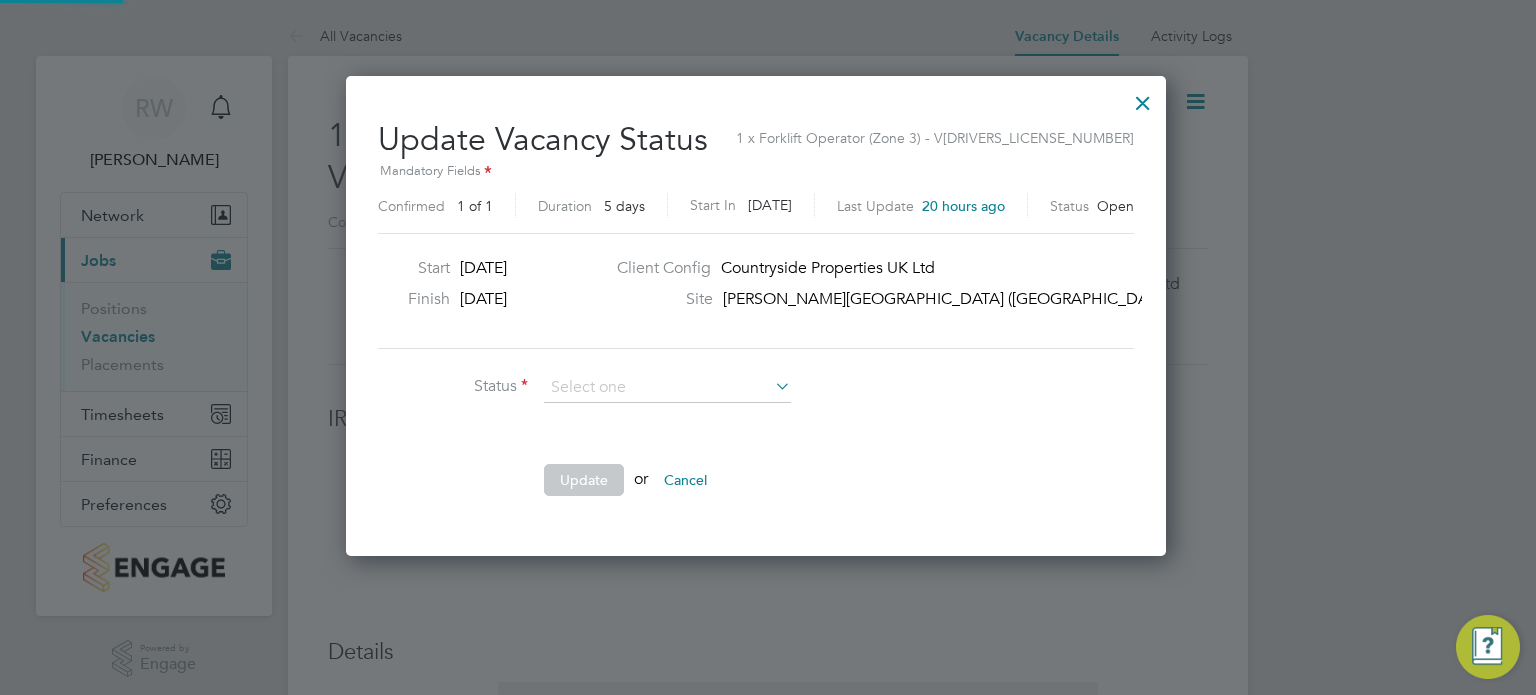 scroll, scrollTop: 10, scrollLeft: 9, axis: both 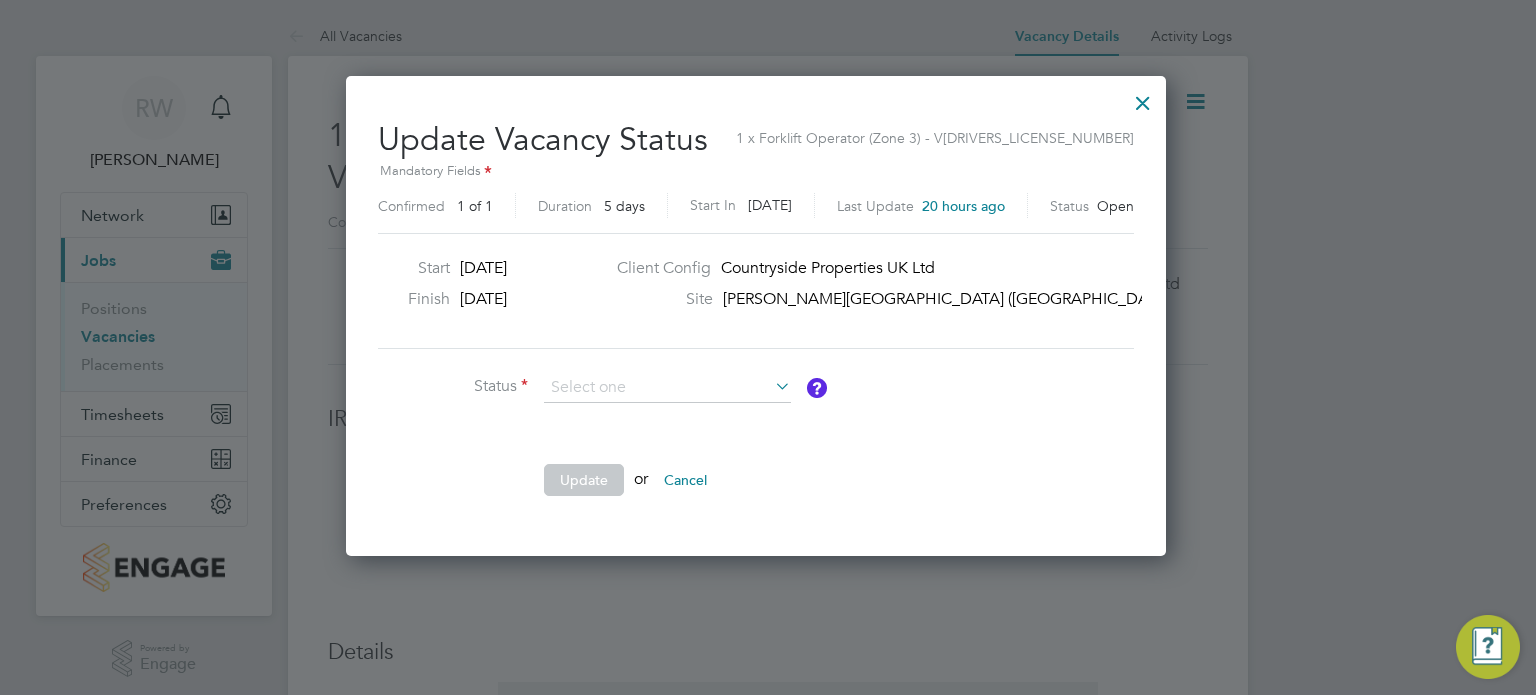 click on "Completed" 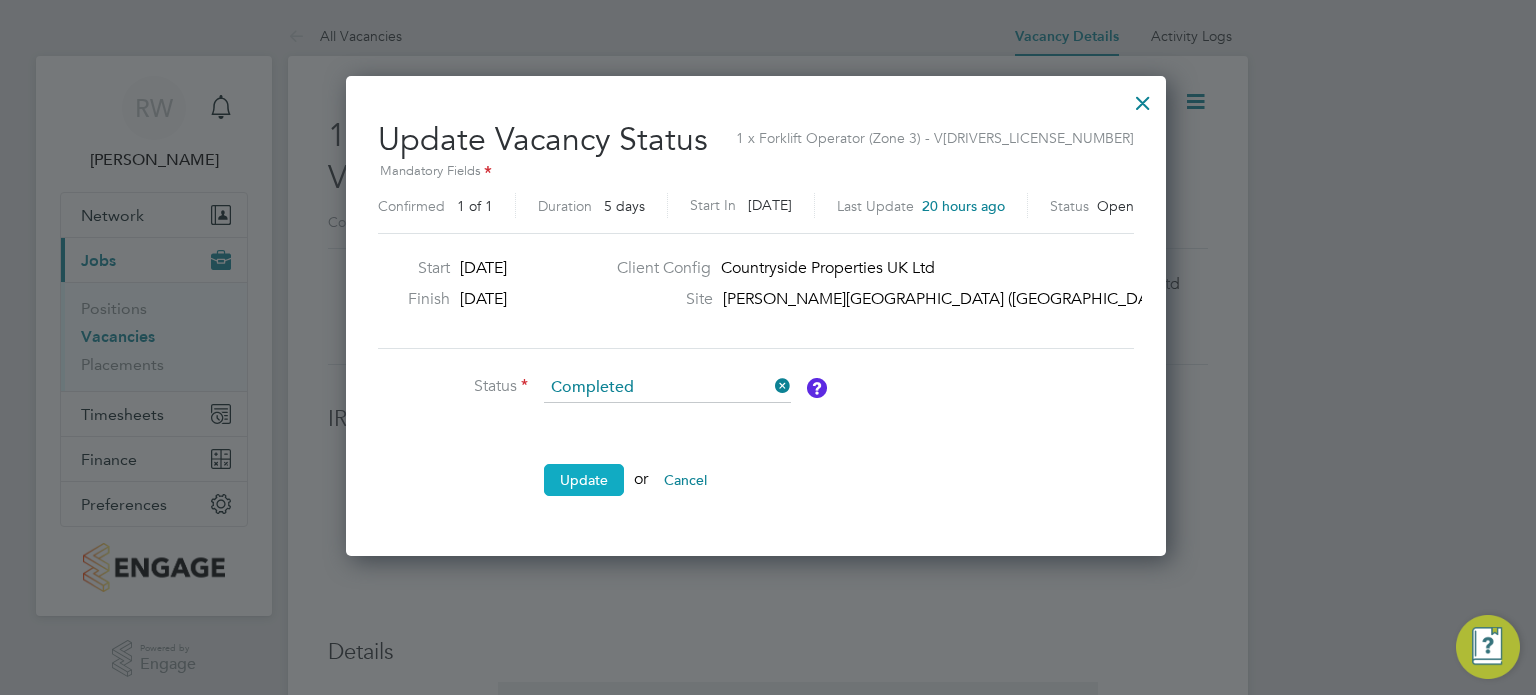 click on "Update" at bounding box center [584, 480] 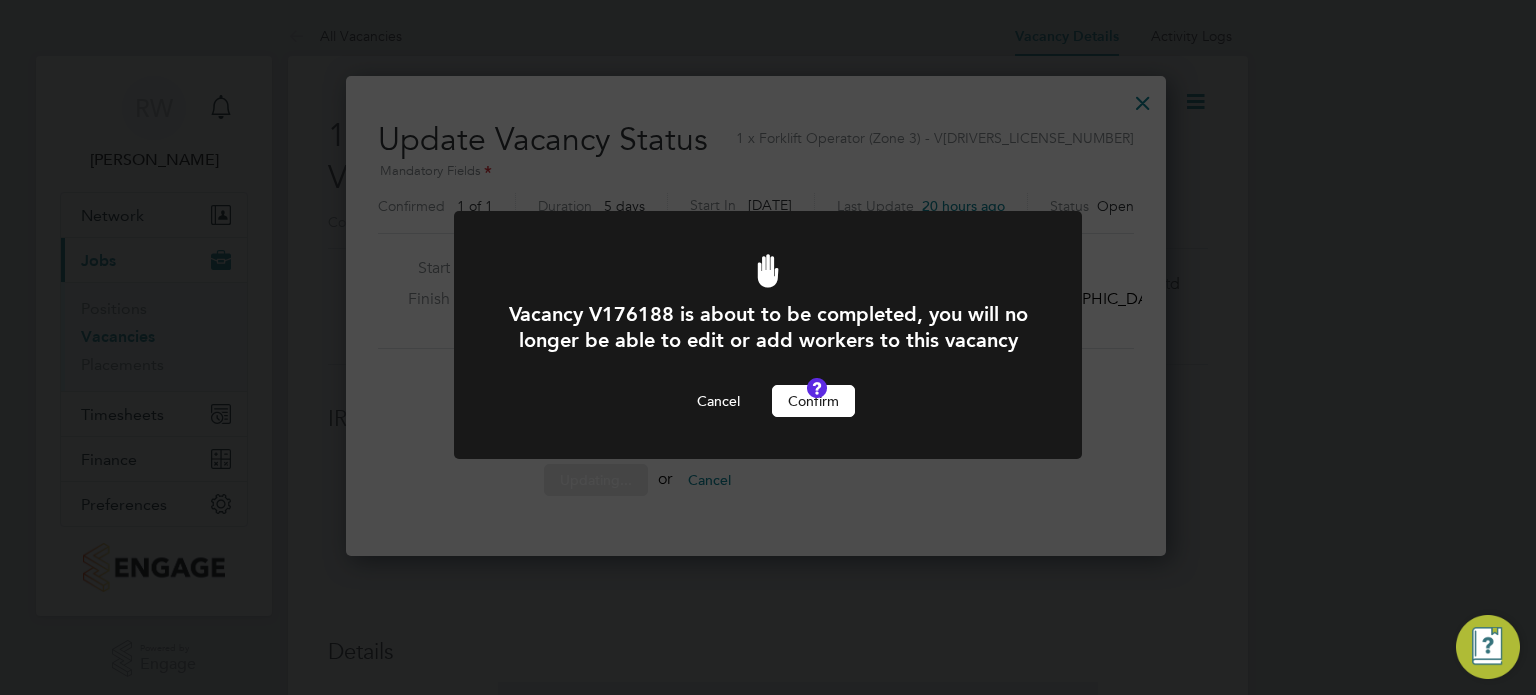 click on "Confirm" at bounding box center (813, 401) 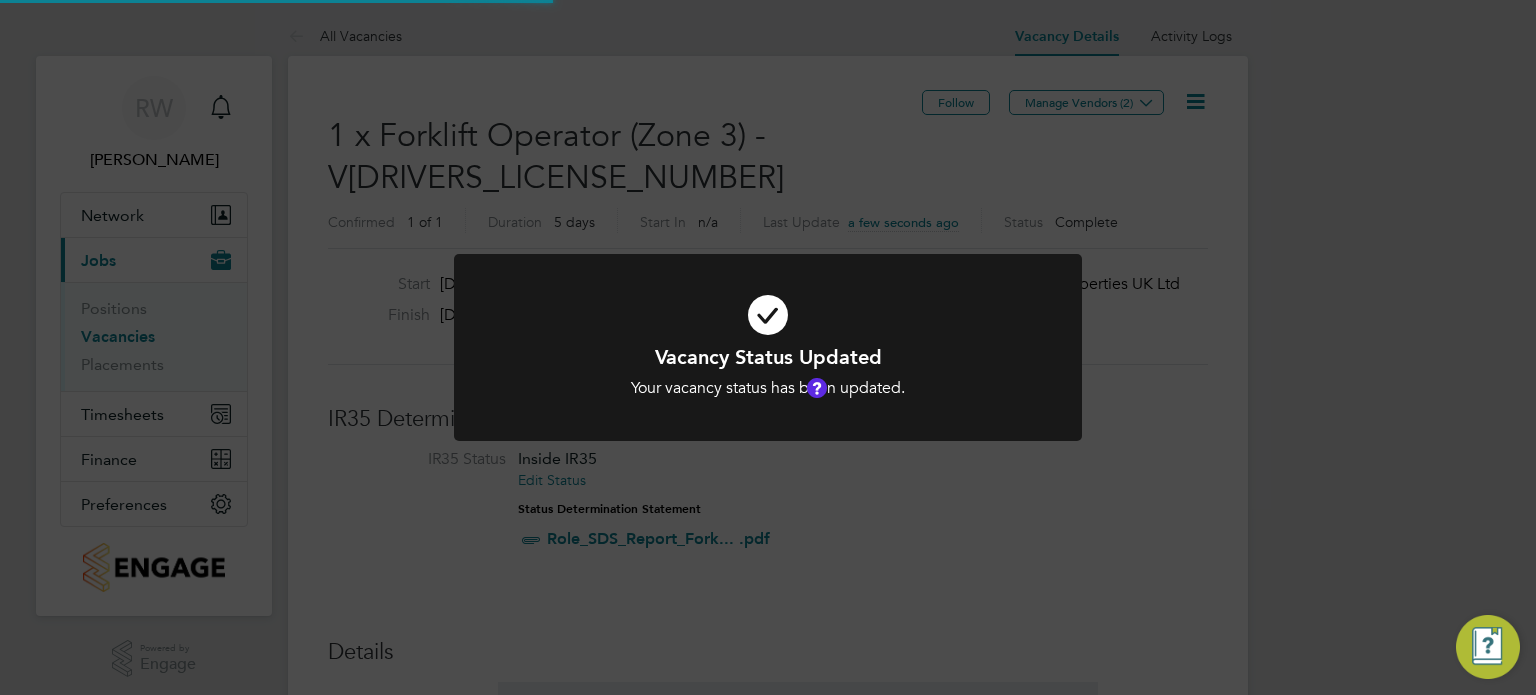scroll, scrollTop: 9, scrollLeft: 9, axis: both 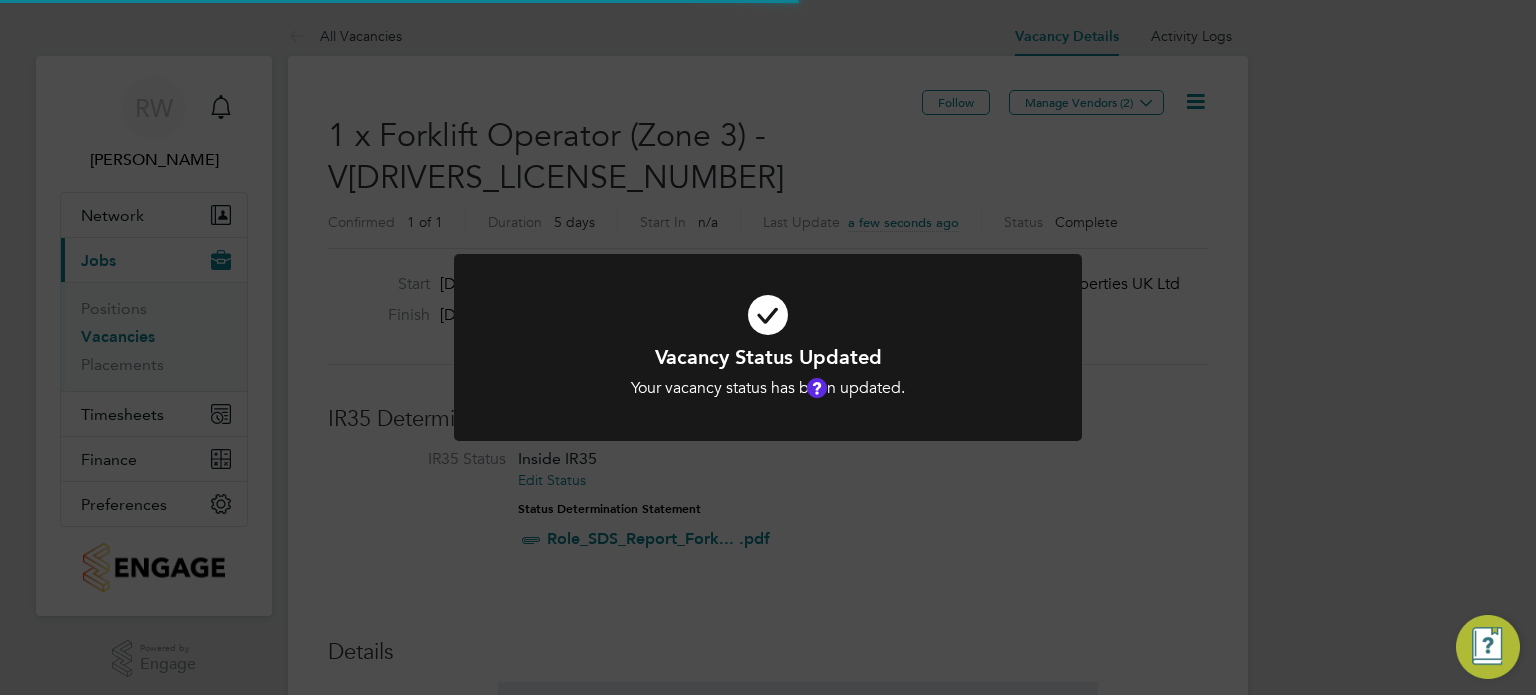 click on "Vacancy Status Updated Your vacancy status has been updated. Cancel Okay" 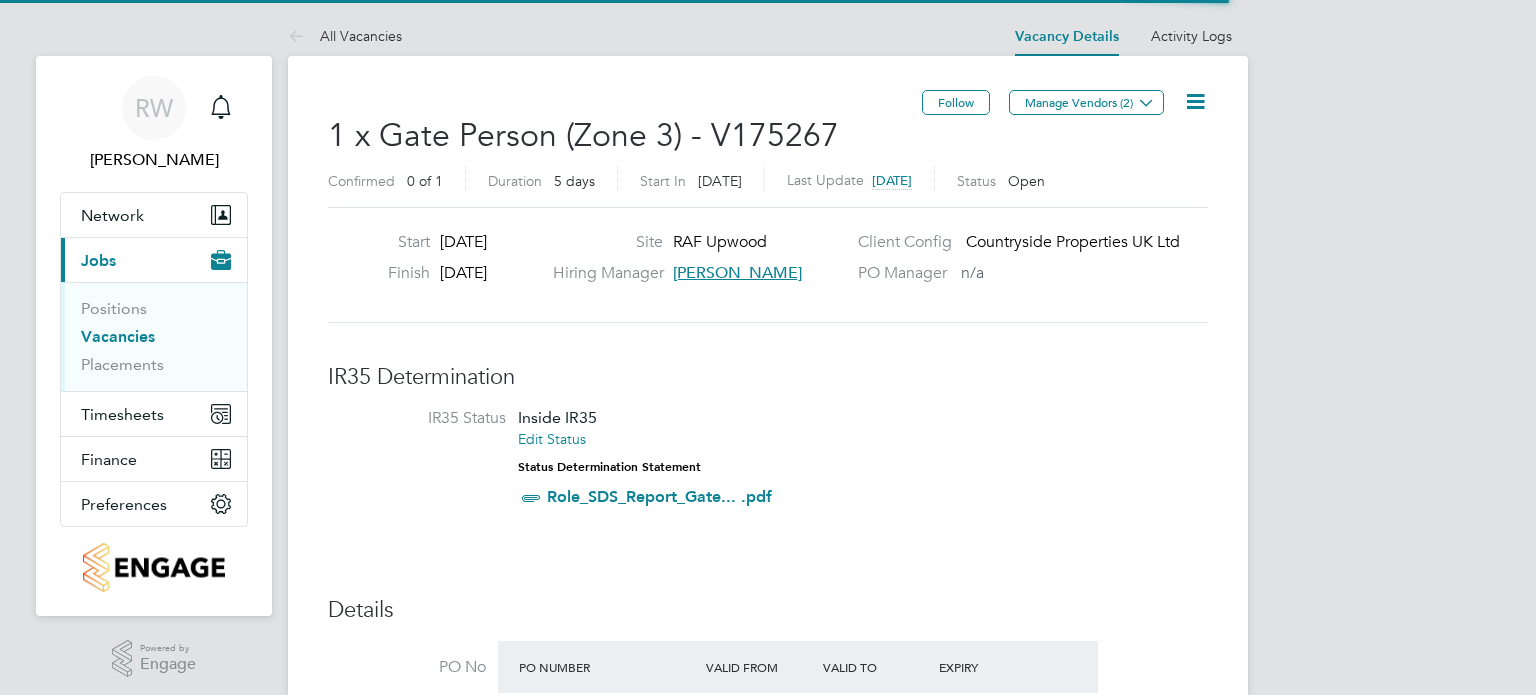 scroll, scrollTop: 0, scrollLeft: 0, axis: both 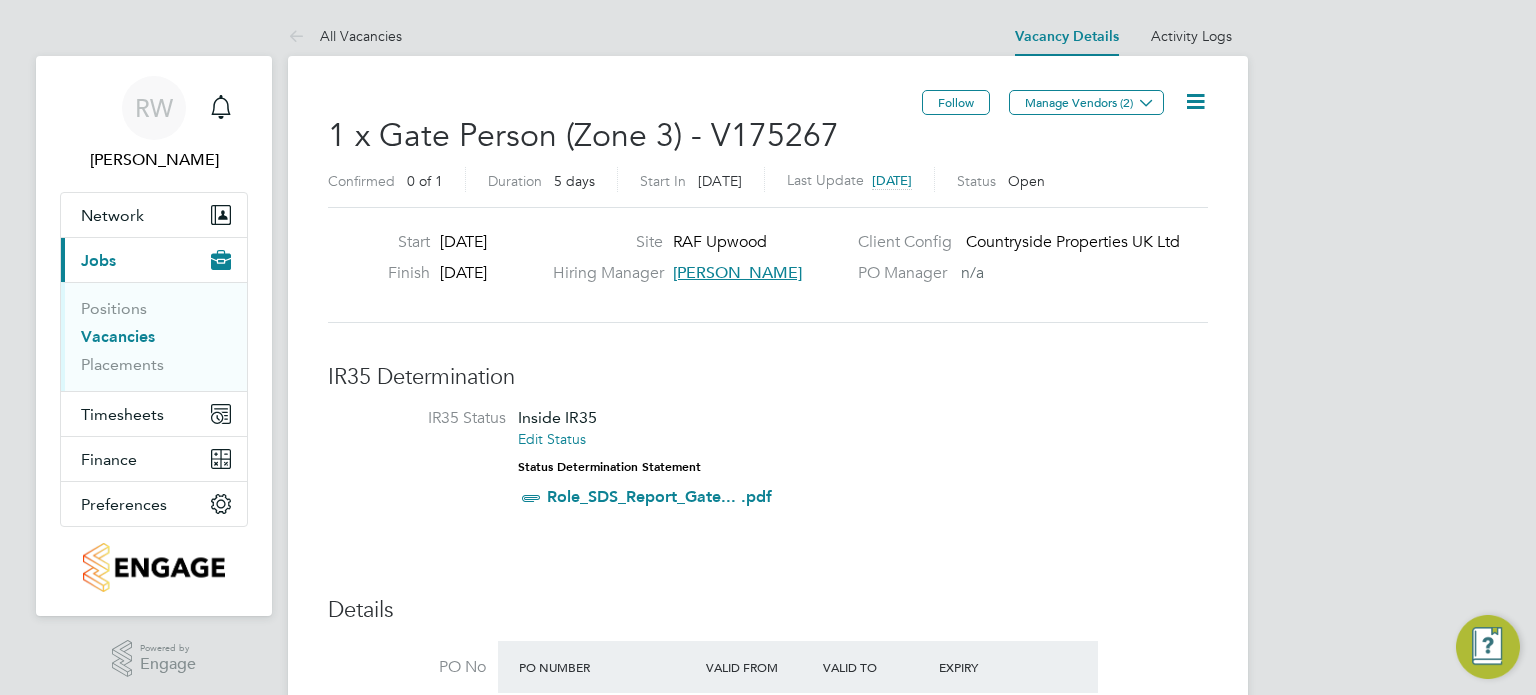 click 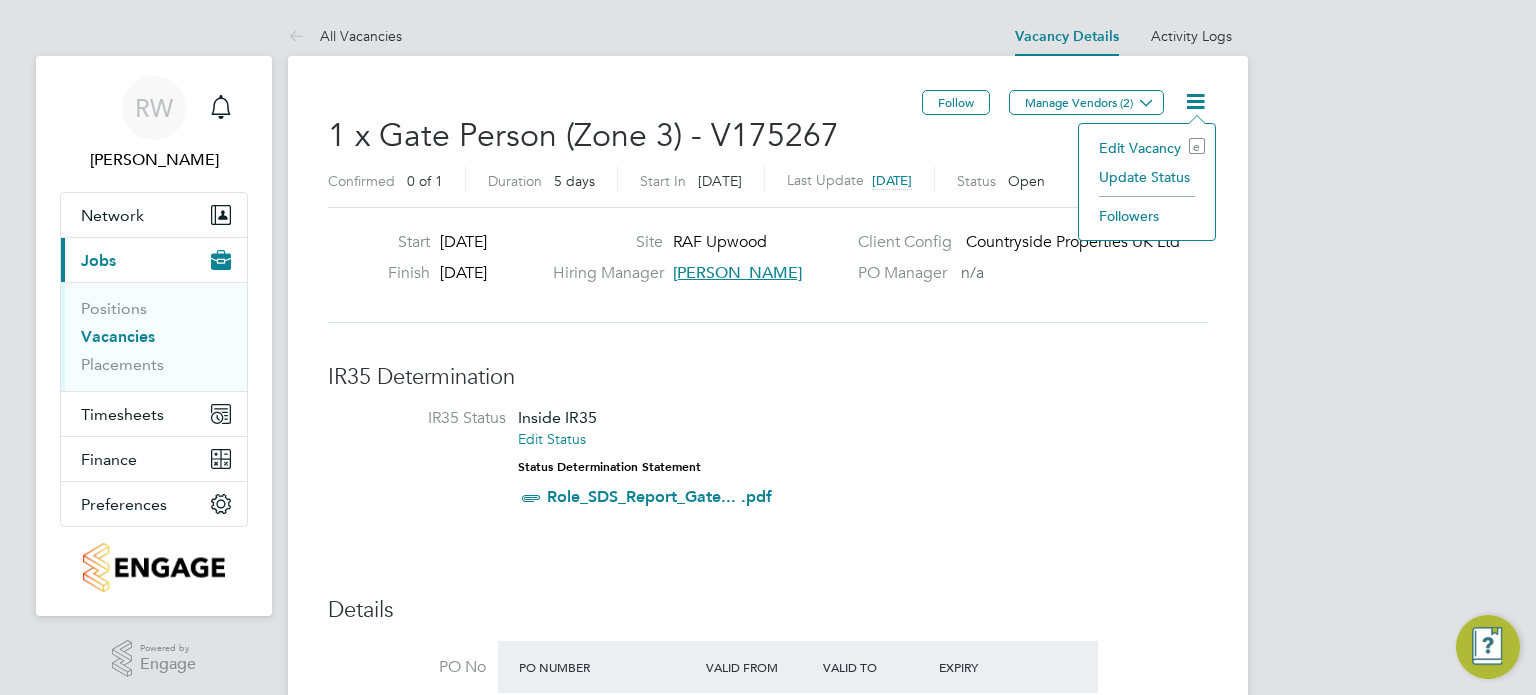 click on "Update Status" 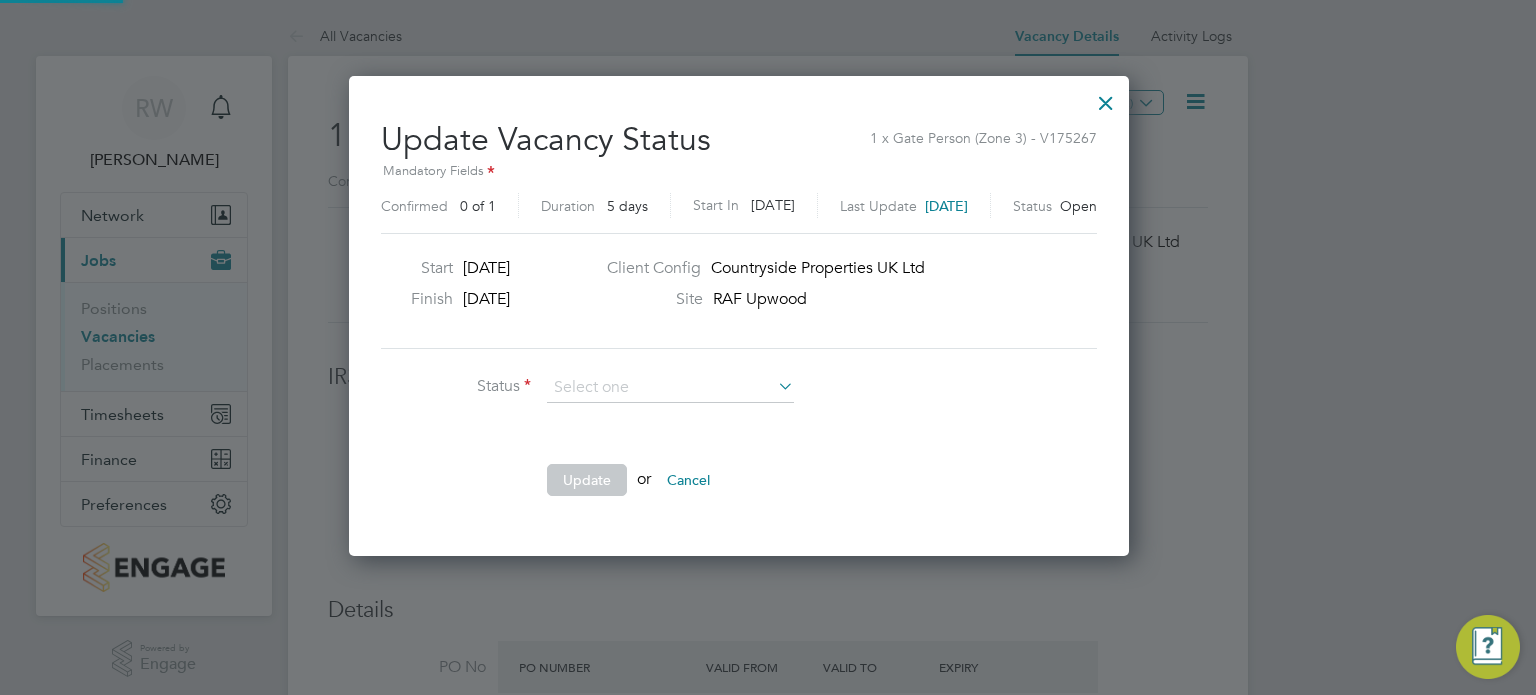 scroll, scrollTop: 10, scrollLeft: 9, axis: both 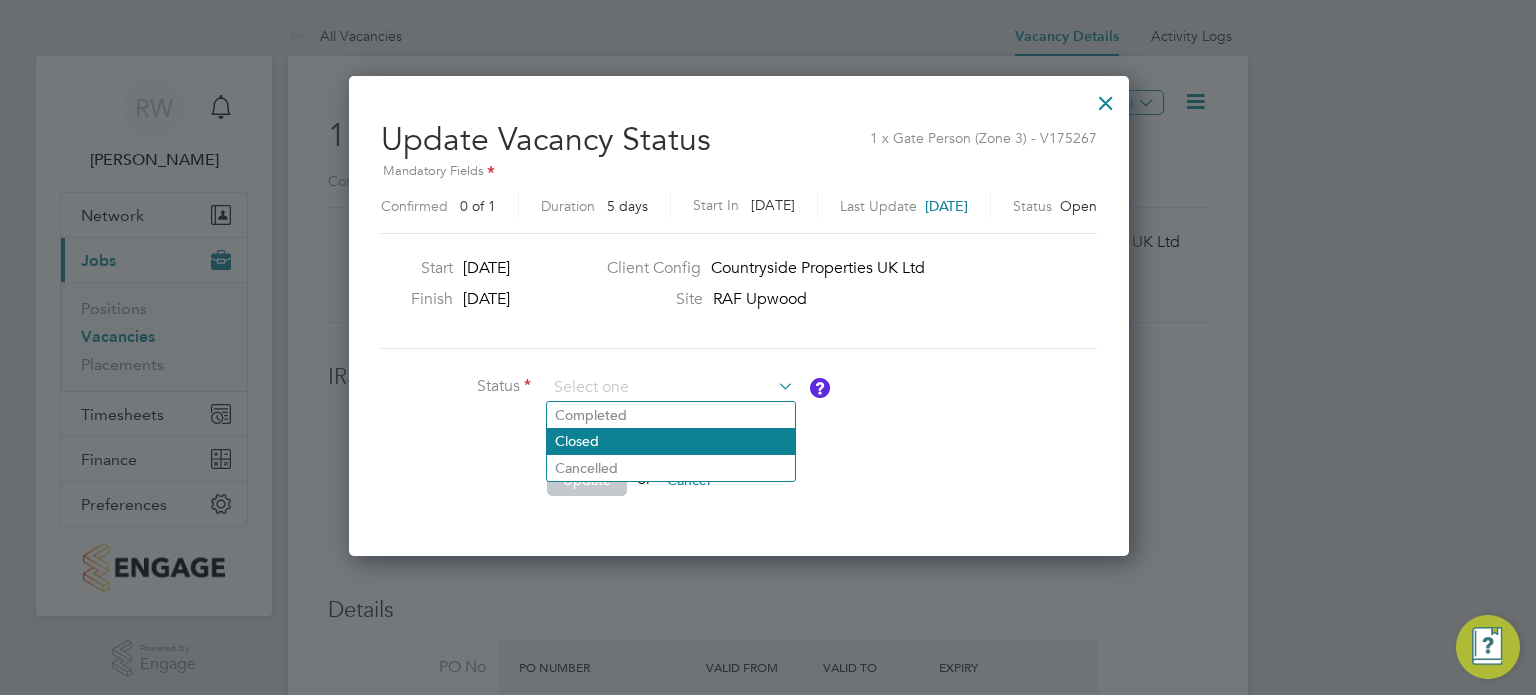 click on "Closed" 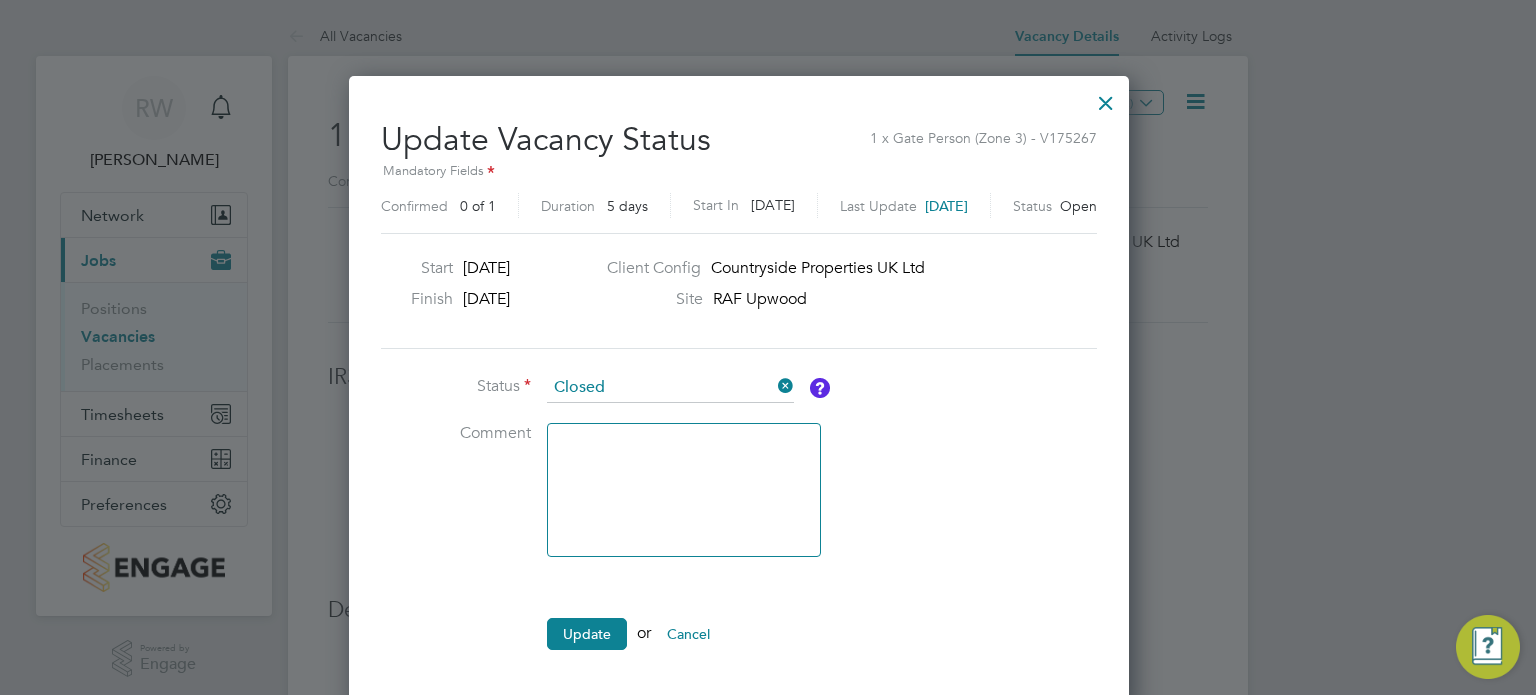 scroll, scrollTop: 10, scrollLeft: 10, axis: both 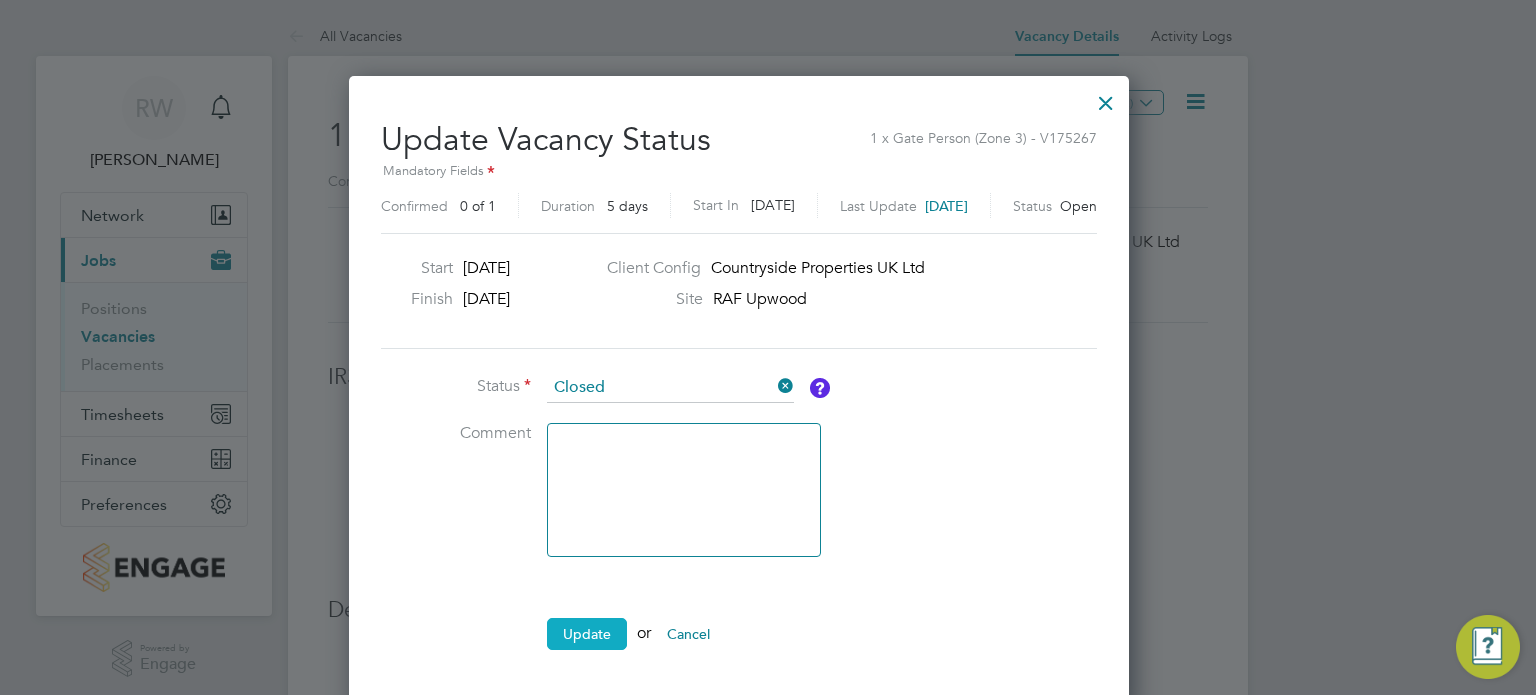 click on "Update" at bounding box center [587, 634] 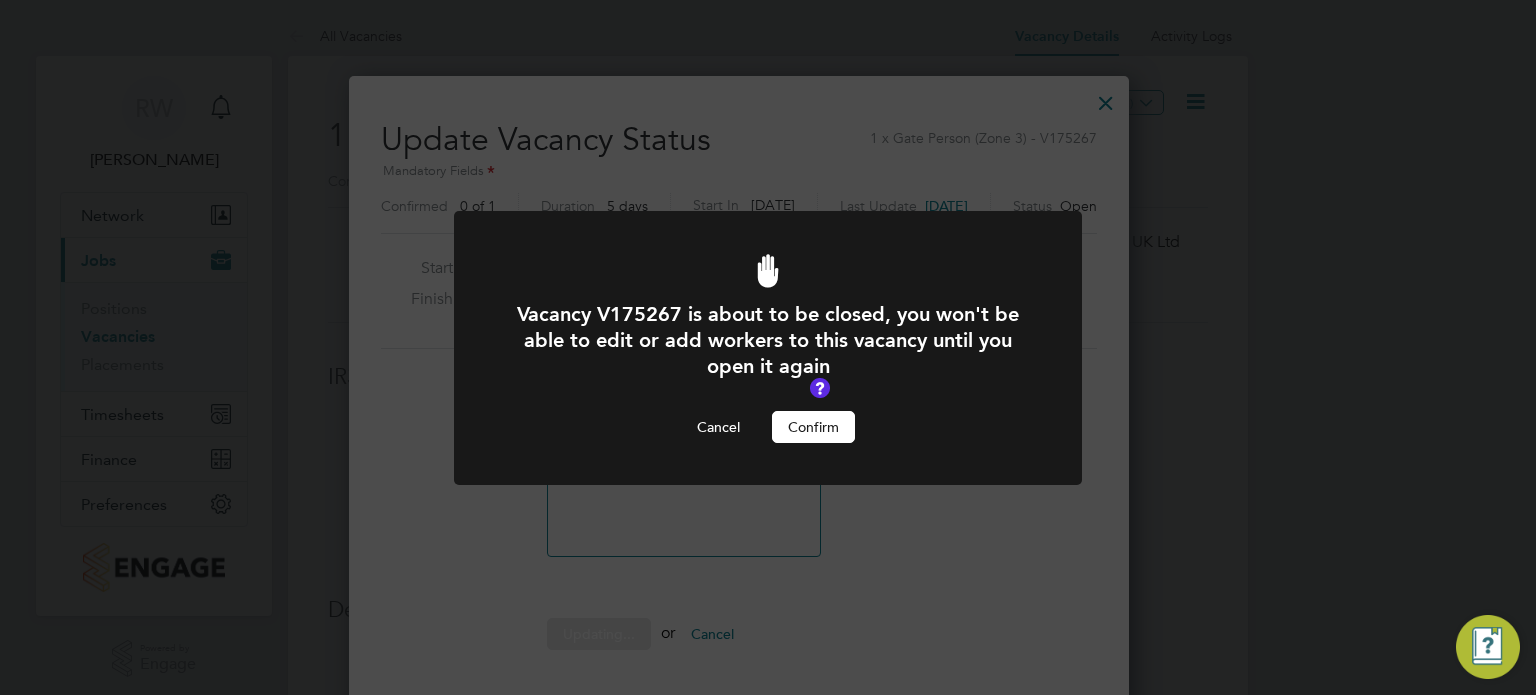 click on "Confirm" at bounding box center [813, 427] 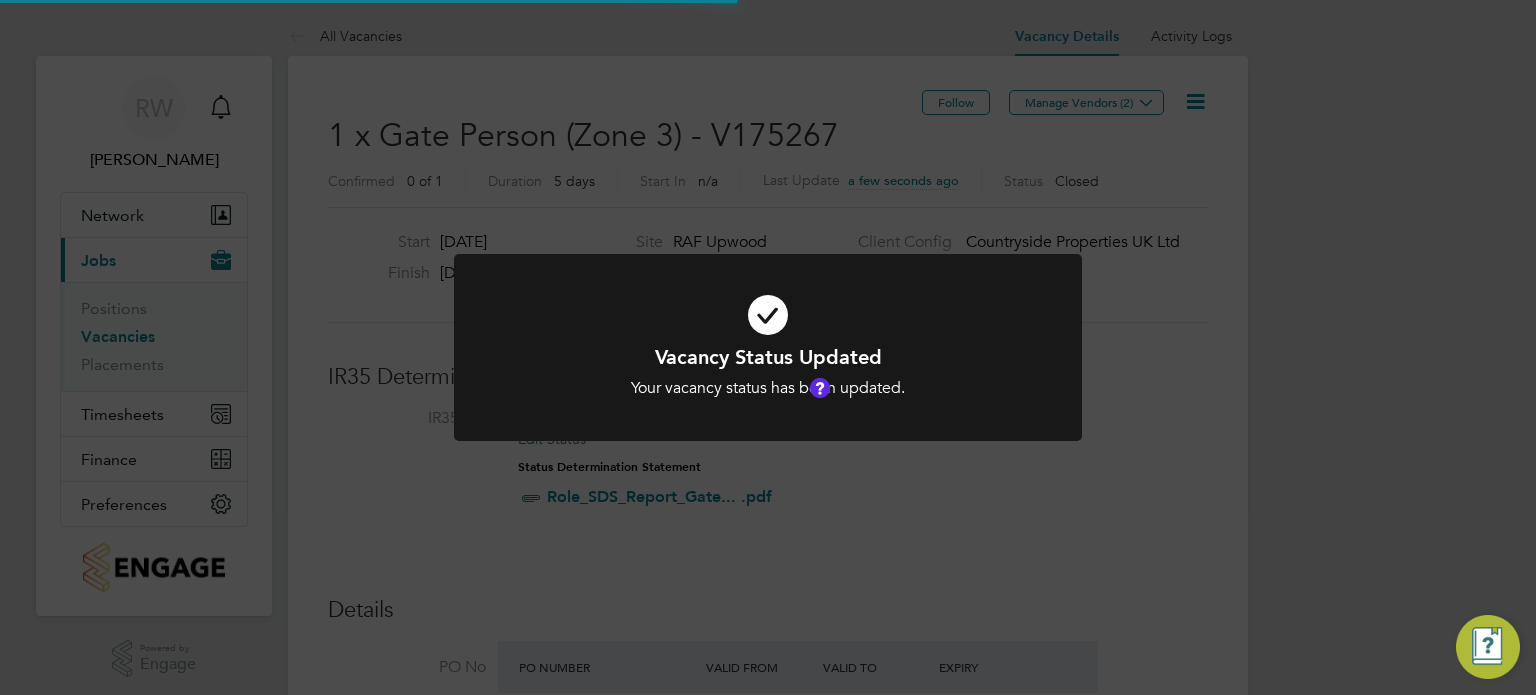 scroll, scrollTop: 9, scrollLeft: 9, axis: both 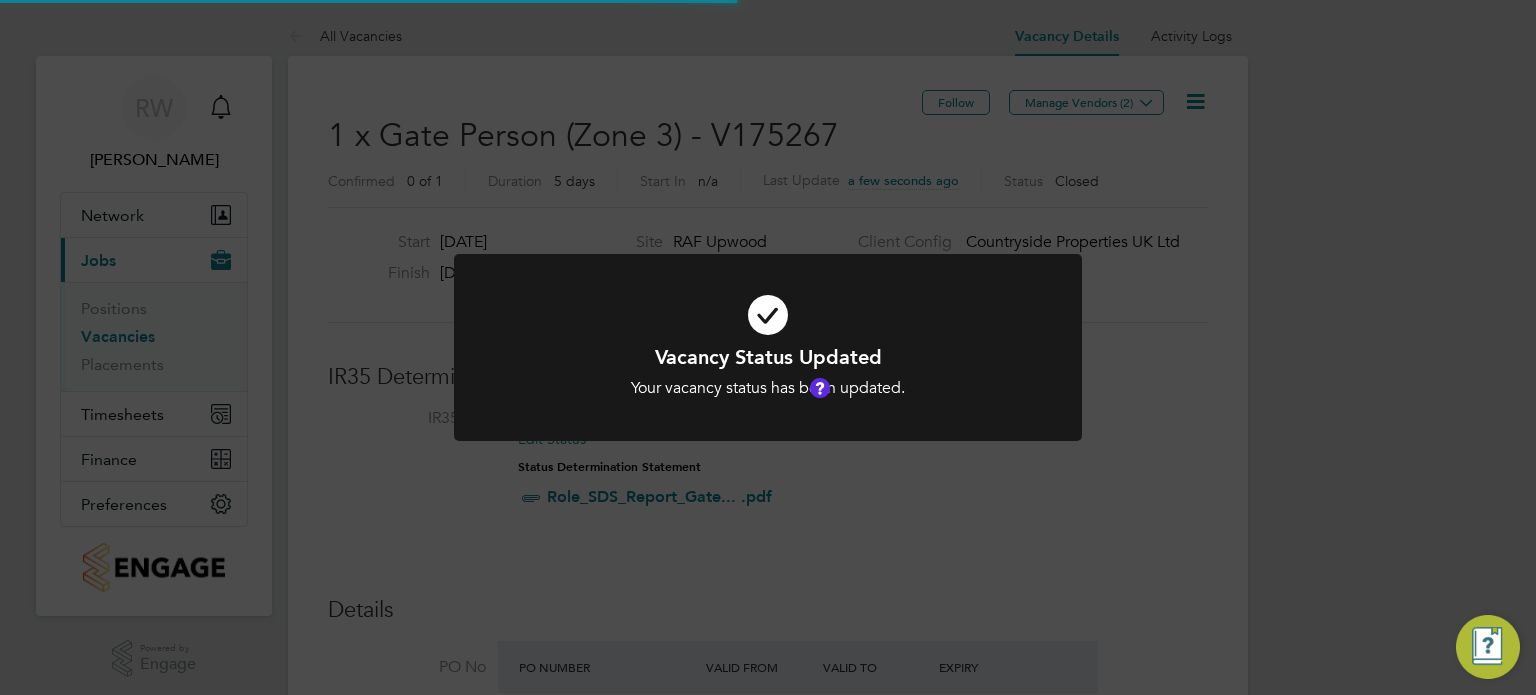 click on "Vacancy Status Updated Your vacancy status has been updated. Cancel Okay" 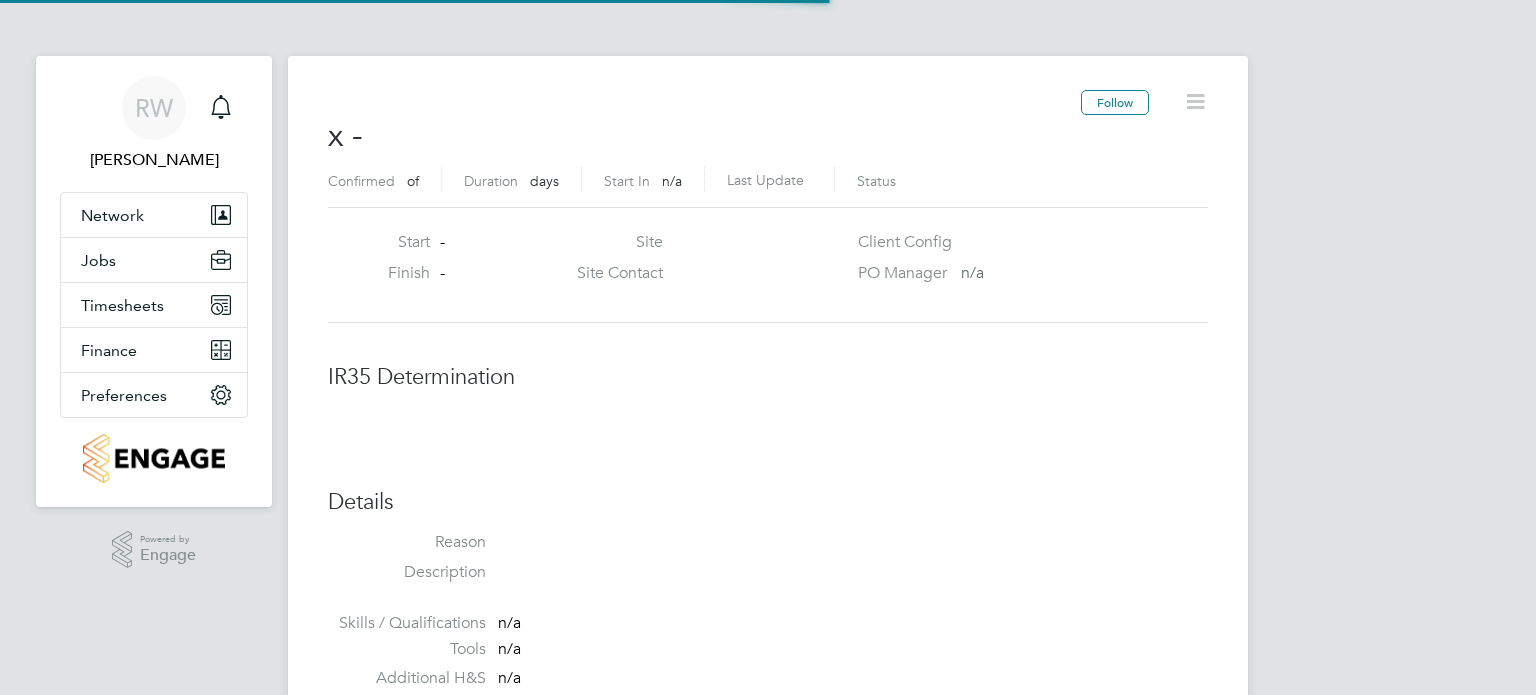 scroll, scrollTop: 0, scrollLeft: 0, axis: both 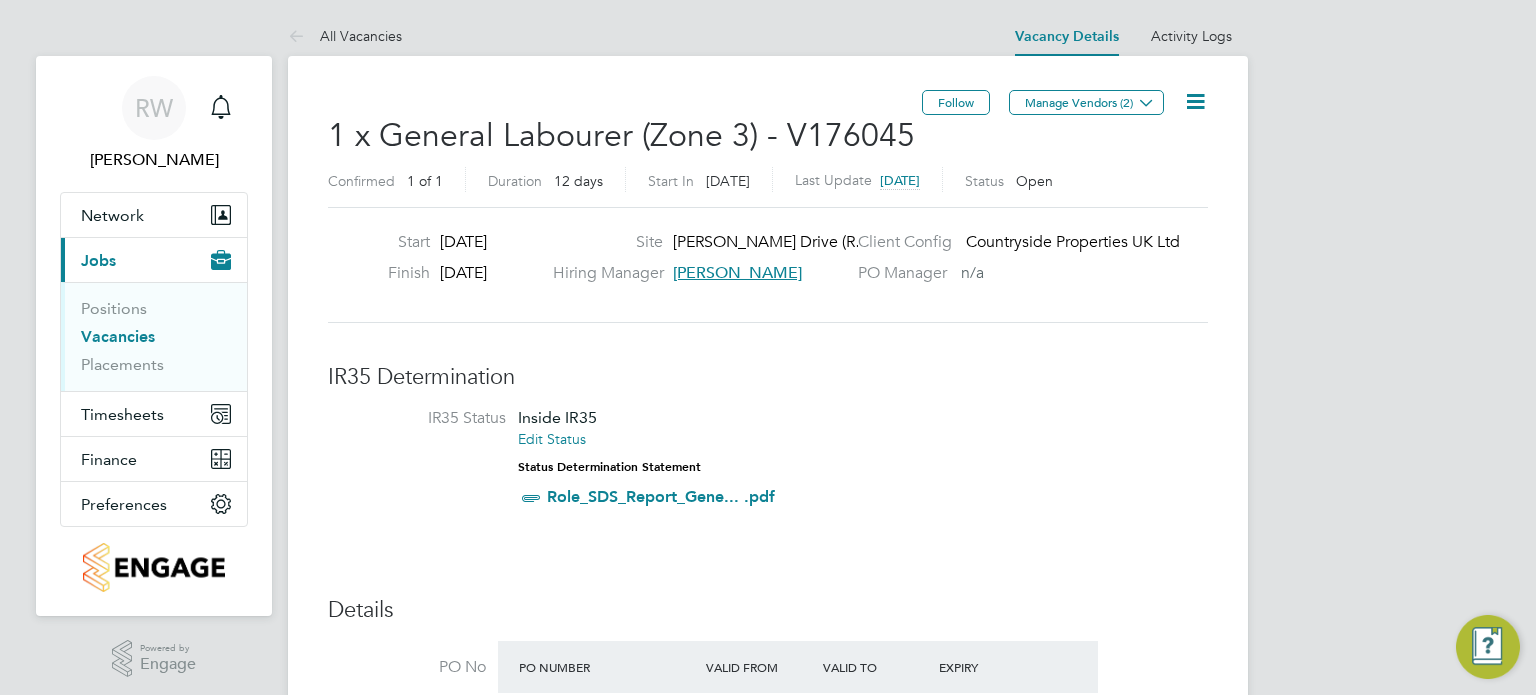 click 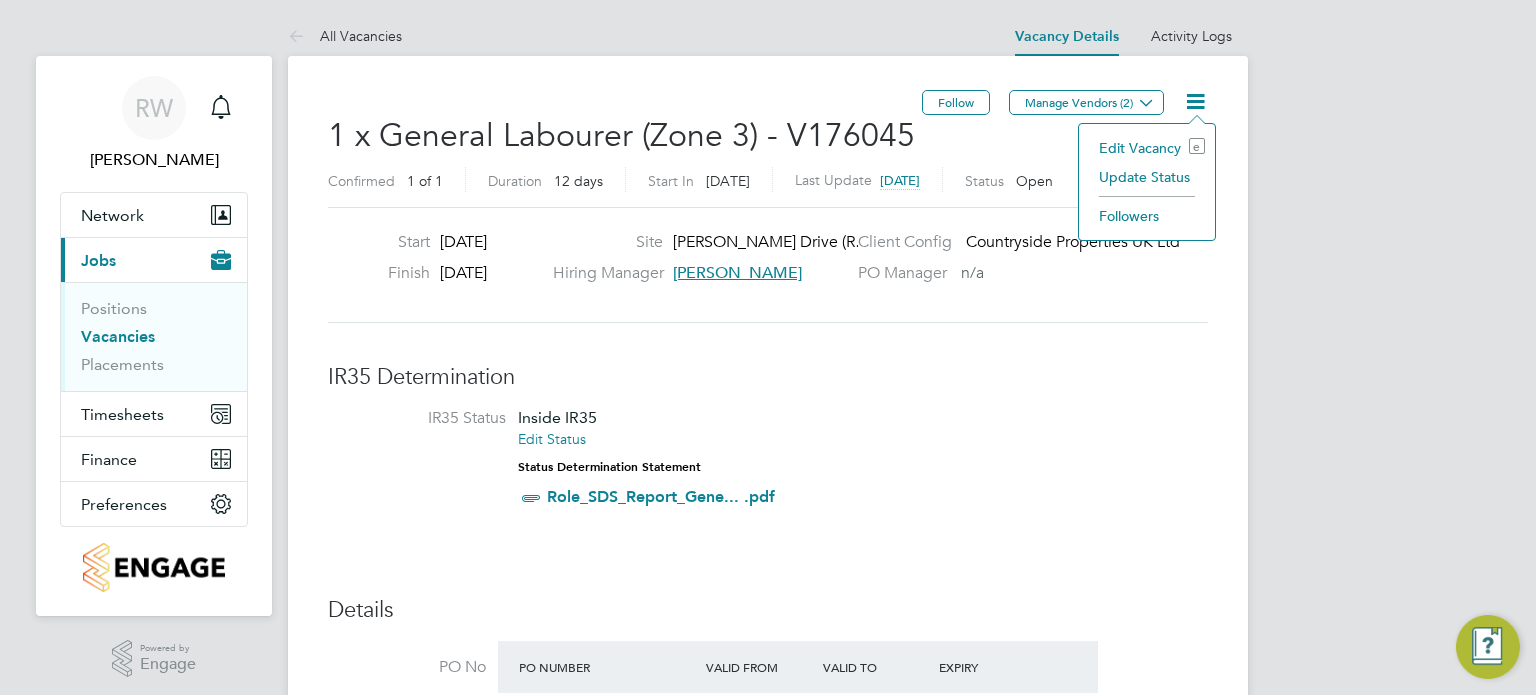 click on "Update Status" 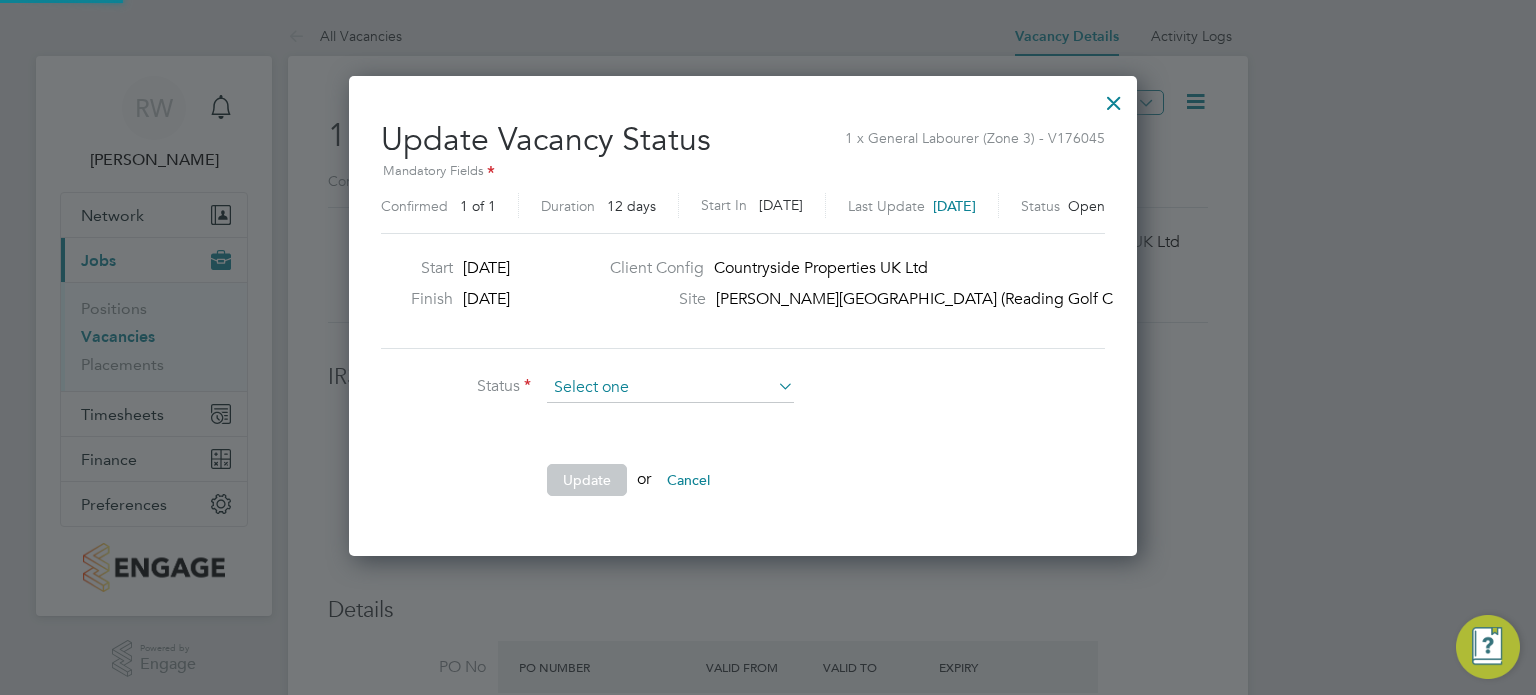 scroll, scrollTop: 10, scrollLeft: 9, axis: both 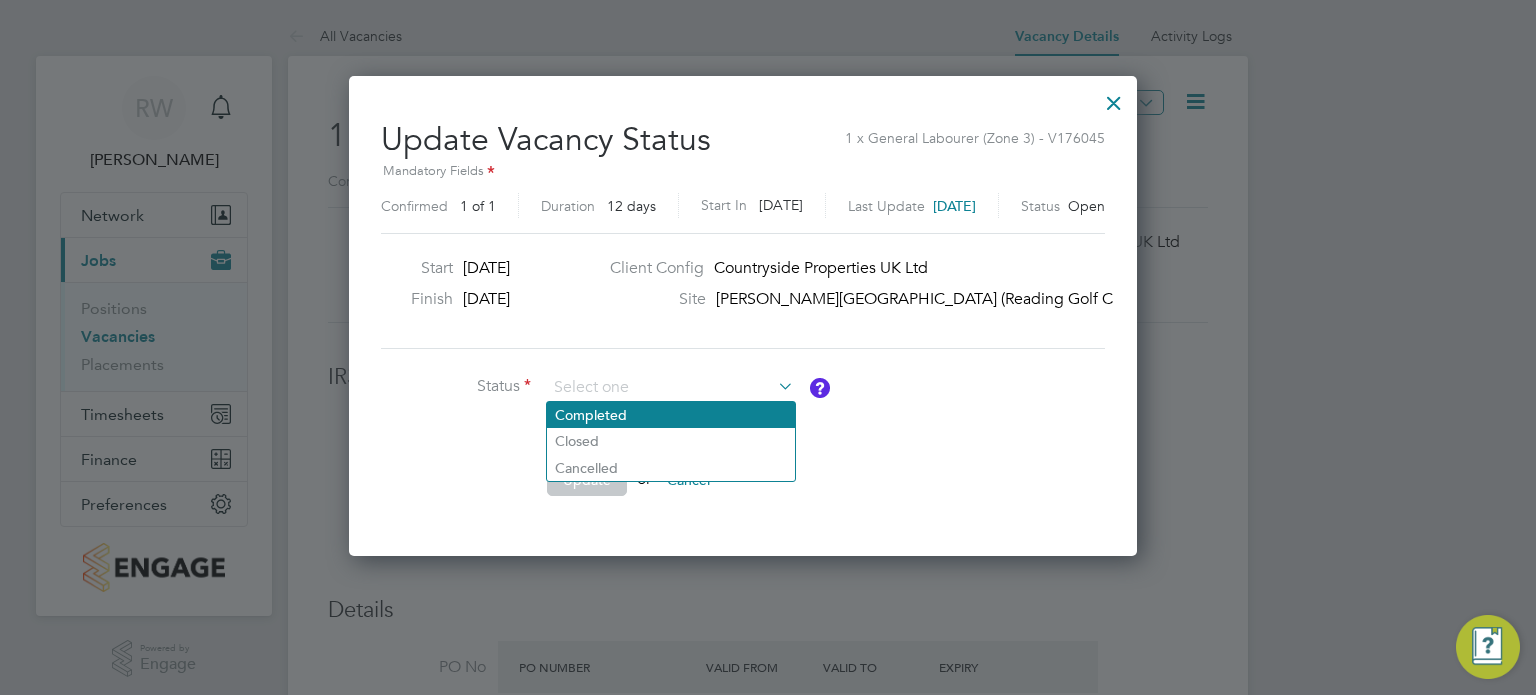 click on "Completed" 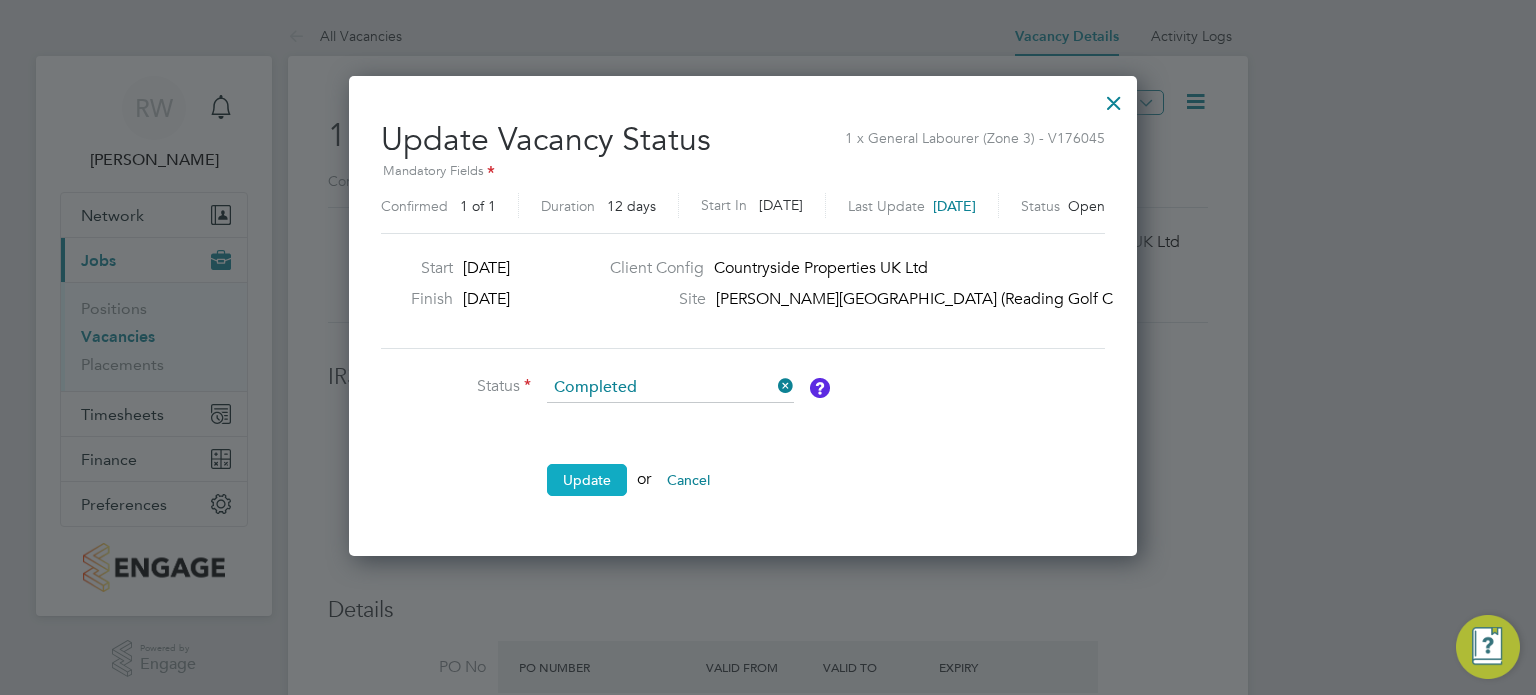 click on "Update" at bounding box center [587, 480] 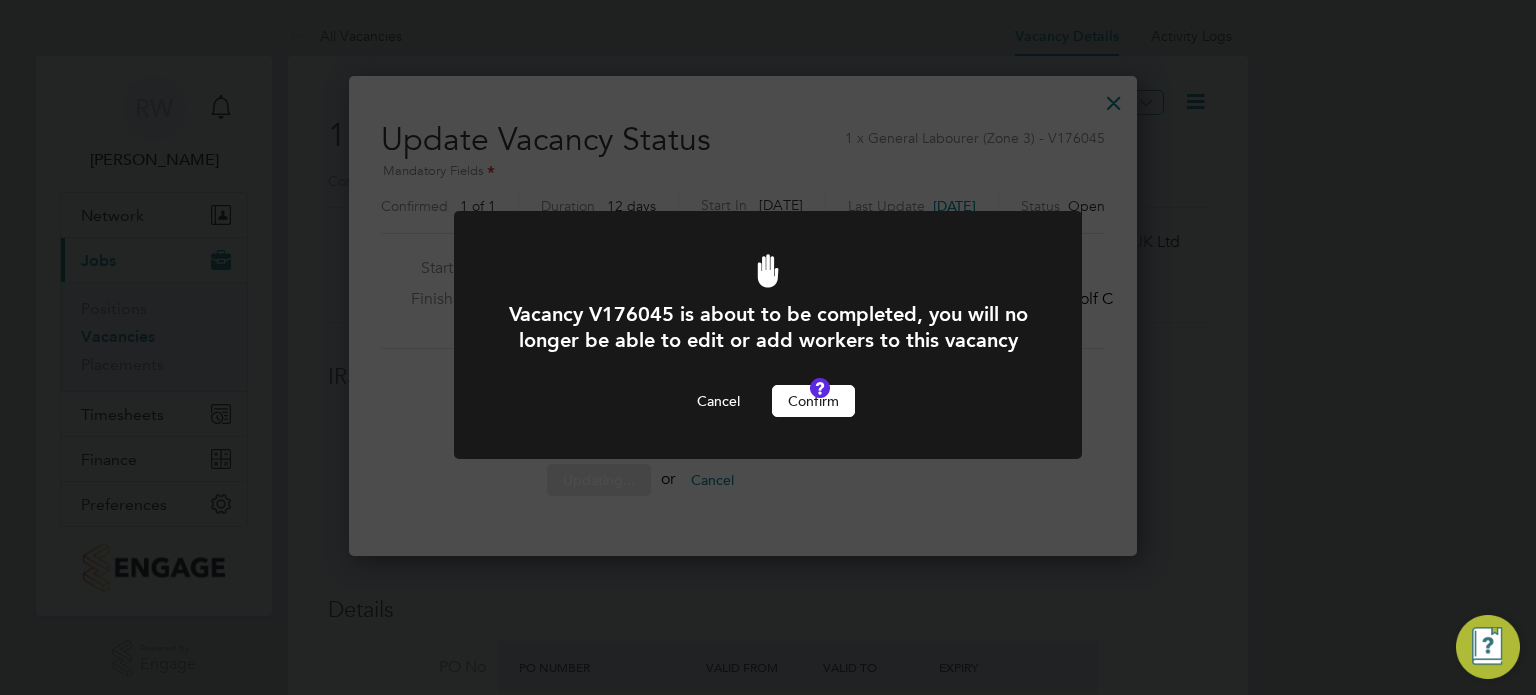 click on "Confirm" at bounding box center (813, 401) 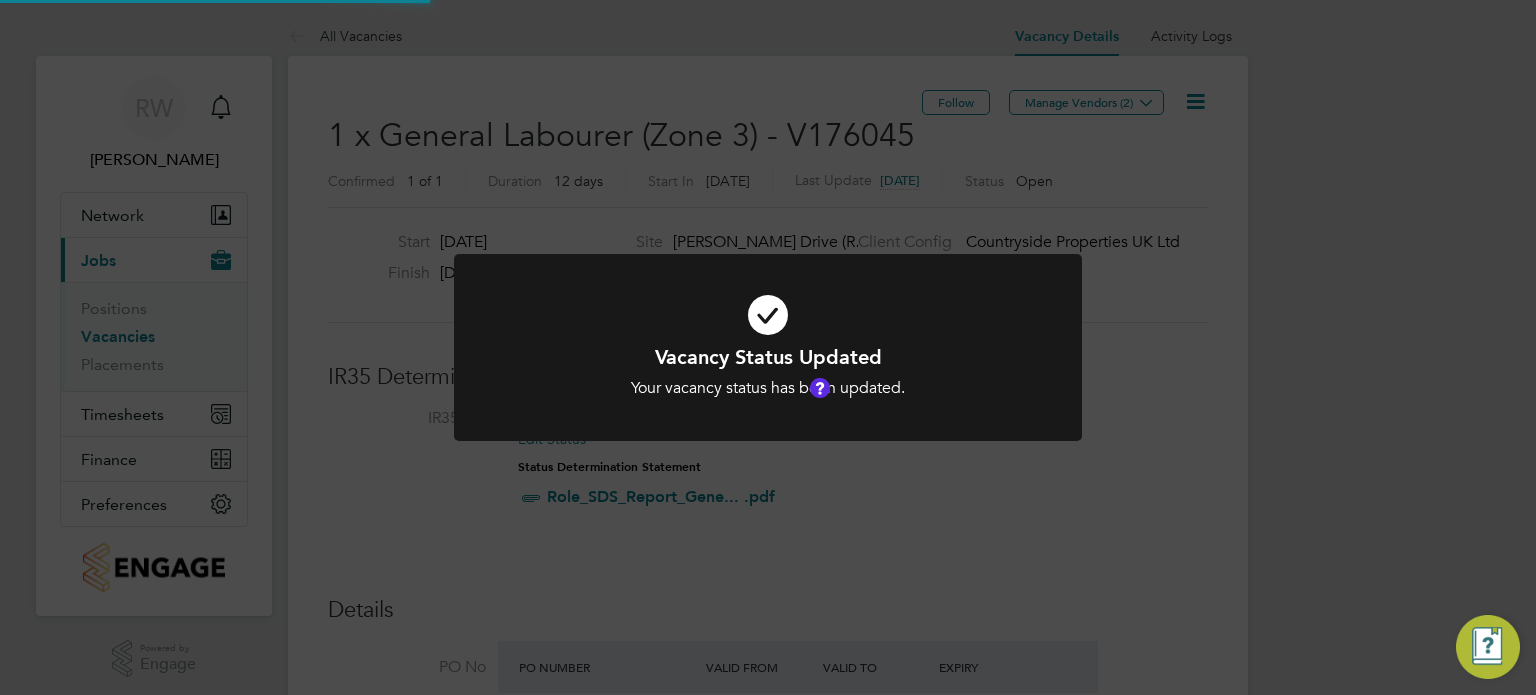 click on "Vacancy Status Updated Your vacancy status has been updated. Cancel Okay" 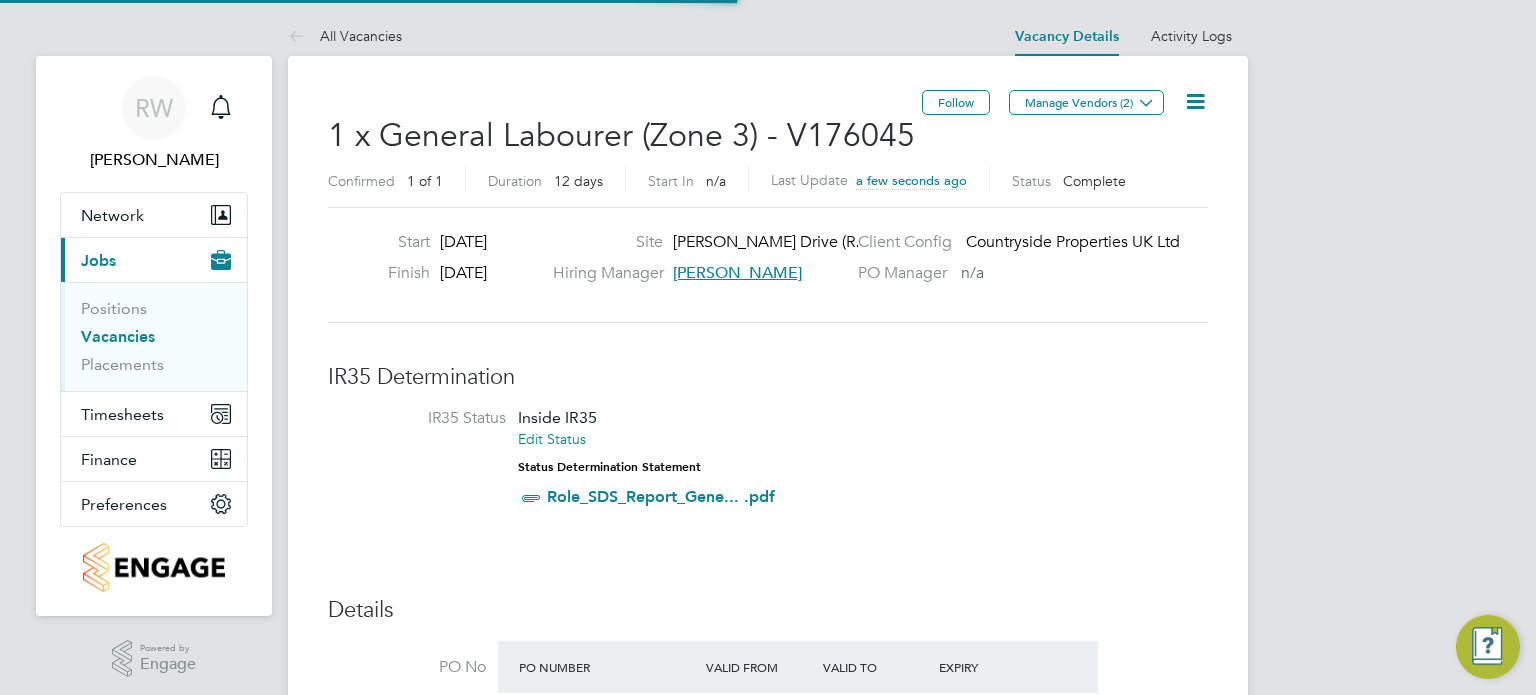 scroll, scrollTop: 9, scrollLeft: 9, axis: both 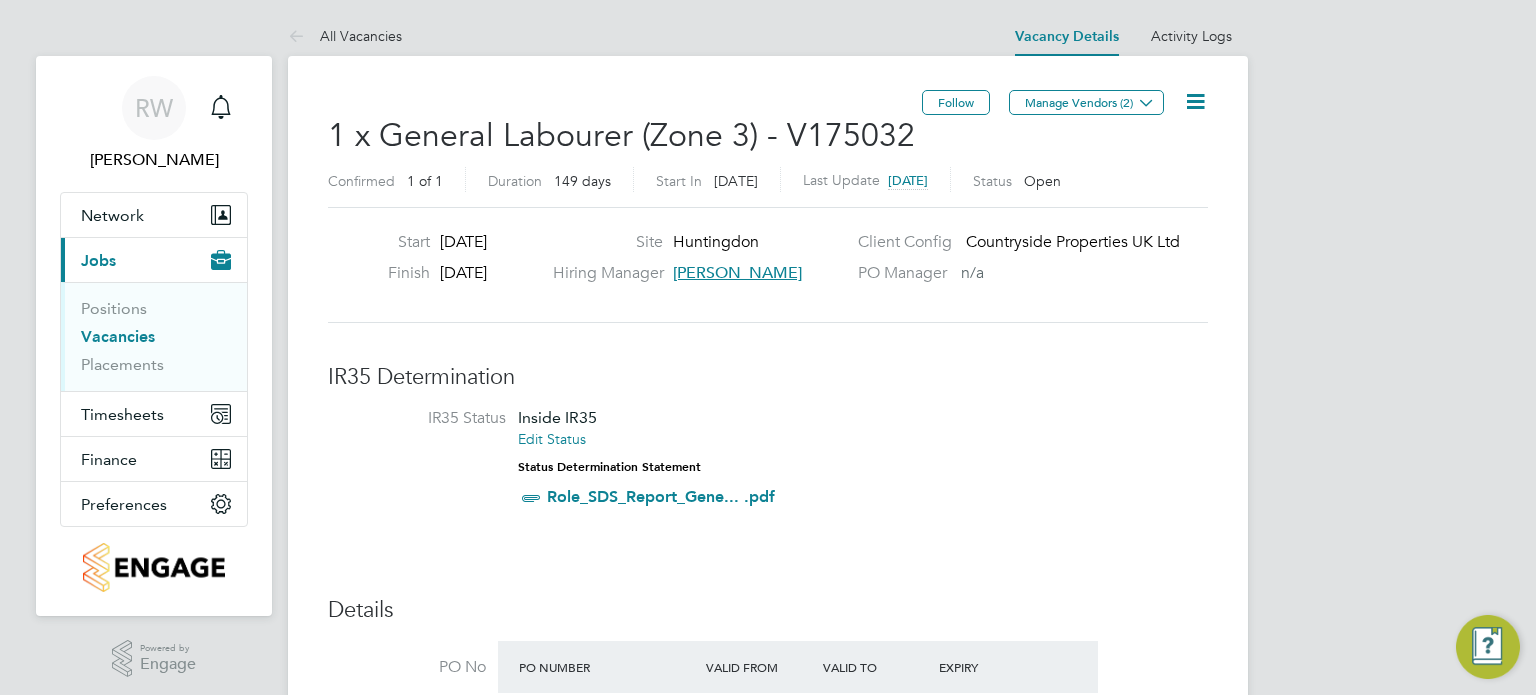 click 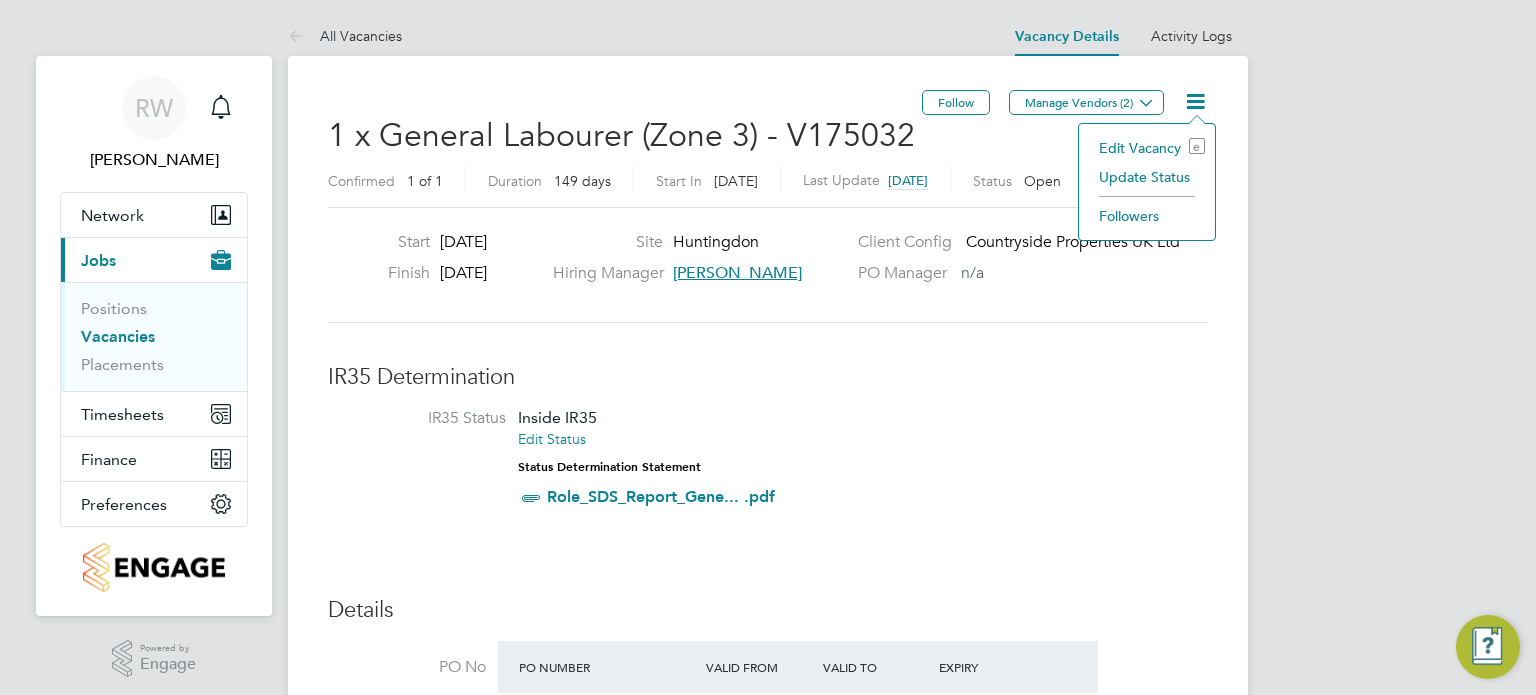 click on "Update Status" 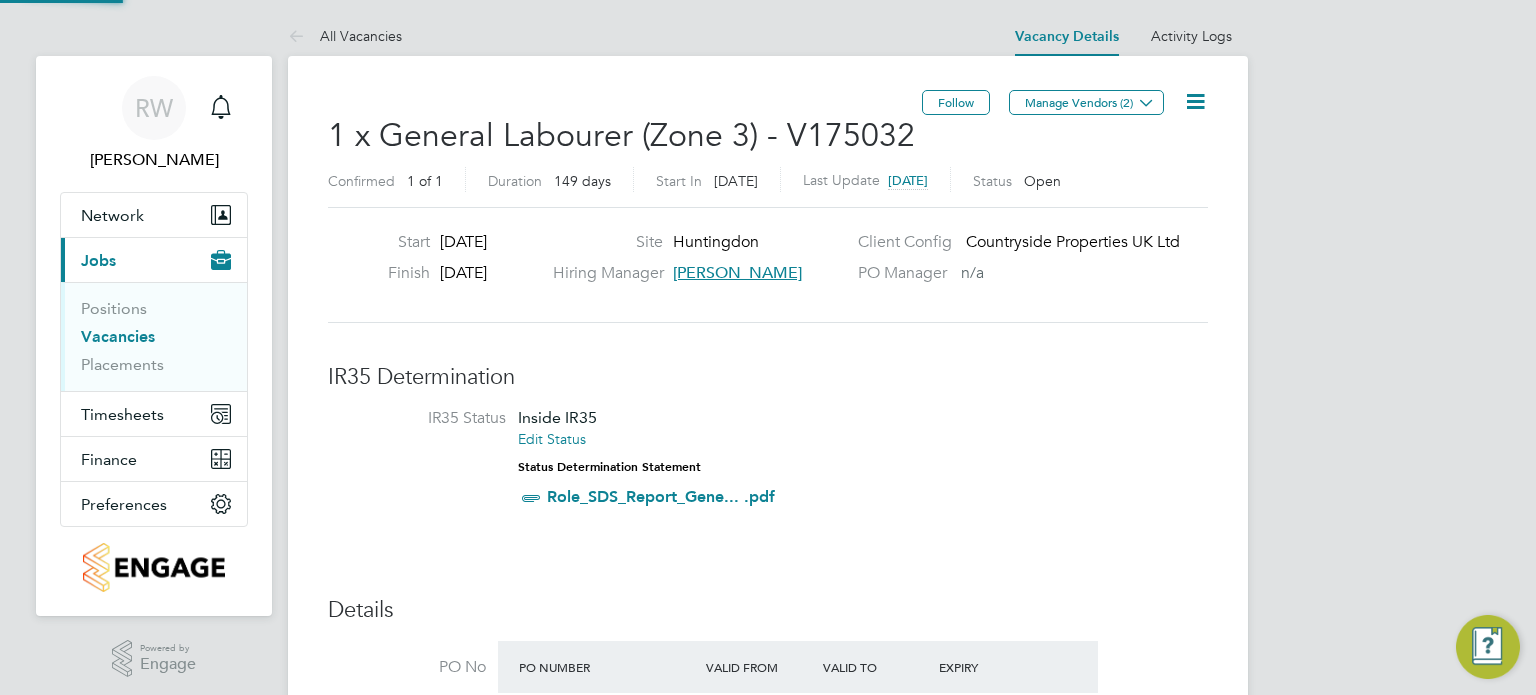 scroll, scrollTop: 10, scrollLeft: 10, axis: both 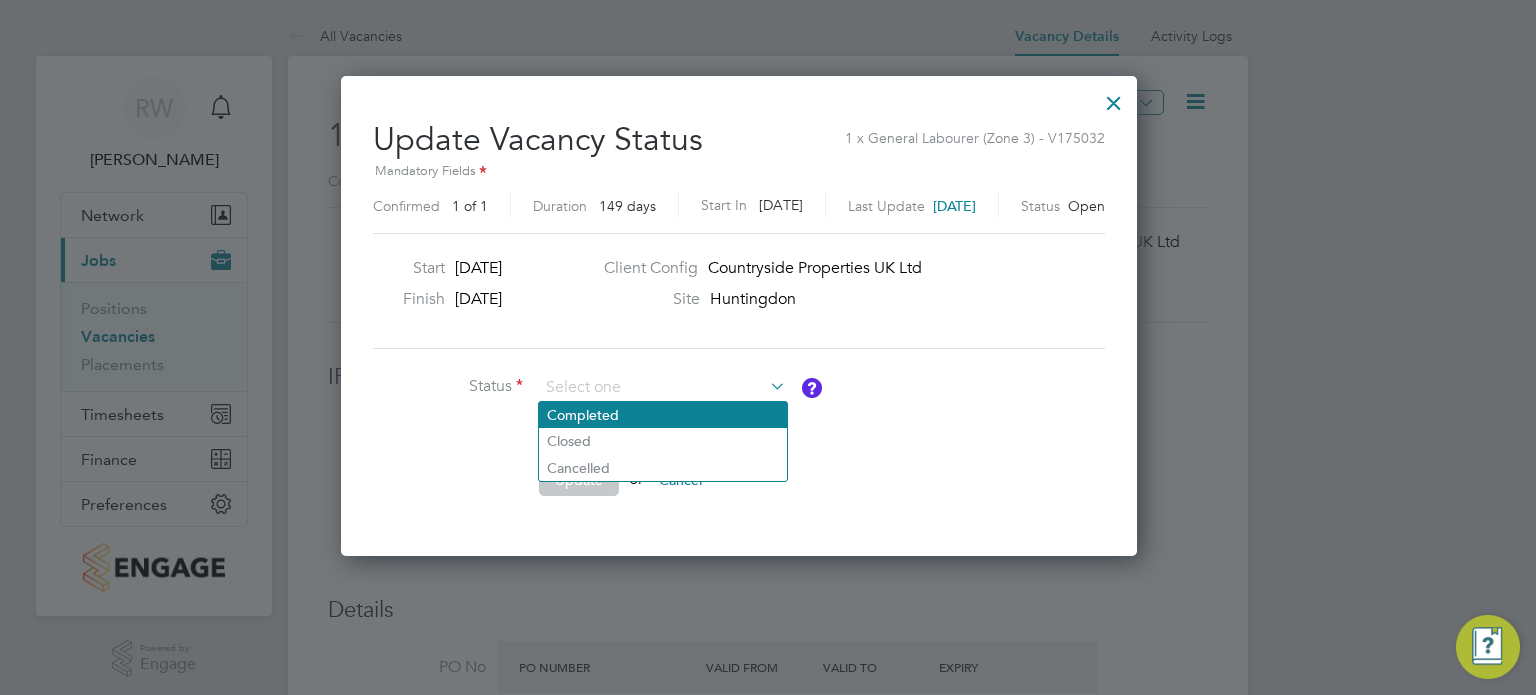 click on "Completed" 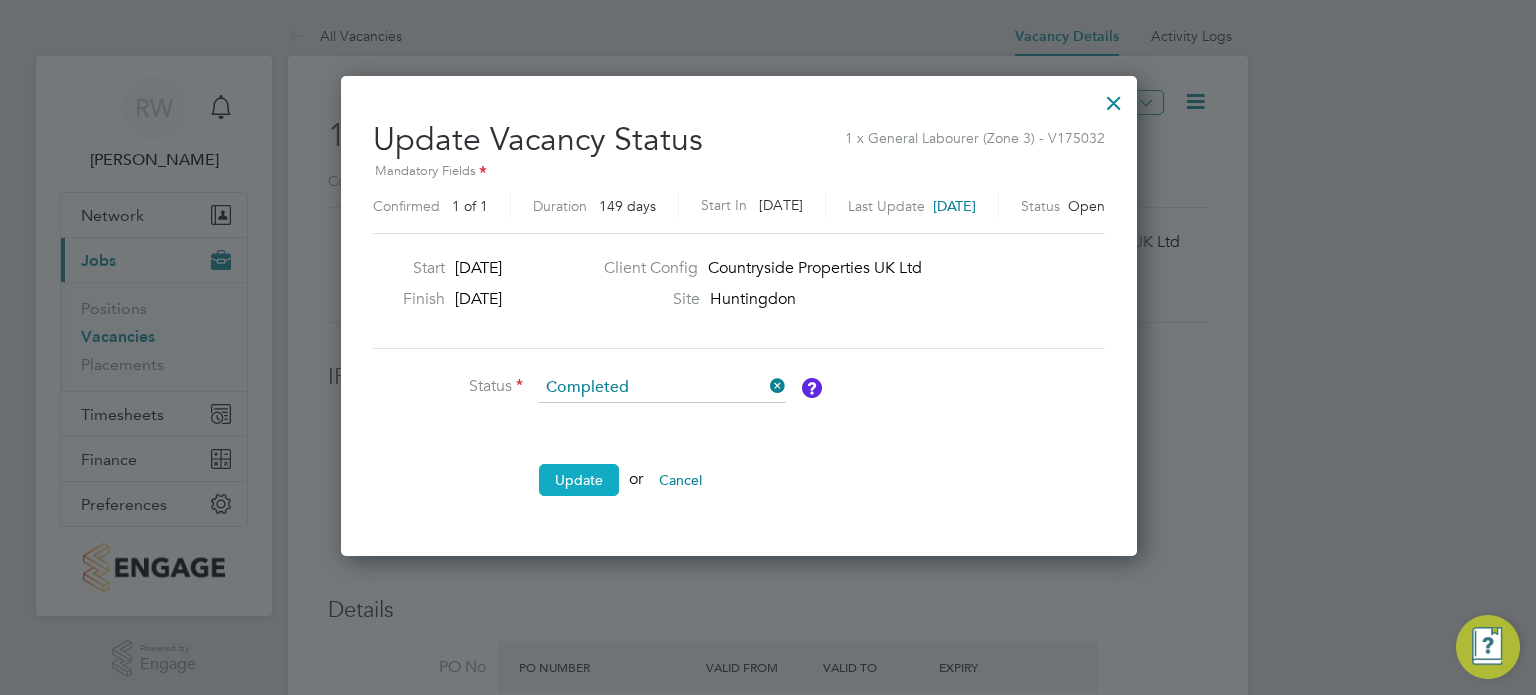 click on "Update" at bounding box center [579, 480] 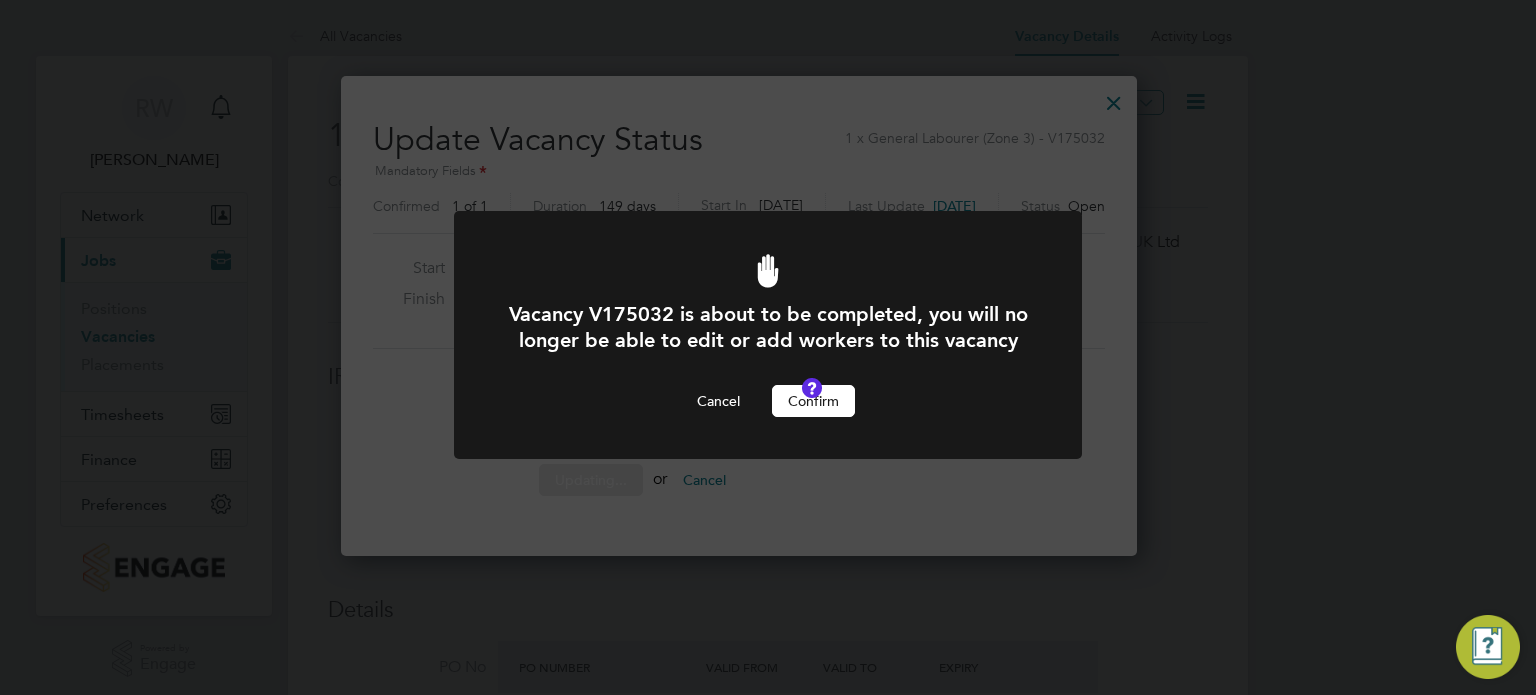 click on "Confirm" at bounding box center (813, 401) 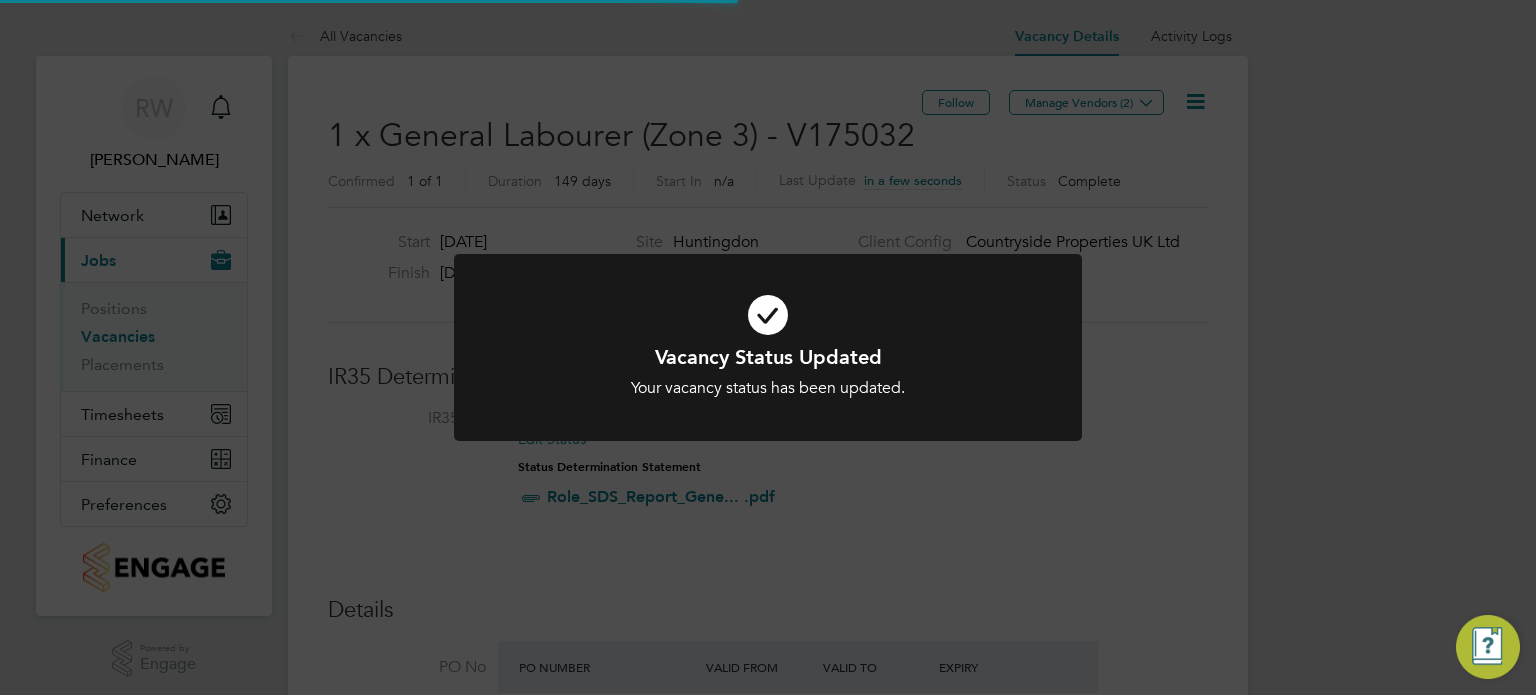 scroll, scrollTop: 9, scrollLeft: 9, axis: both 